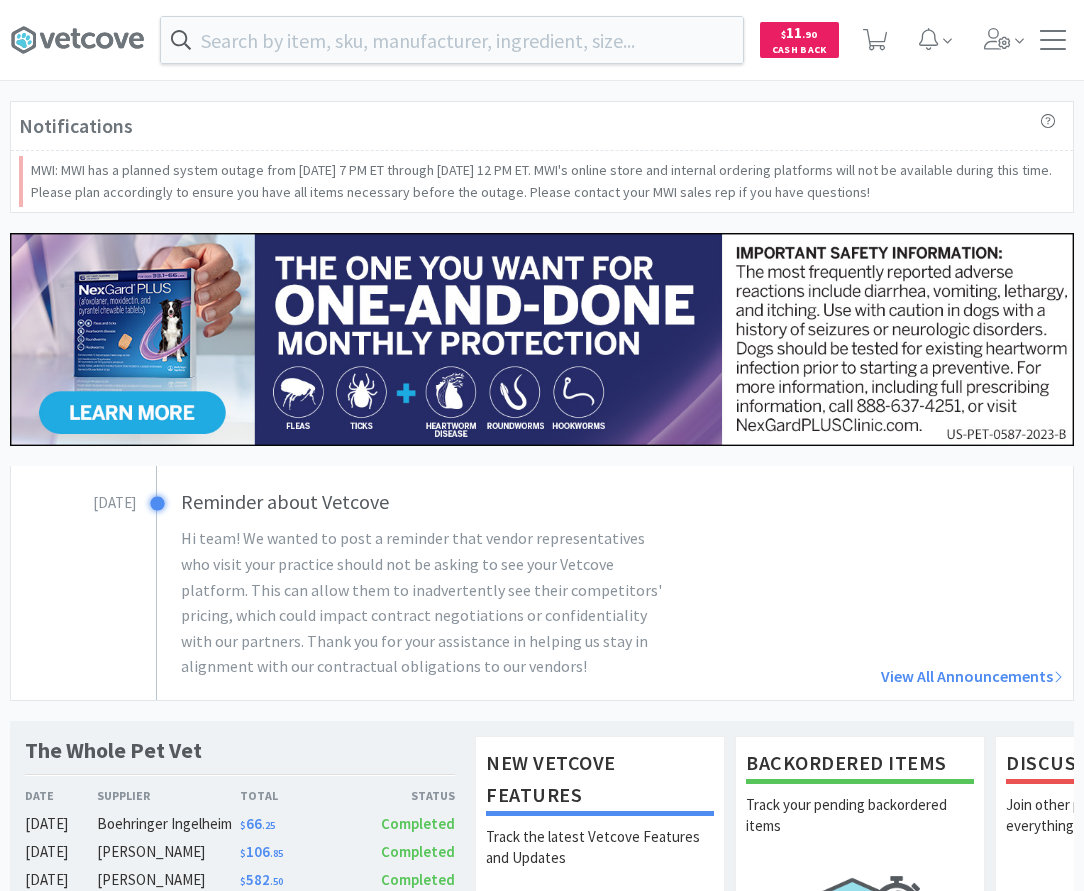 scroll, scrollTop: 0, scrollLeft: 0, axis: both 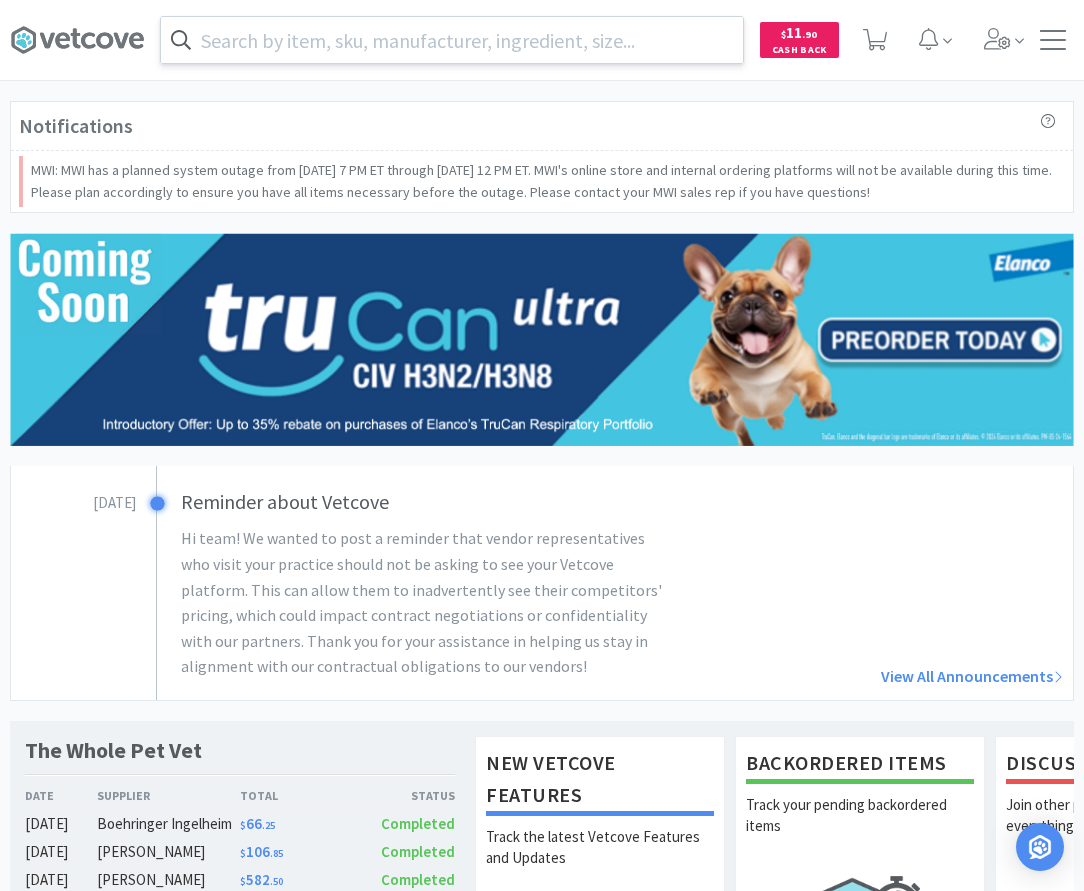 click at bounding box center (452, 40) 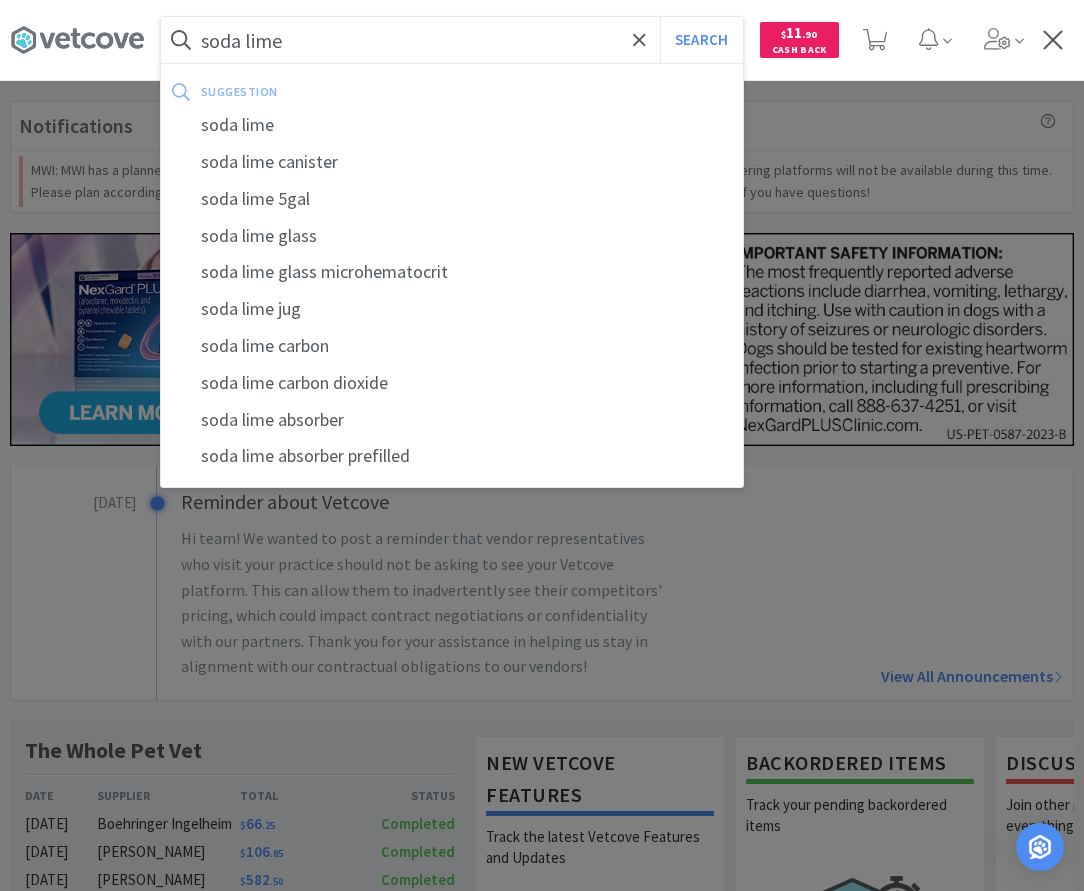 type on "soda lime" 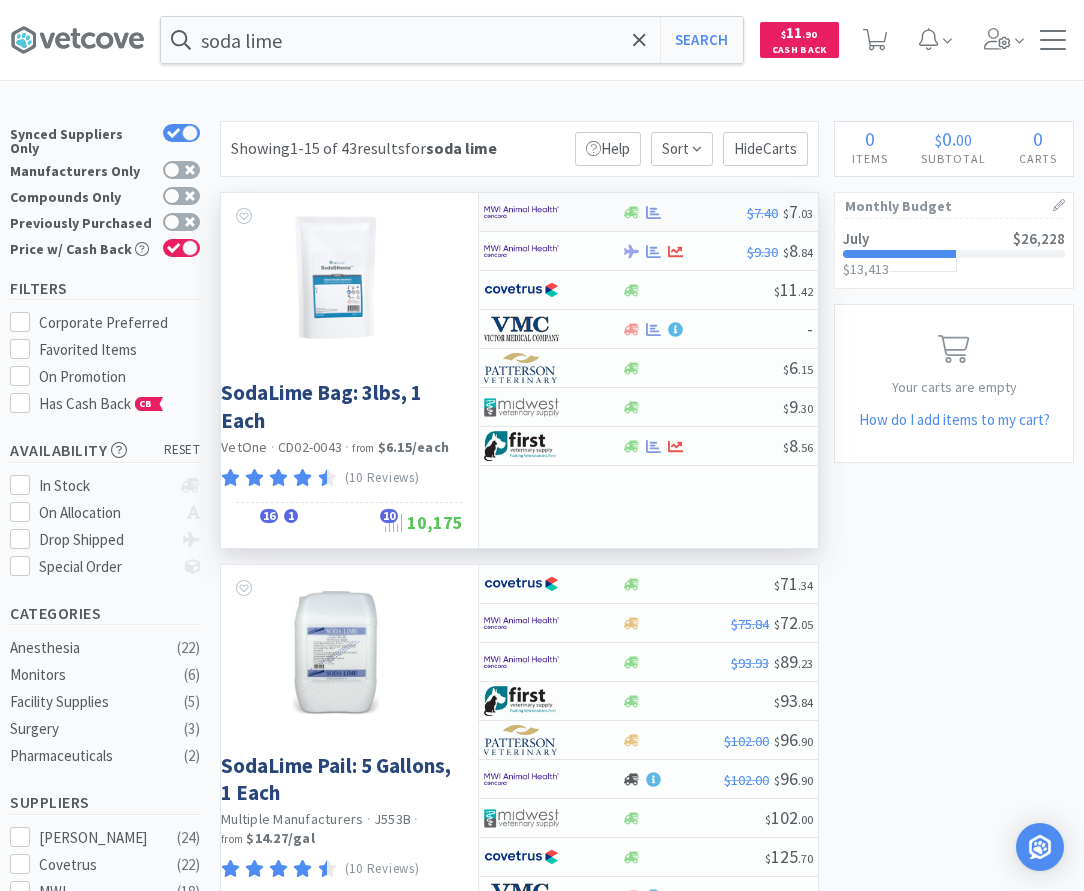 click at bounding box center (684, 212) 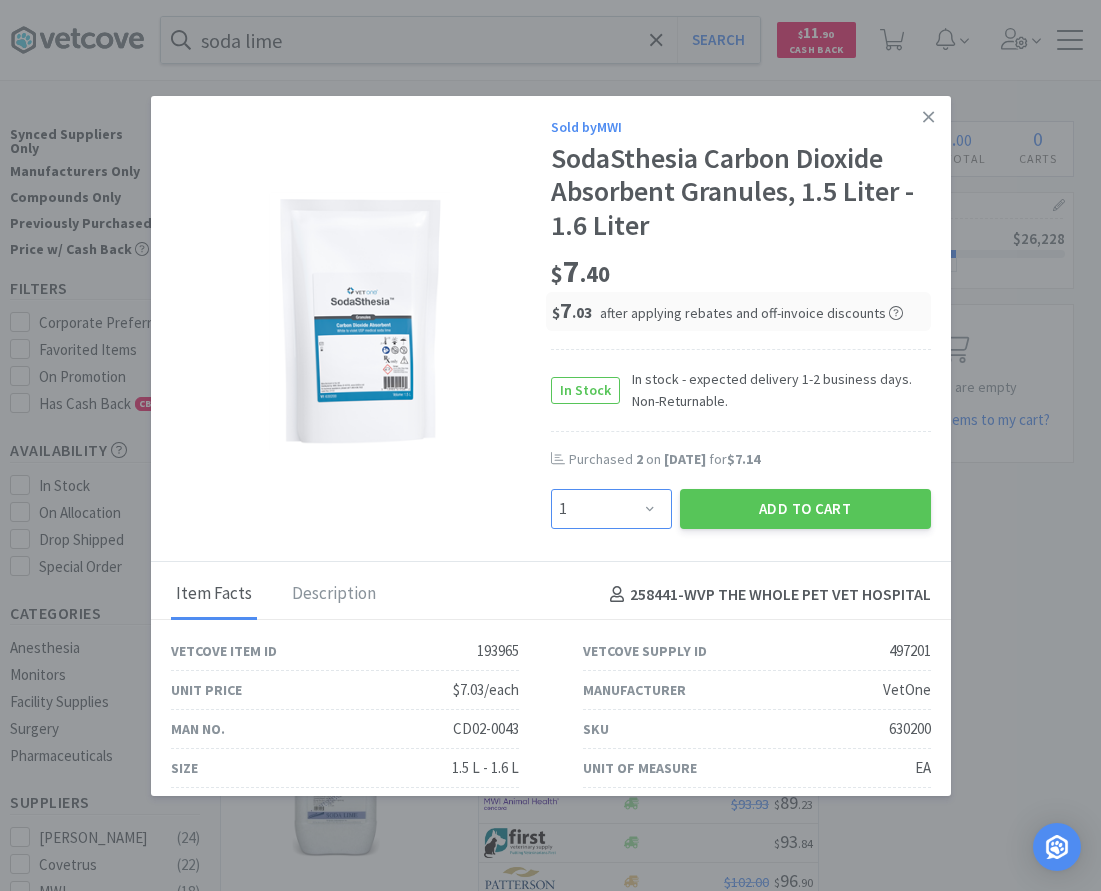 click on "Enter Quantity 1 2 3 4 5 6 7 8 9 10 11 12 13 14 15 16 17 18 19 20 Enter Quantity" at bounding box center (611, 509) 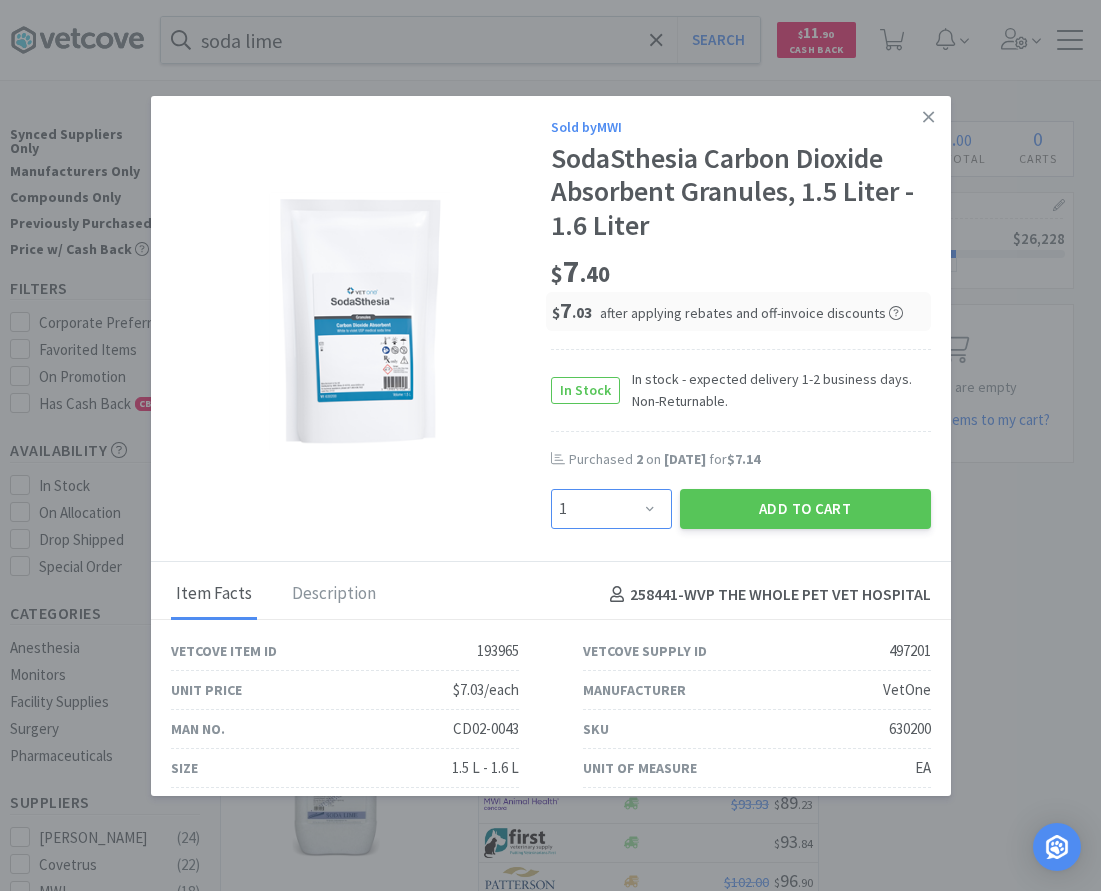 select on "4" 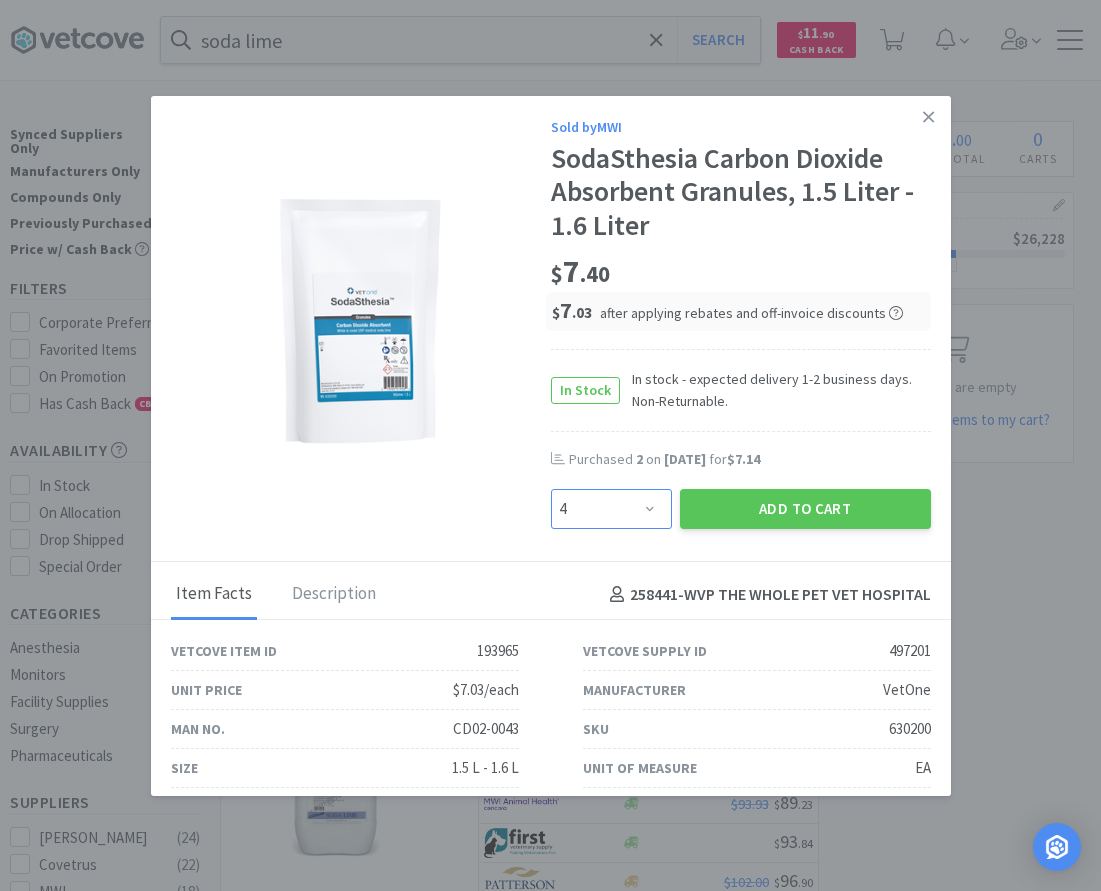 click on "4" at bounding box center (0, 0) 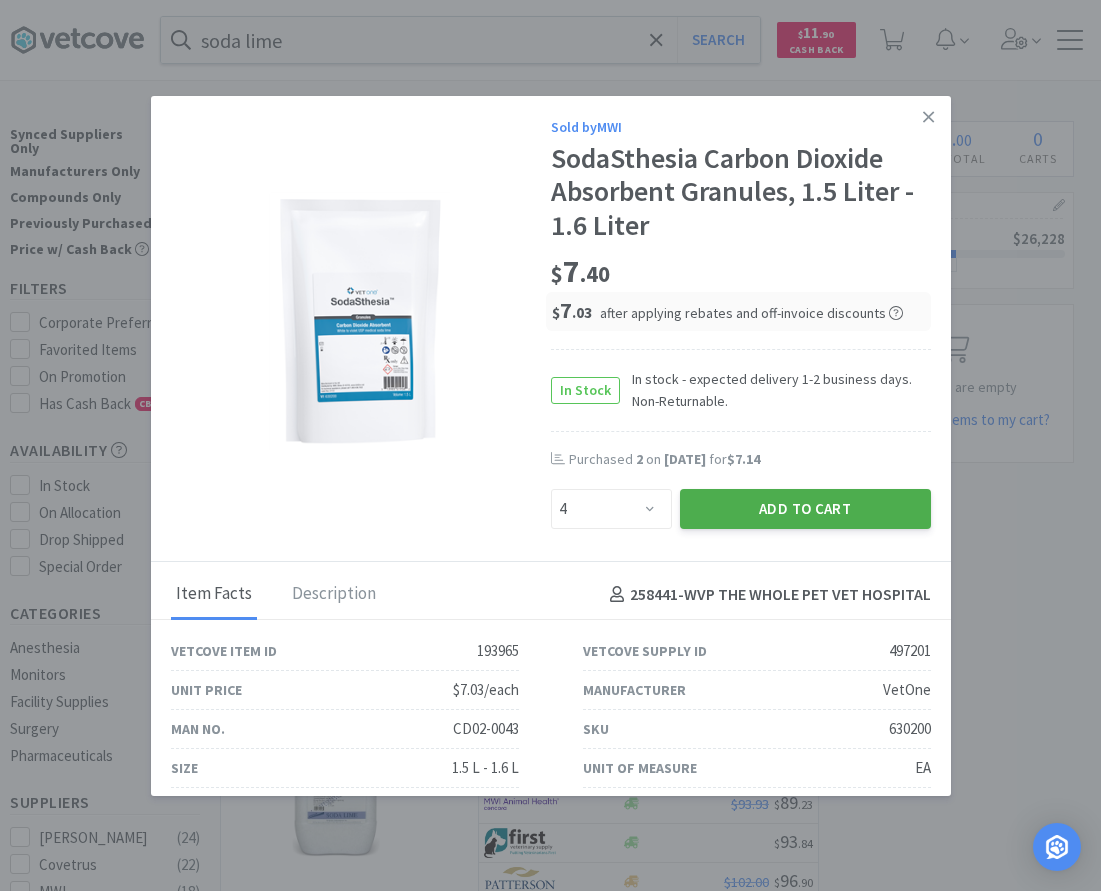 click on "Add to Cart" at bounding box center (805, 509) 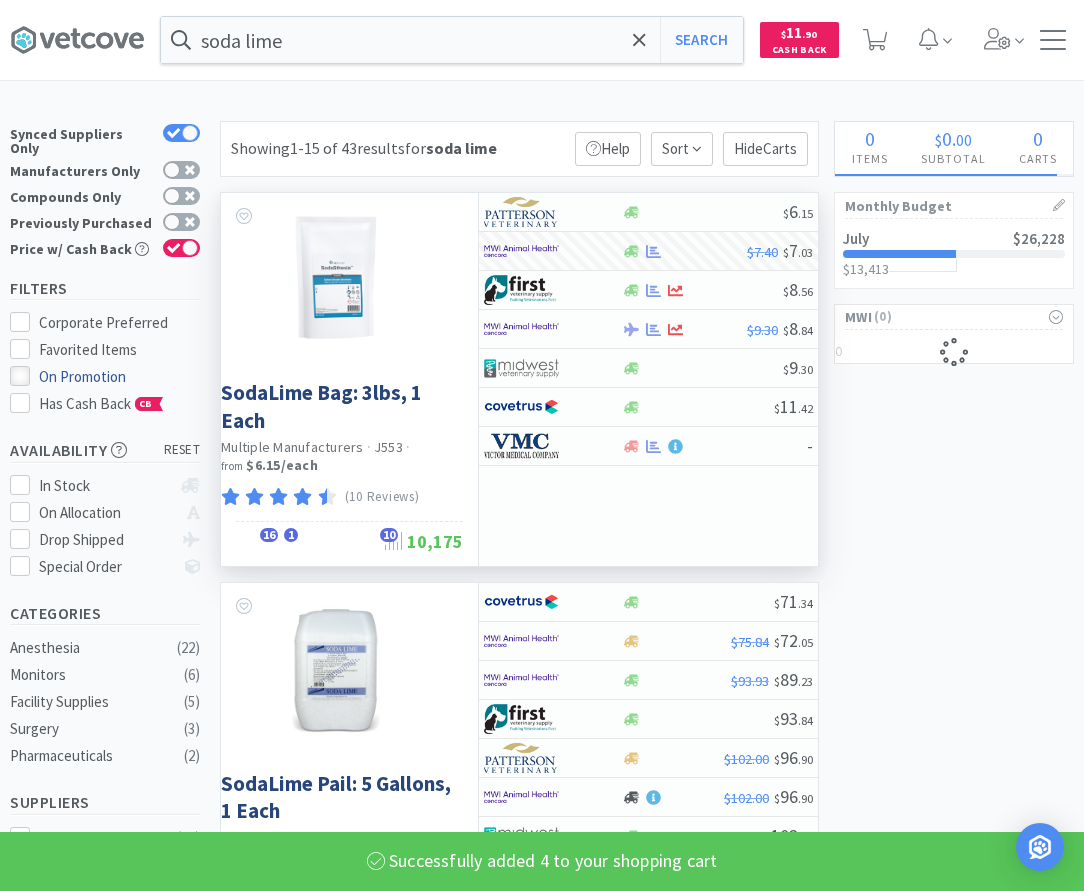 select on "4" 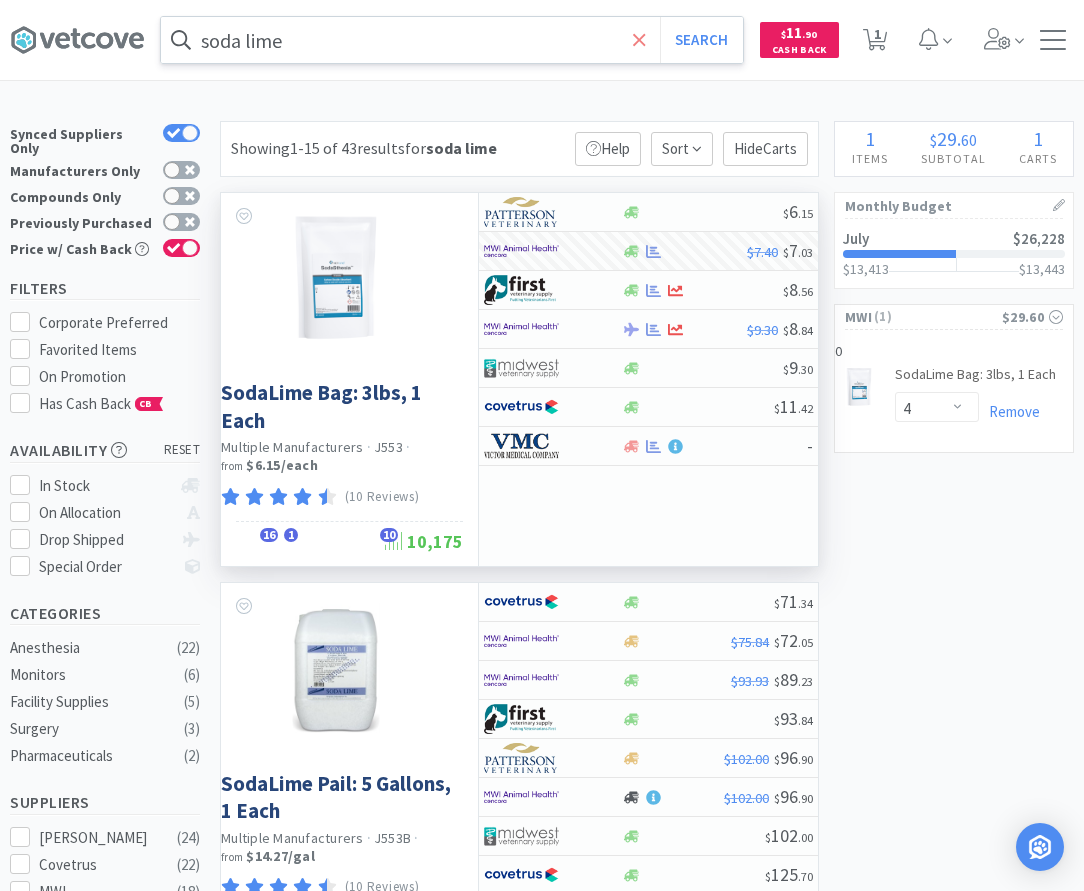 click 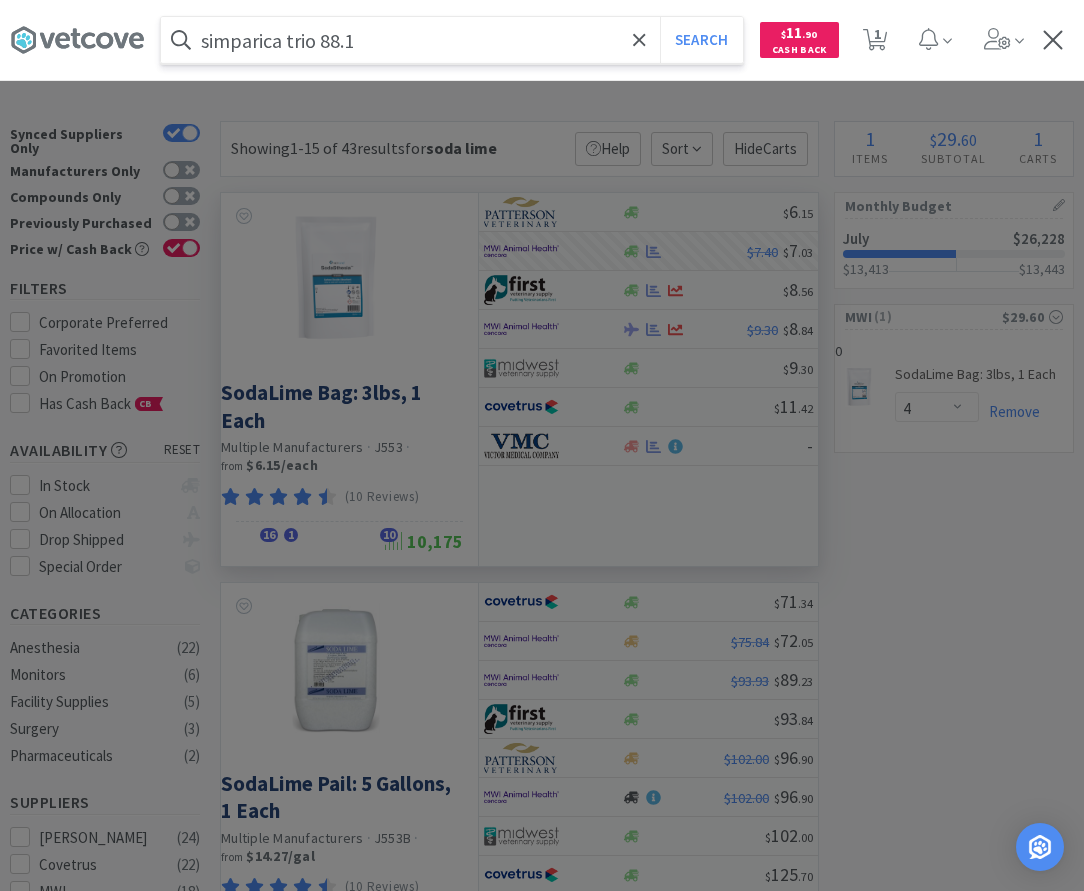 type on "simparica trio 88.1" 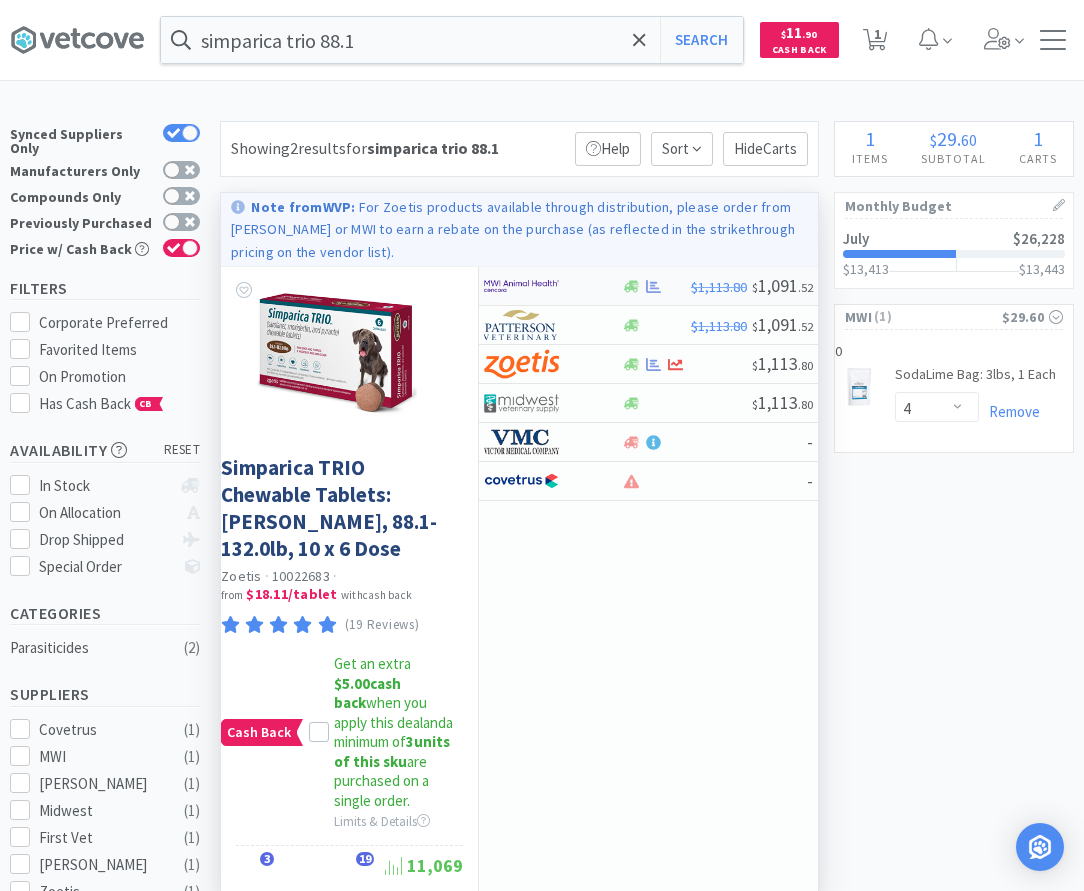 click at bounding box center [552, 286] 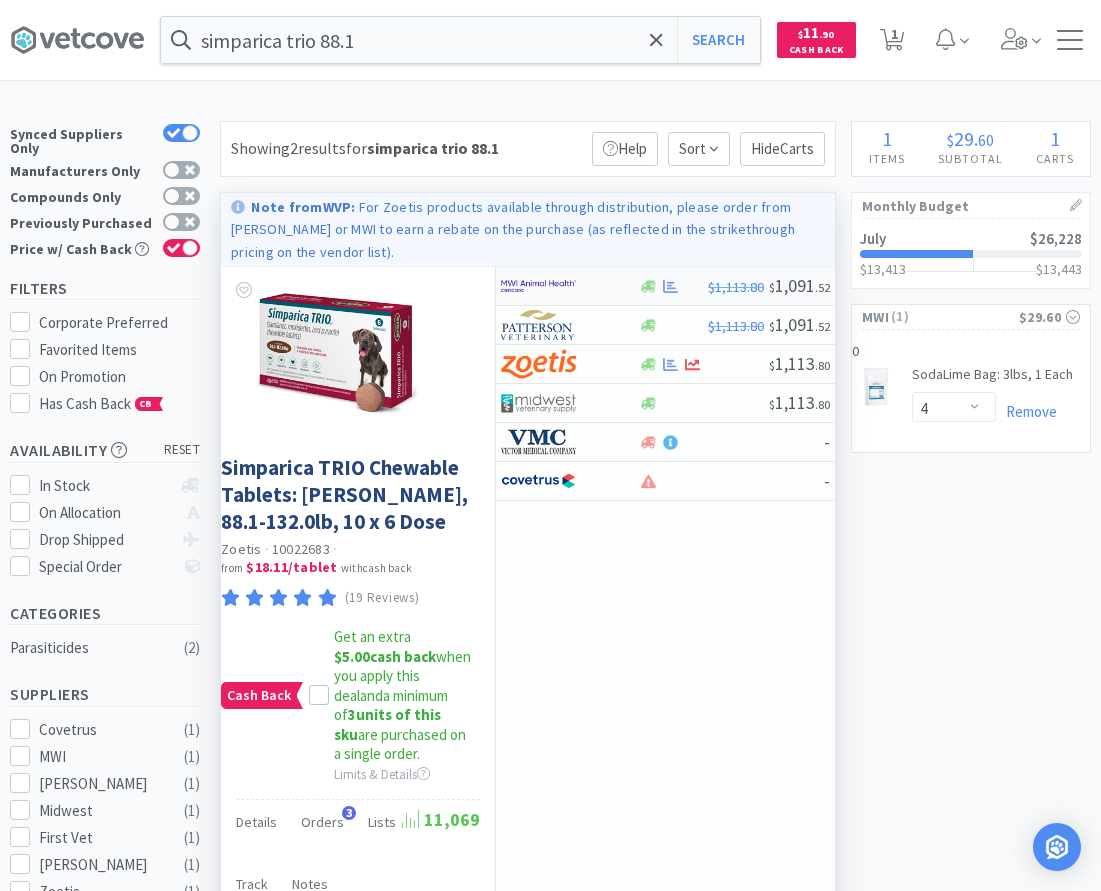 select on "2" 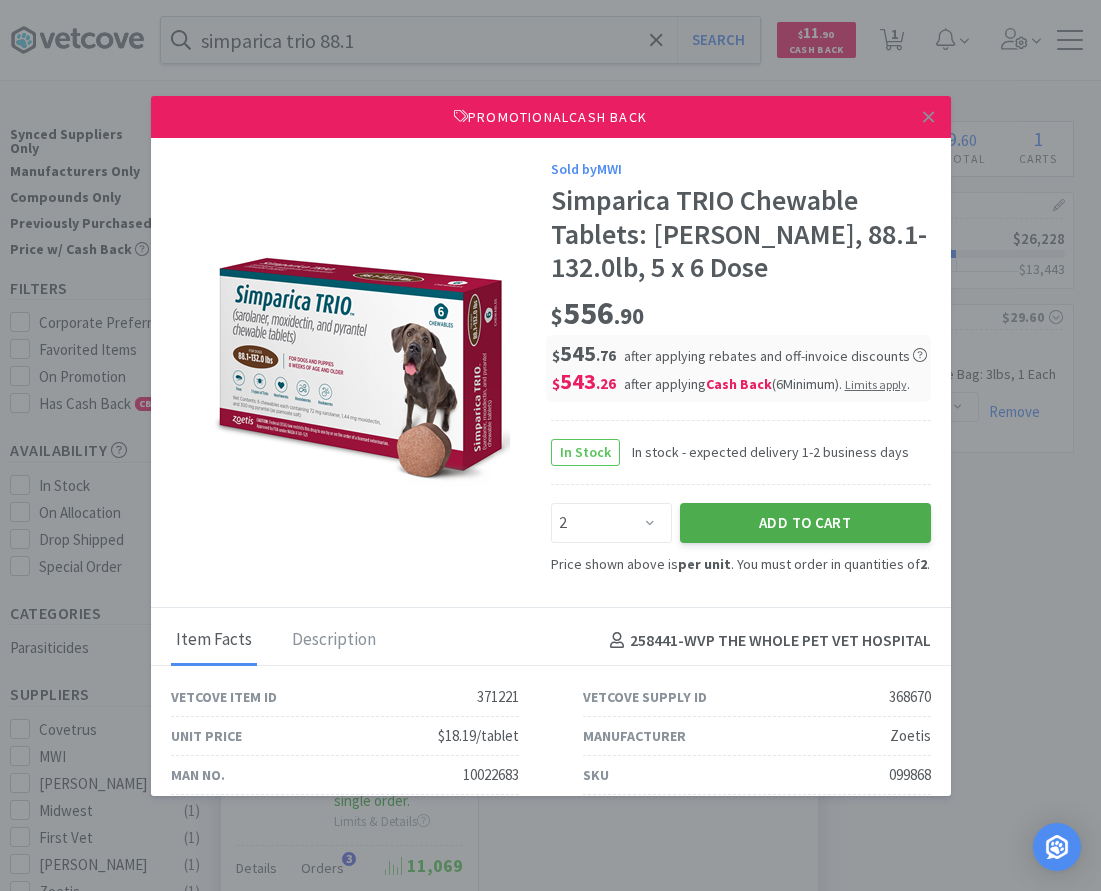 click on "Add to Cart" at bounding box center [805, 523] 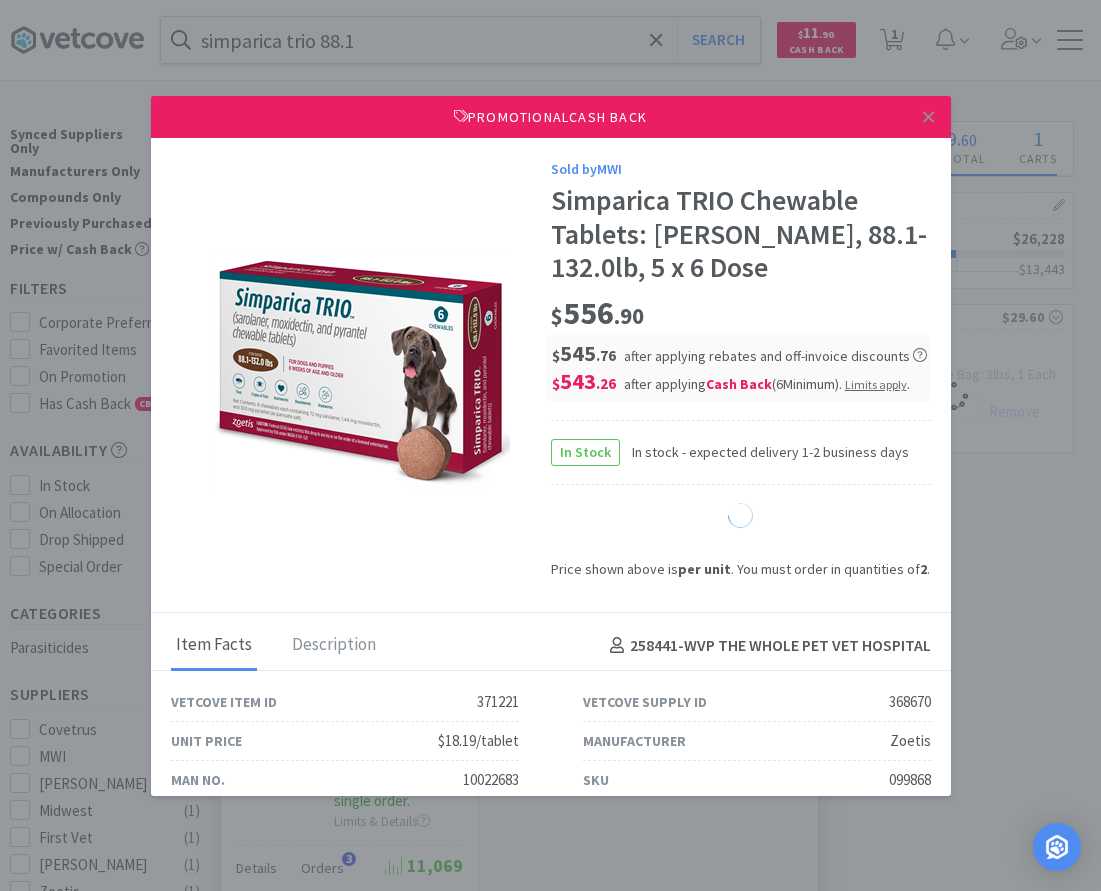 select on "1" 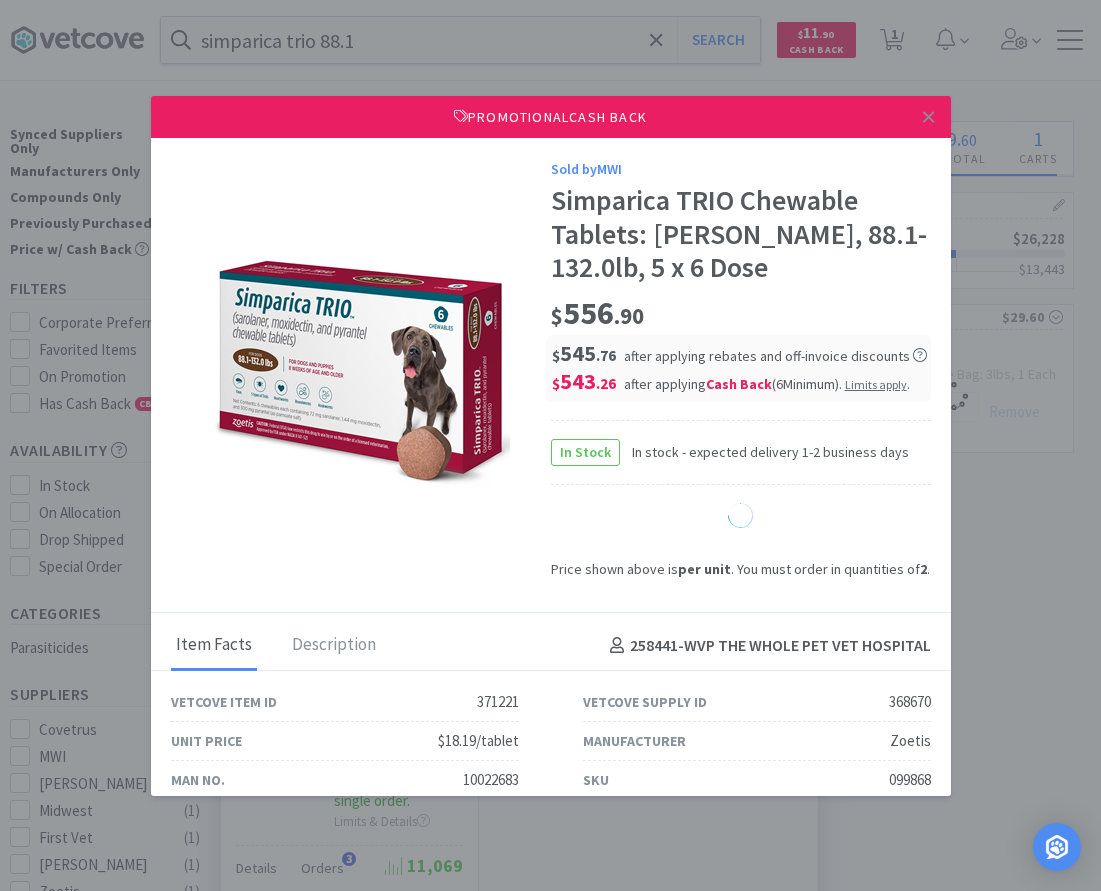 select on "1" 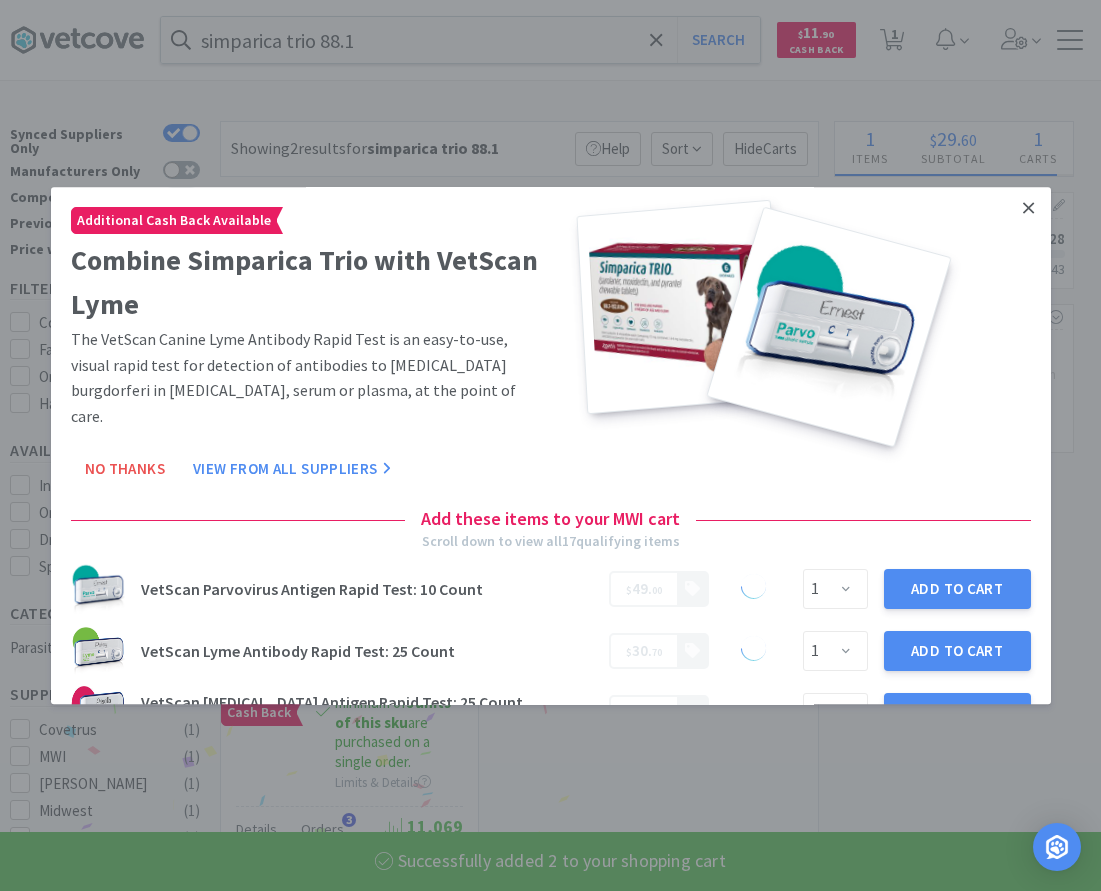 select on "2" 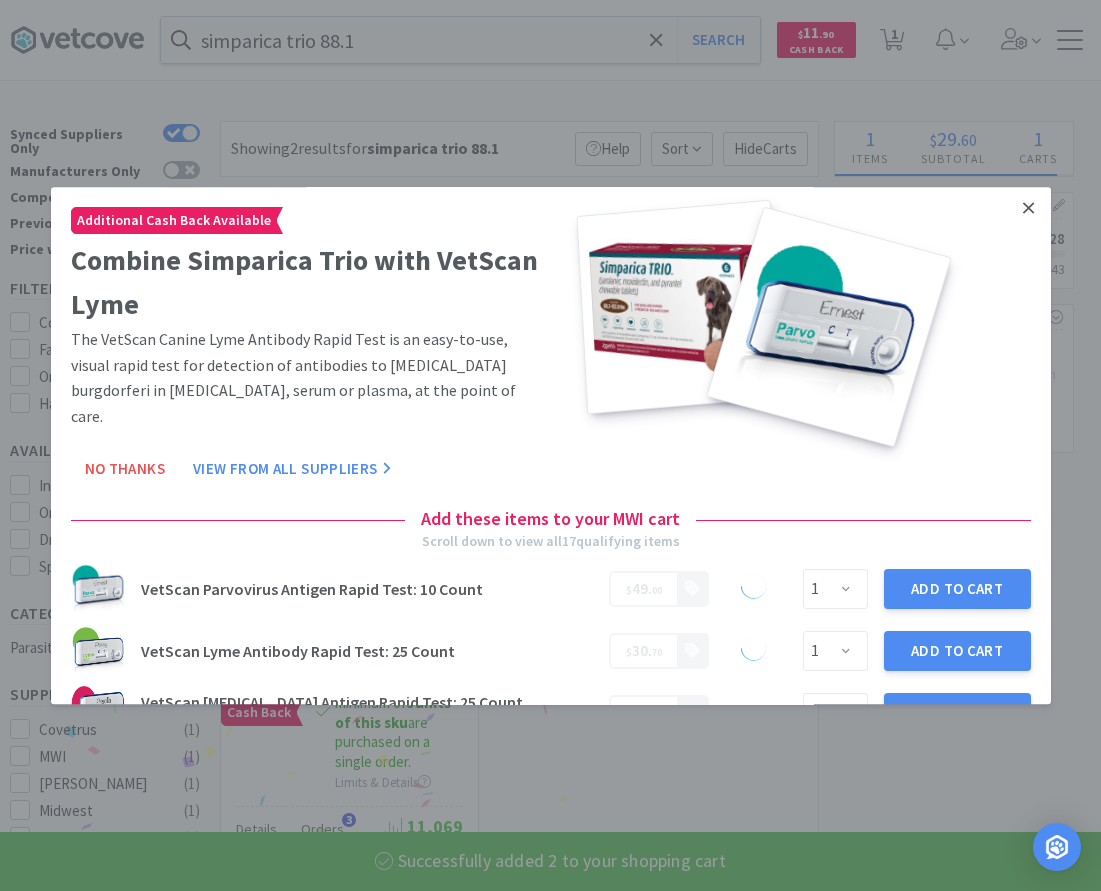 select on "4" 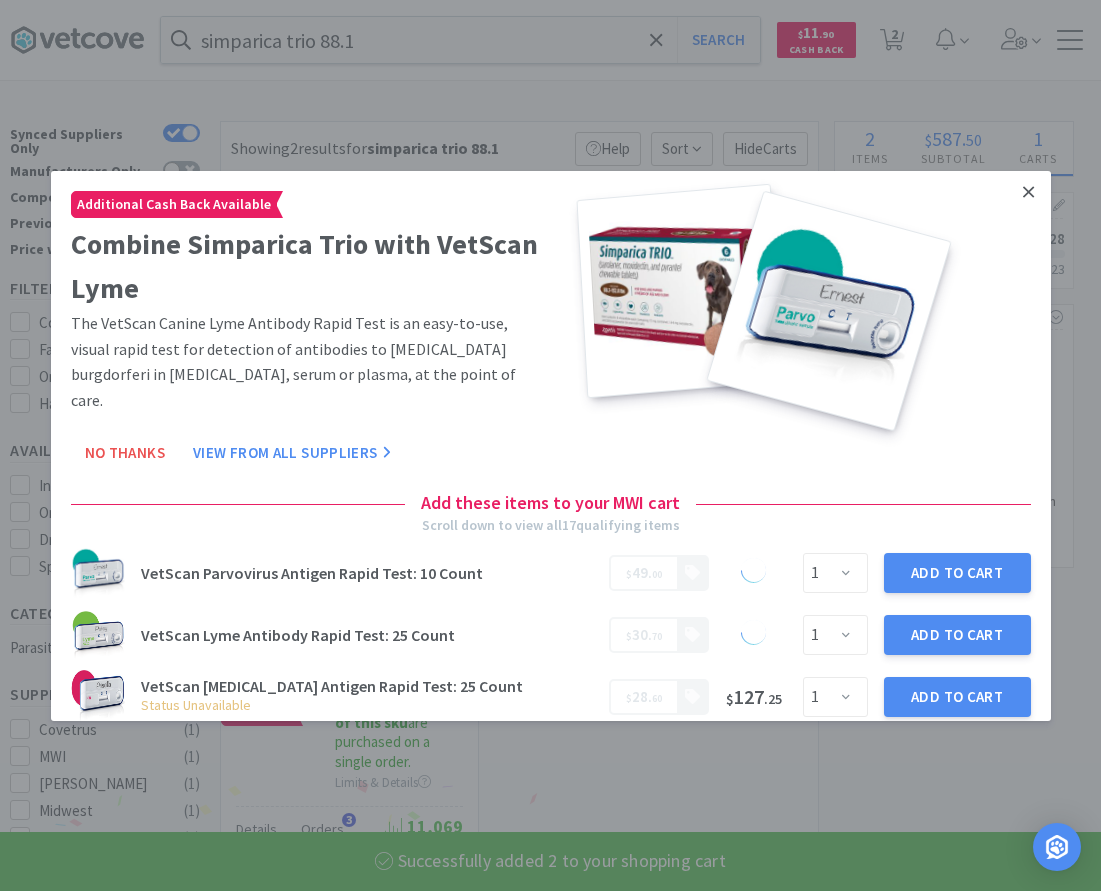 click at bounding box center (1028, 191) 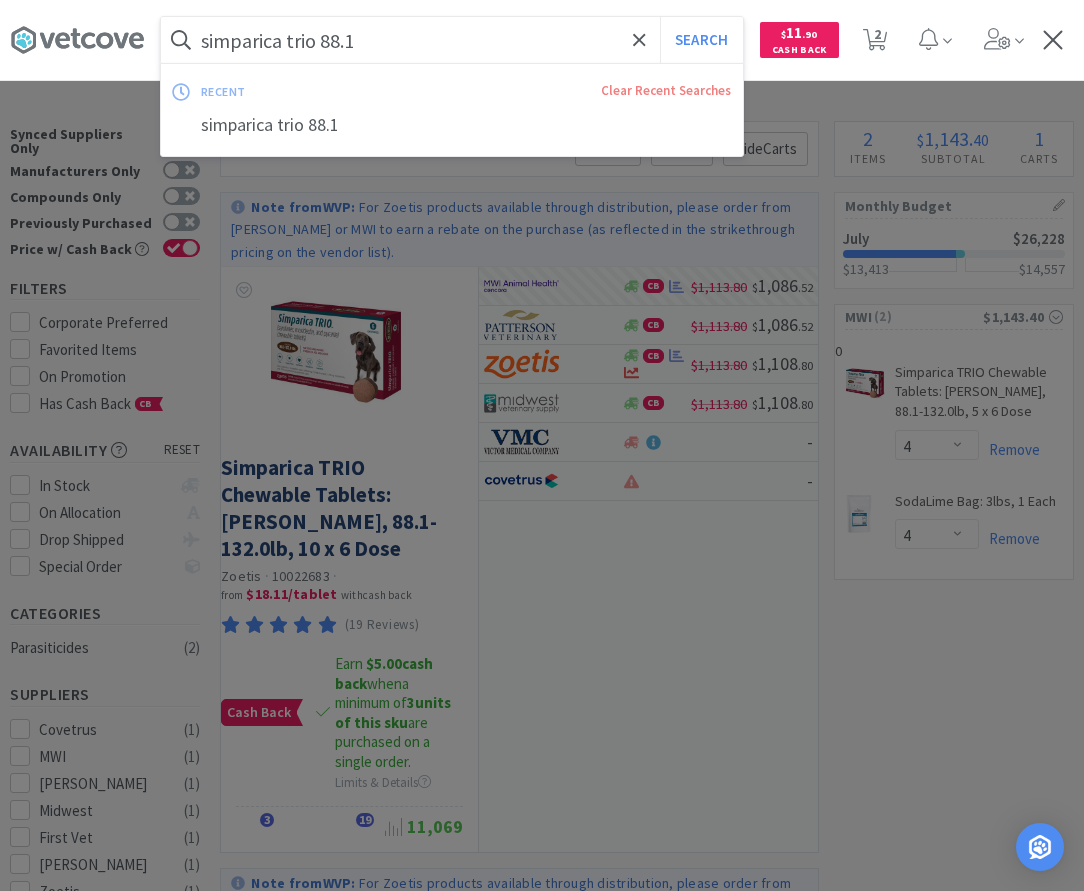 drag, startPoint x: 449, startPoint y: 42, endPoint x: 435, endPoint y: 19, distance: 26.925823 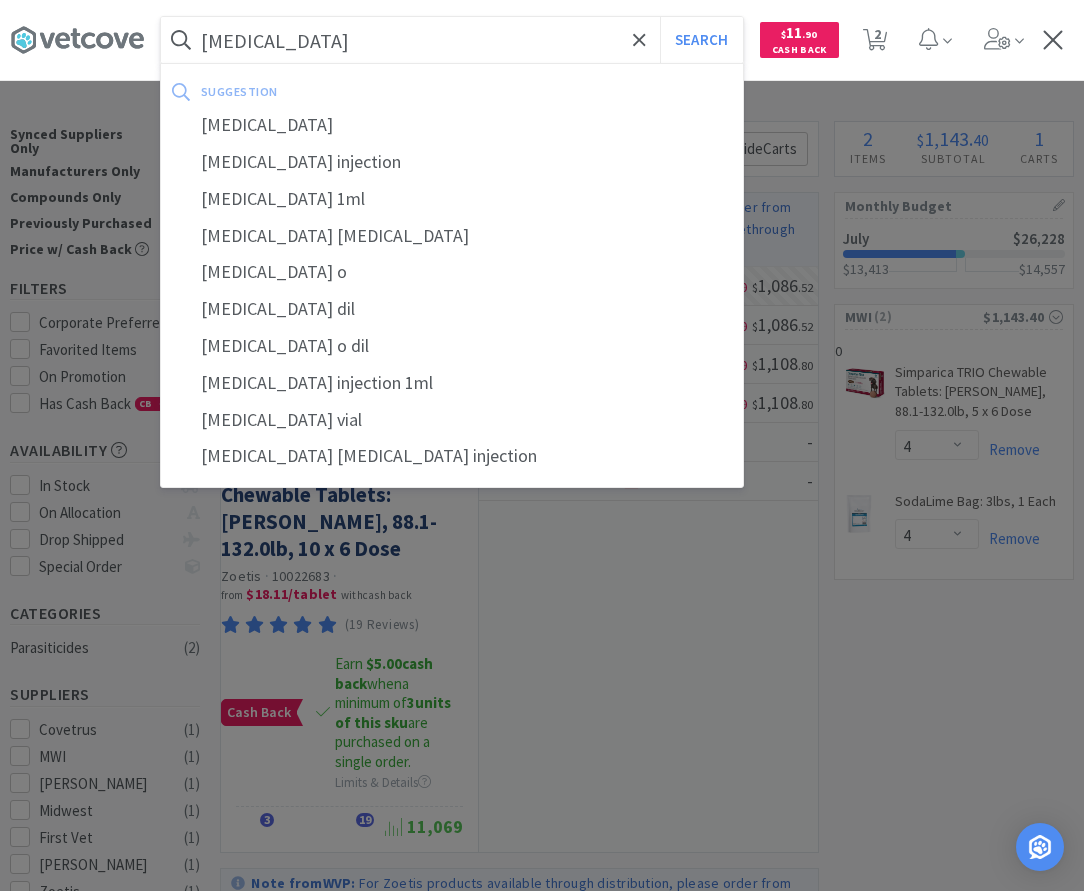 type on "[MEDICAL_DATA]" 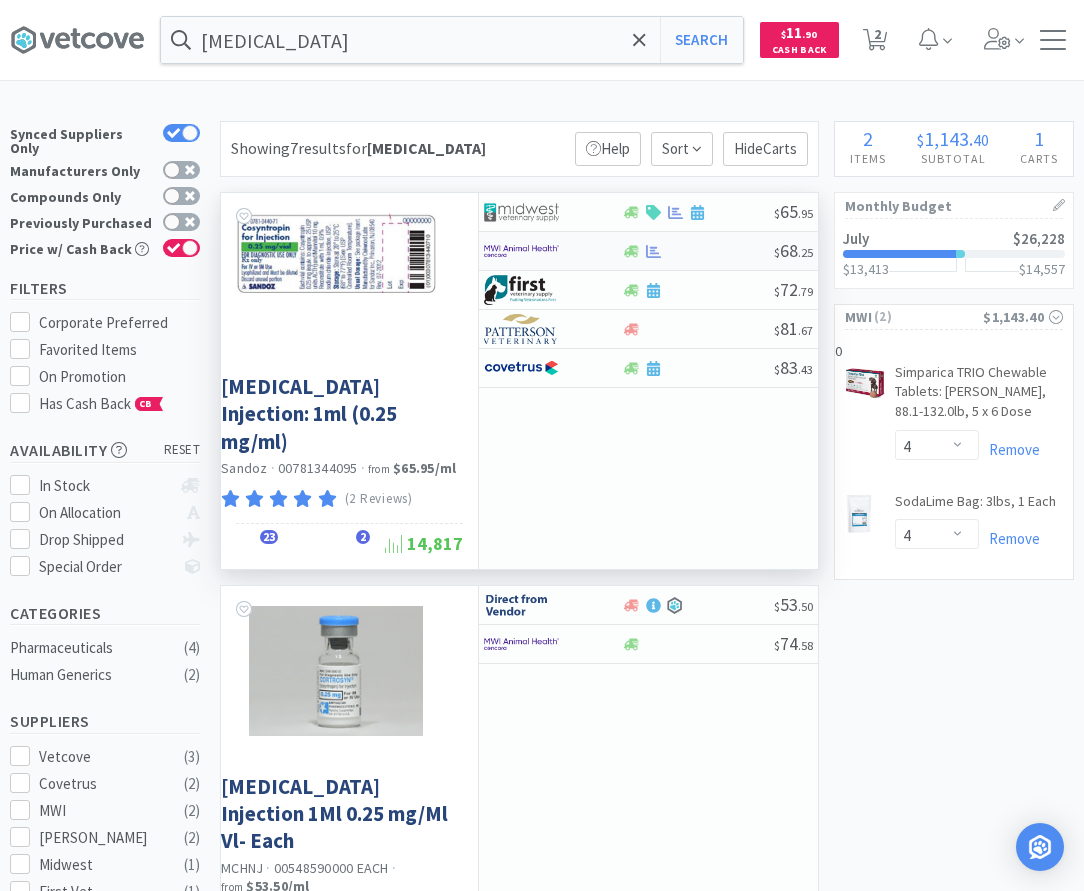 click at bounding box center (697, 251) 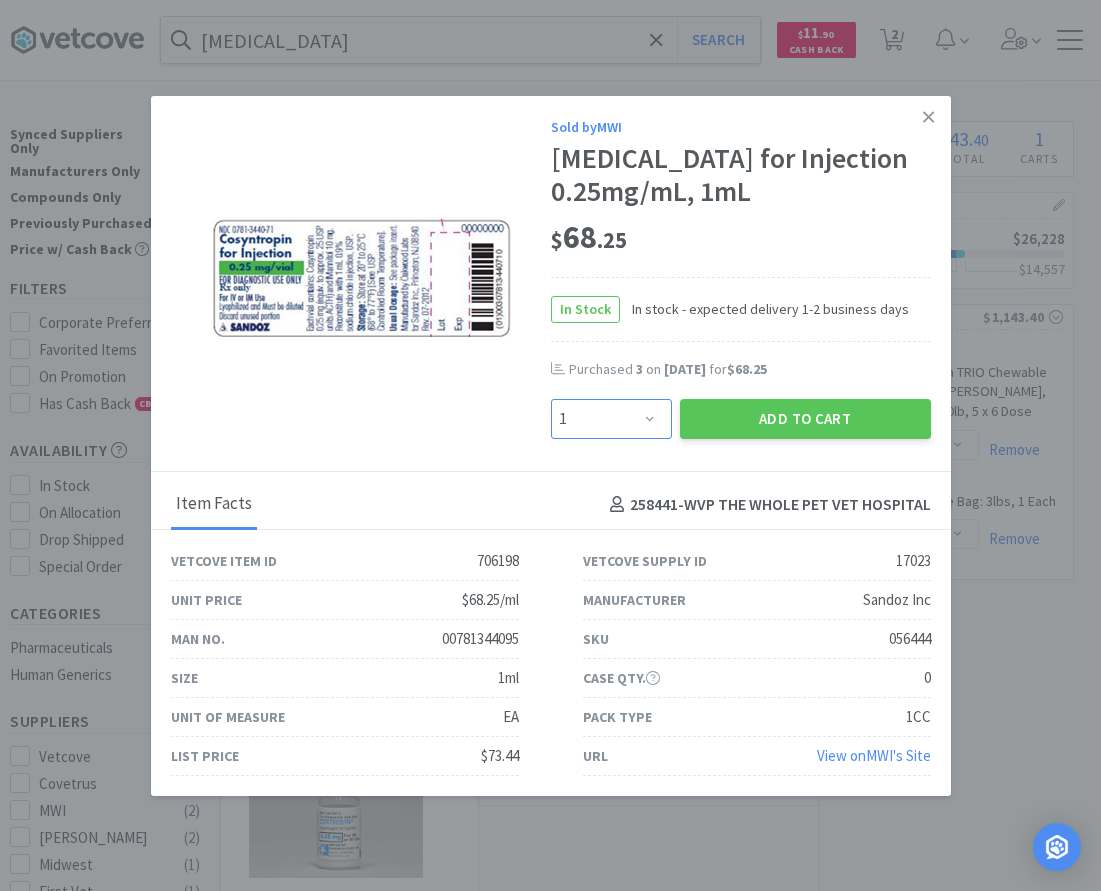 select on "3" 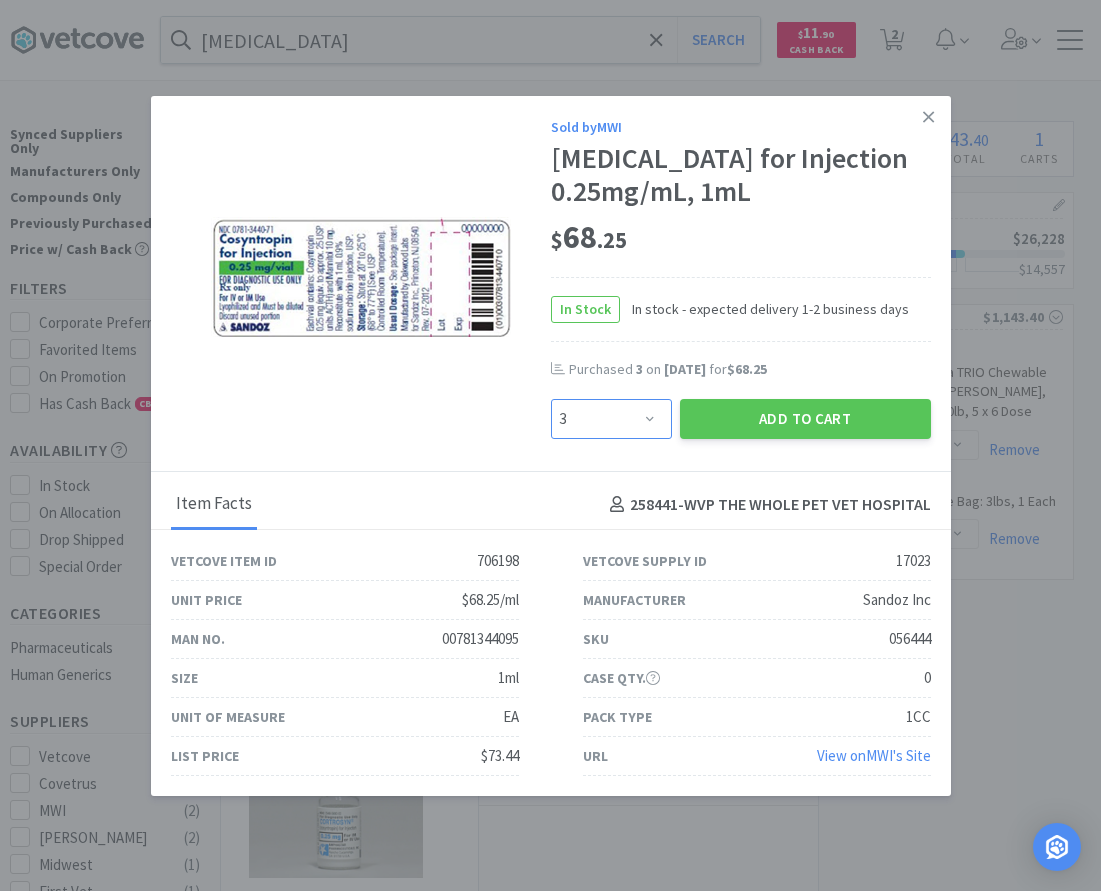 click on "3" at bounding box center (0, 0) 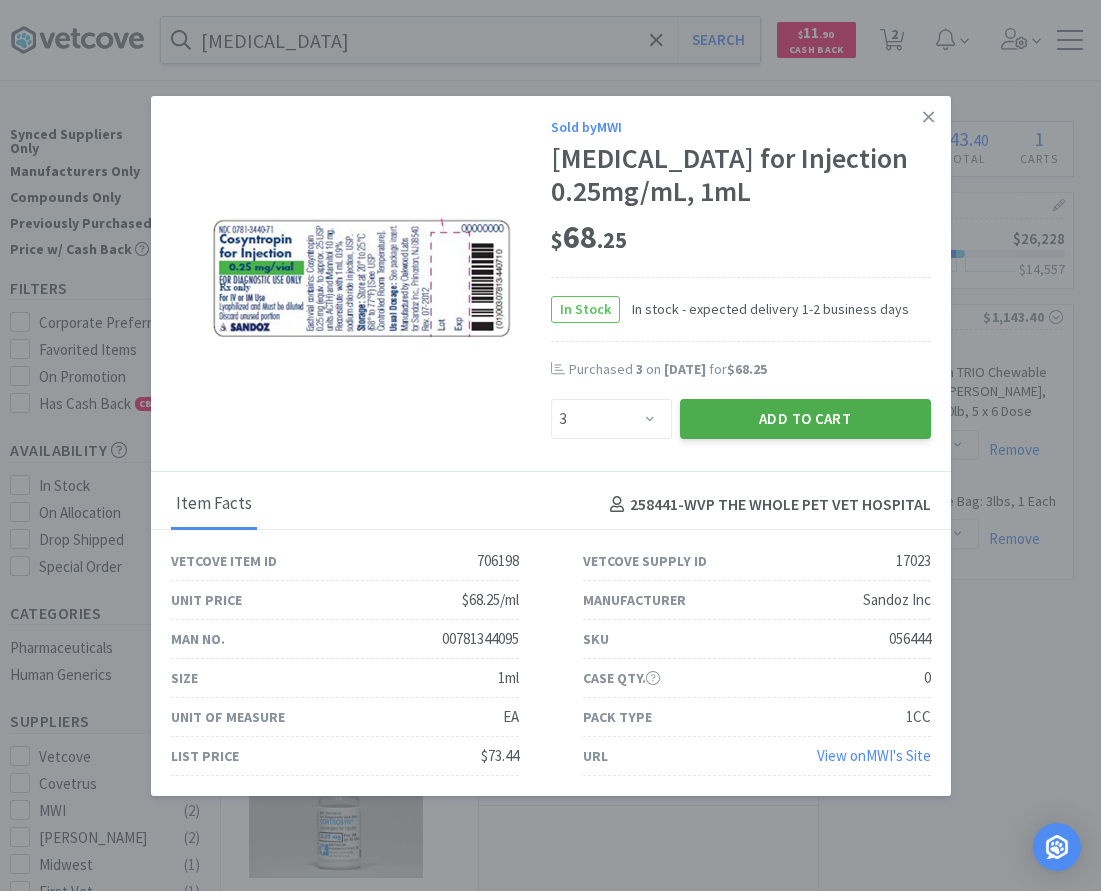 click on "Add to Cart" at bounding box center [805, 419] 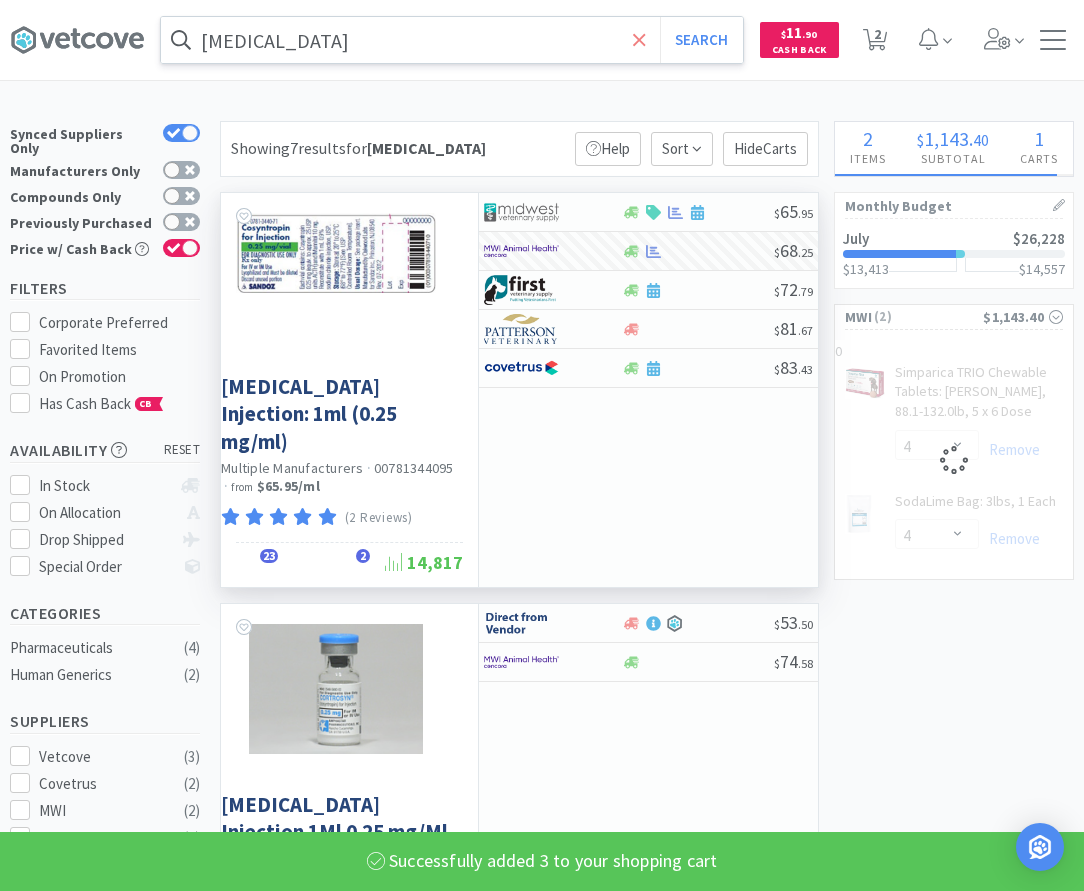 click at bounding box center [639, 40] 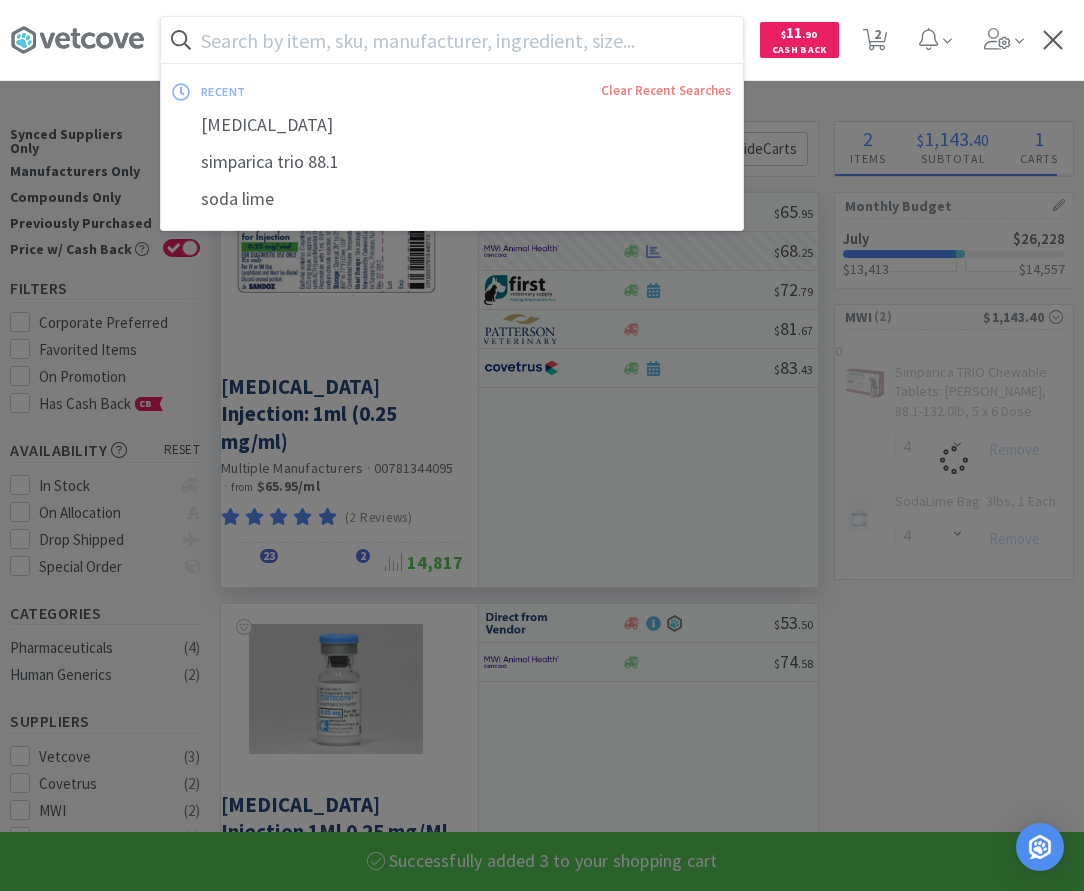 select on "2" 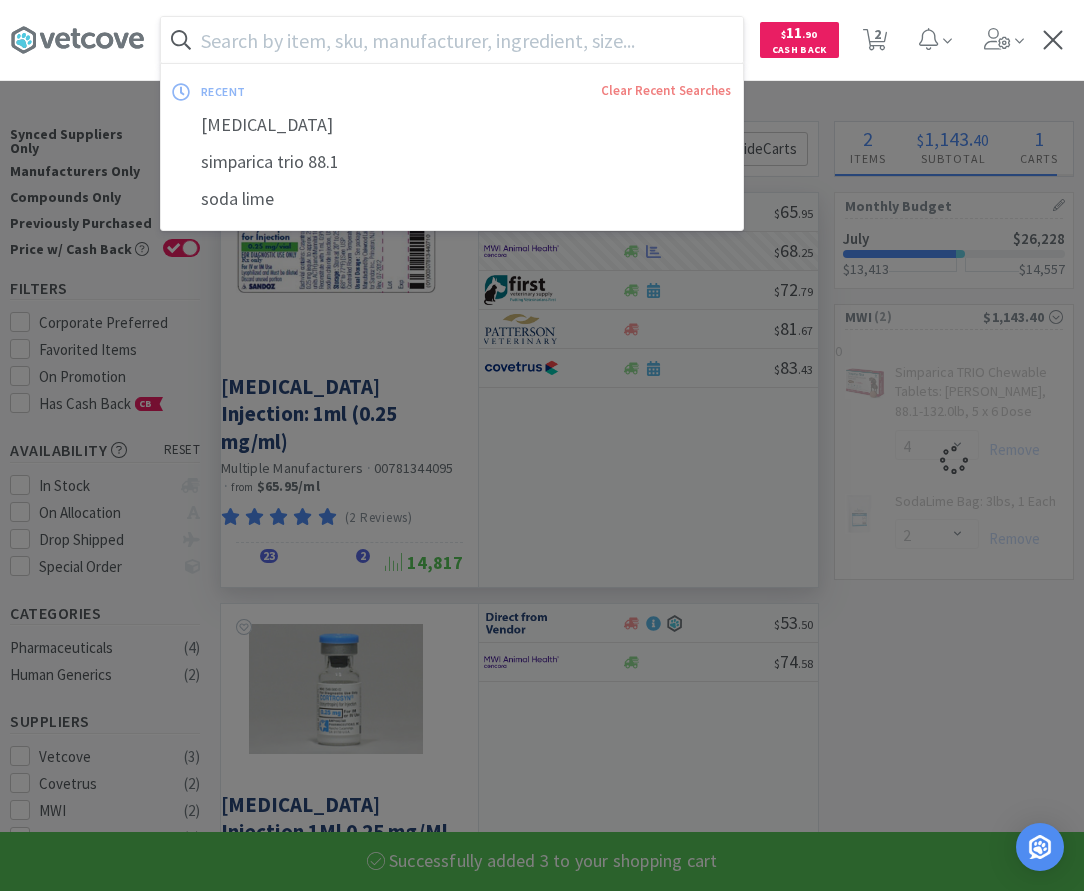 select on "3" 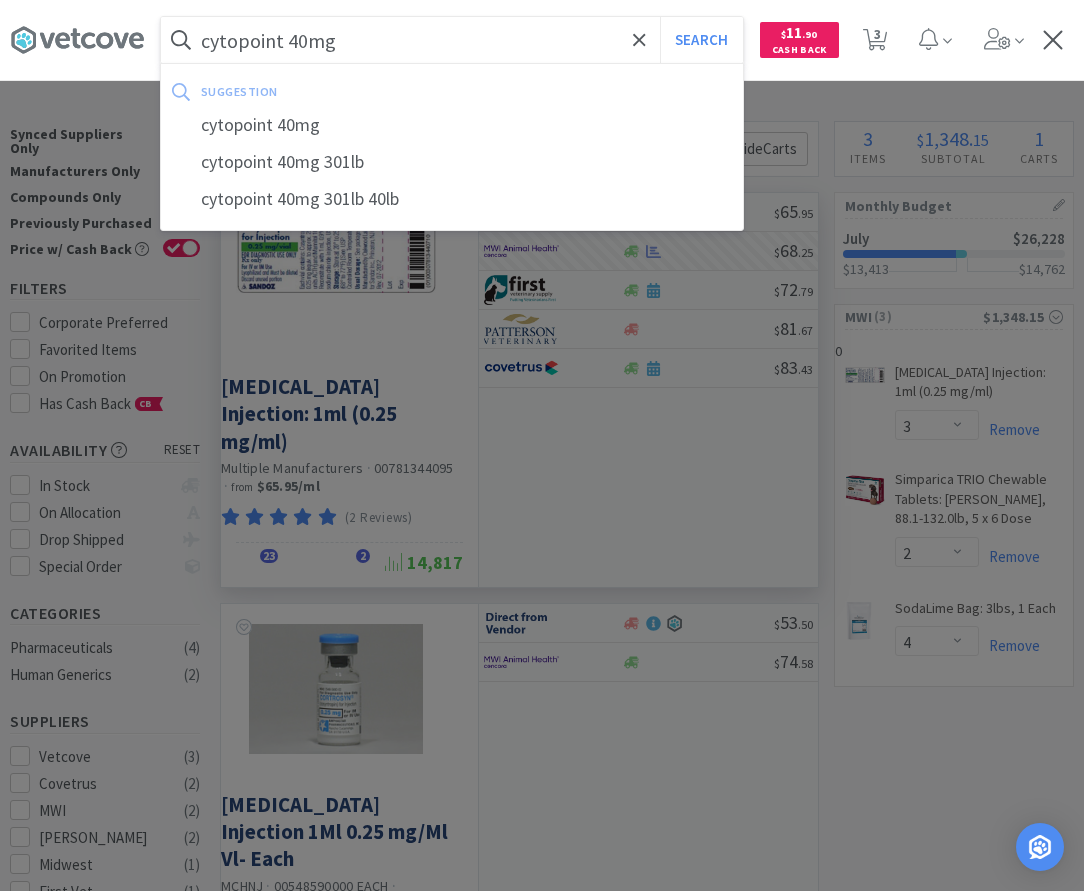 type on "cytopoint 40mg" 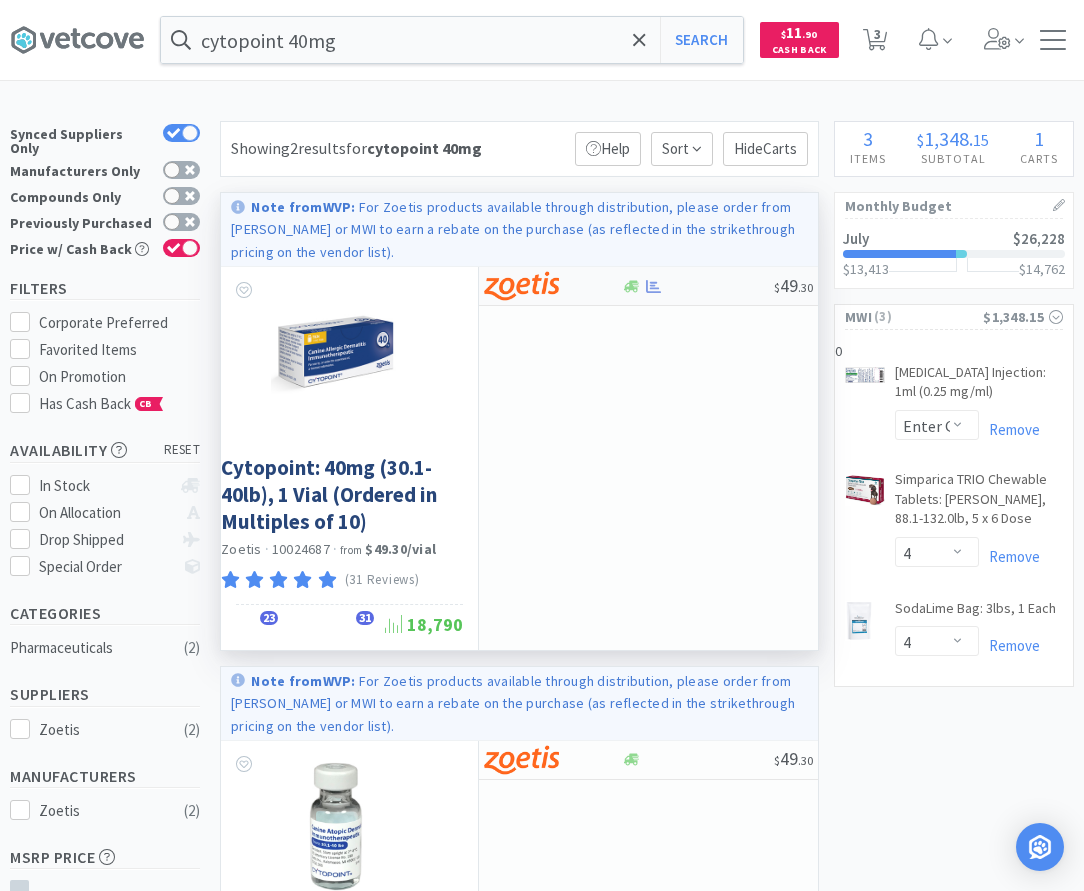 click at bounding box center (697, 286) 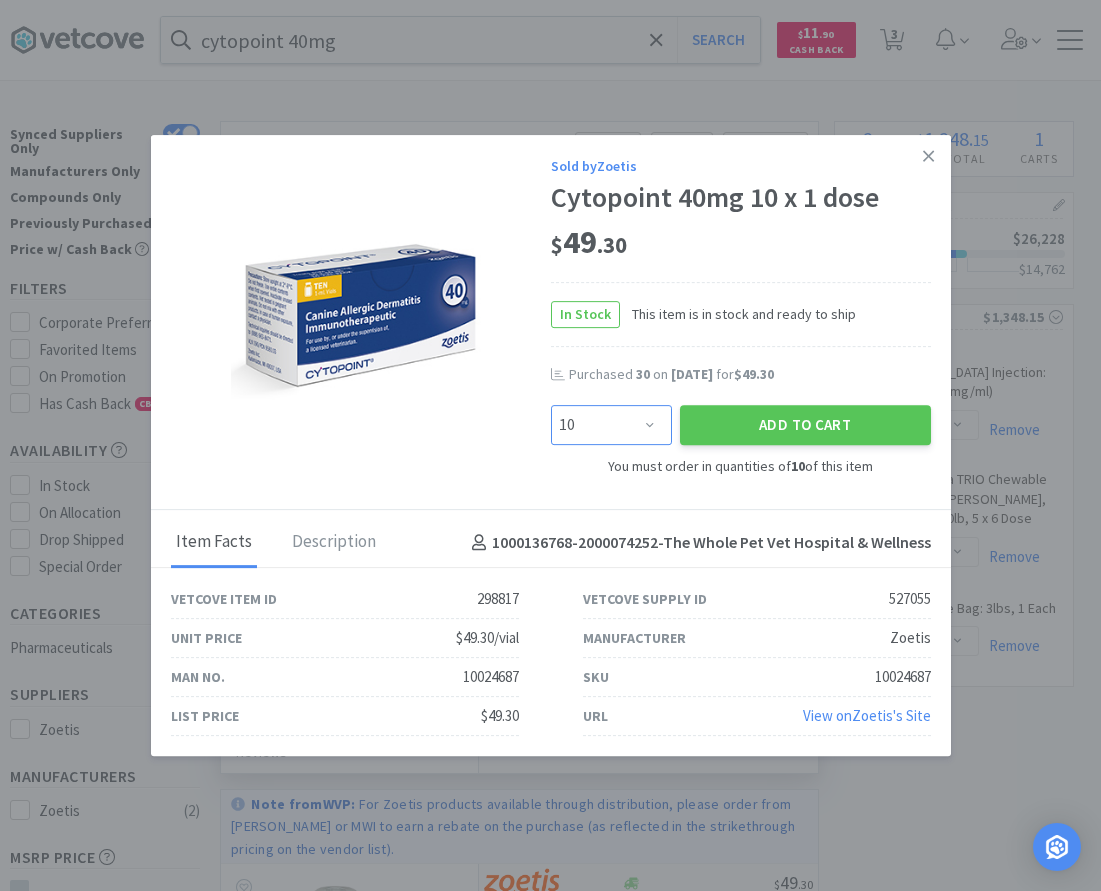 click on "Enter Quantity 10 20 30 40 50 60 70 80 90 100 110 120 130 140 150 160 170 180 190 200 Enter Quantity" at bounding box center (611, 425) 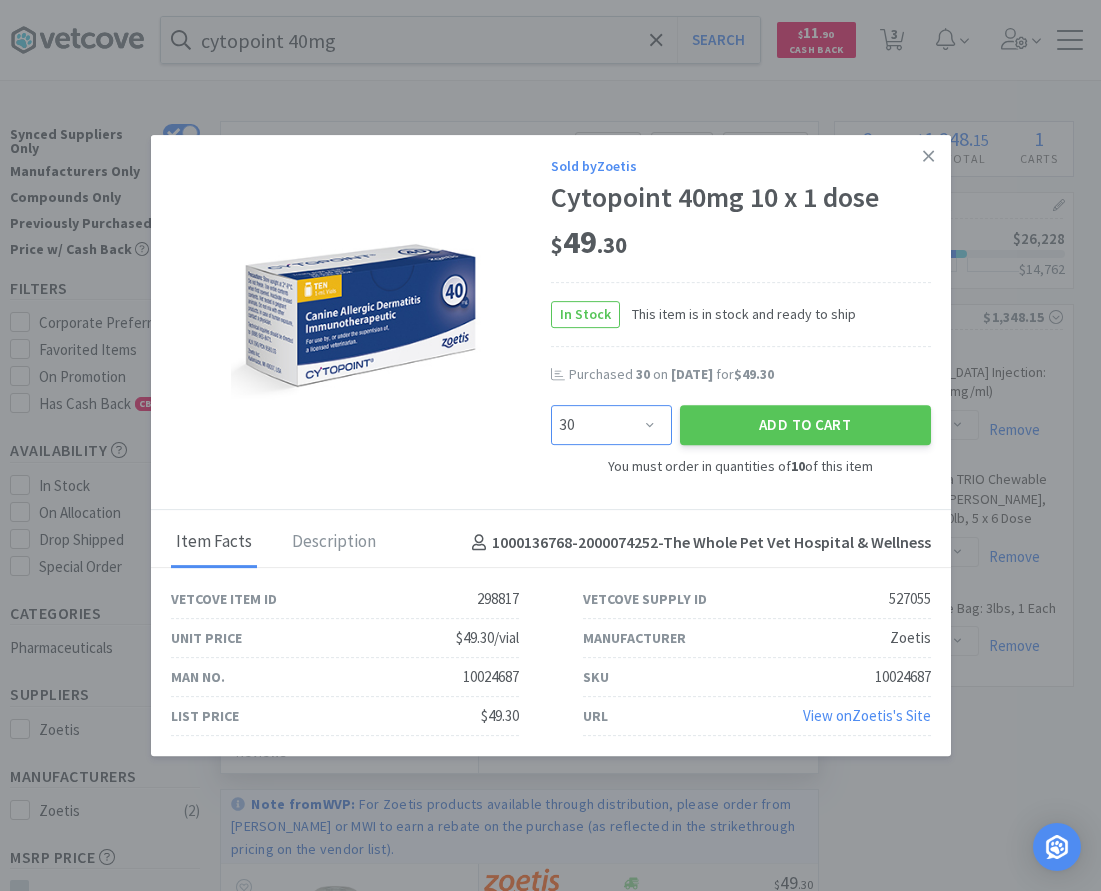 click on "30" at bounding box center (0, 0) 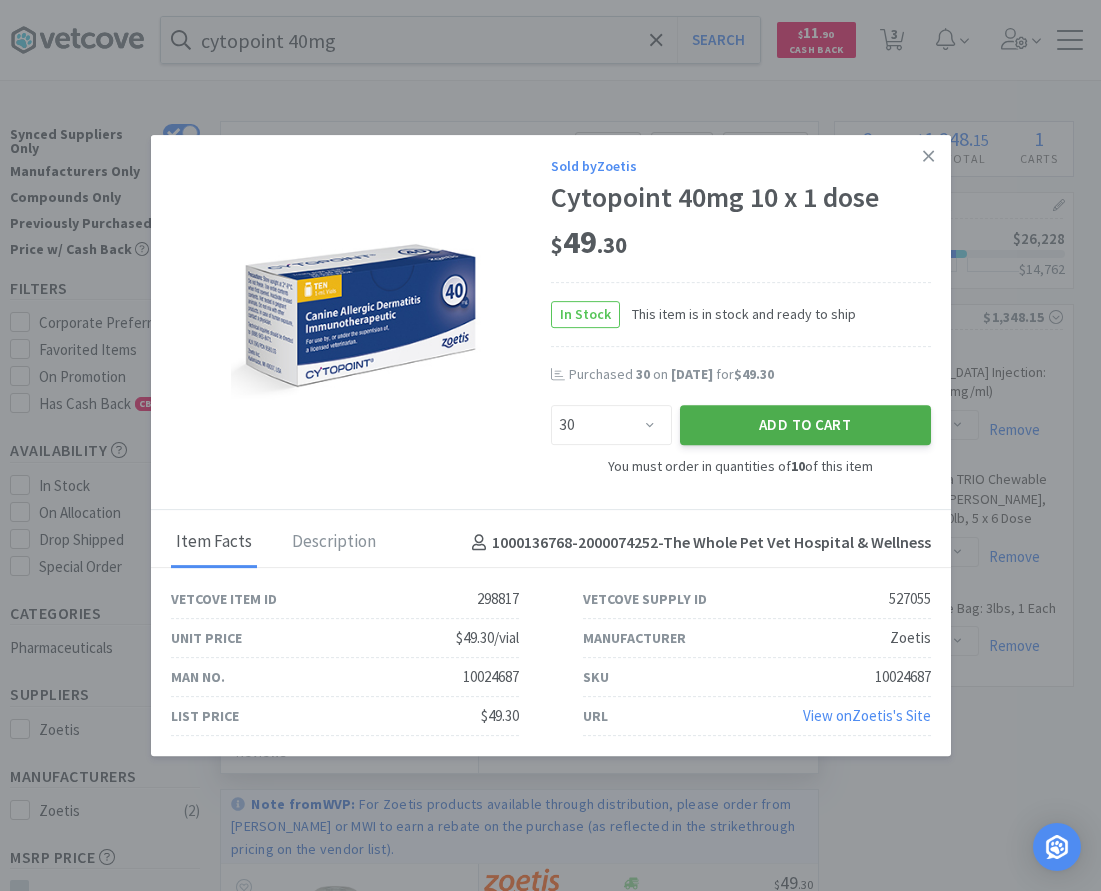 click on "Add to Cart" at bounding box center [805, 425] 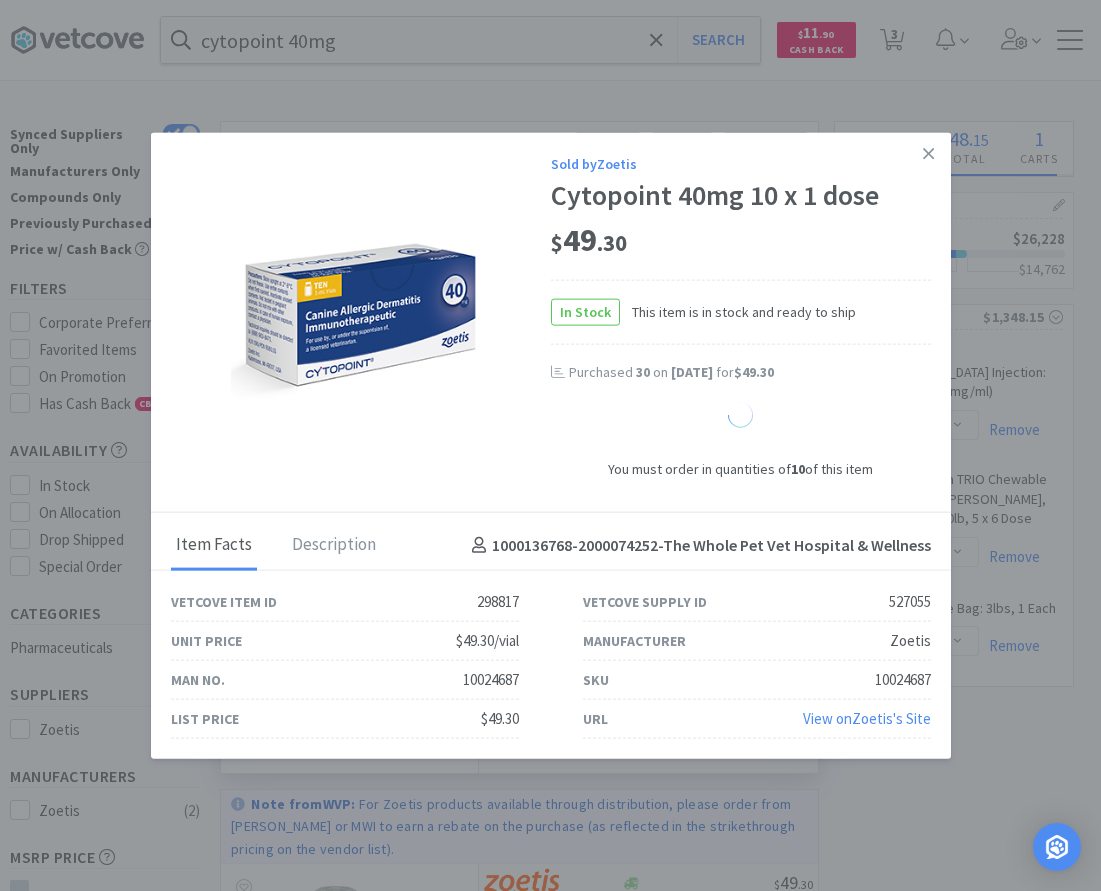 select on "30" 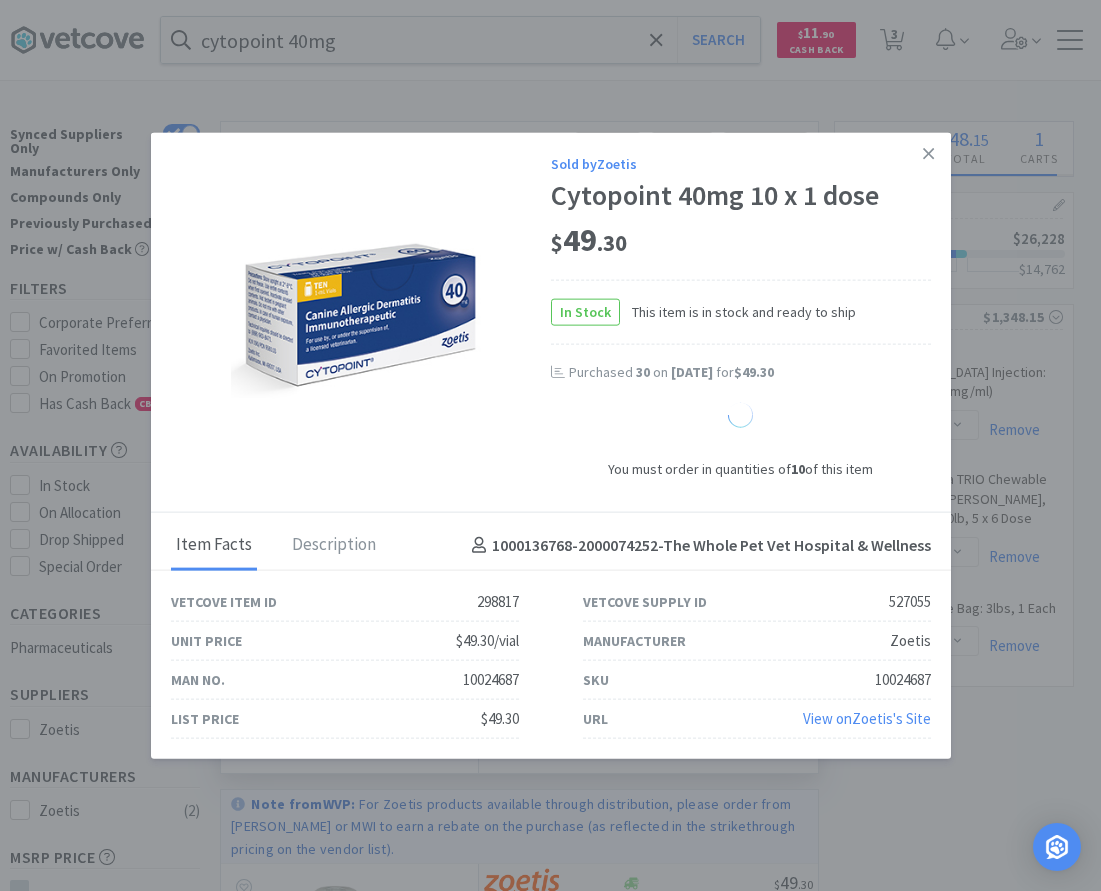 select on "1" 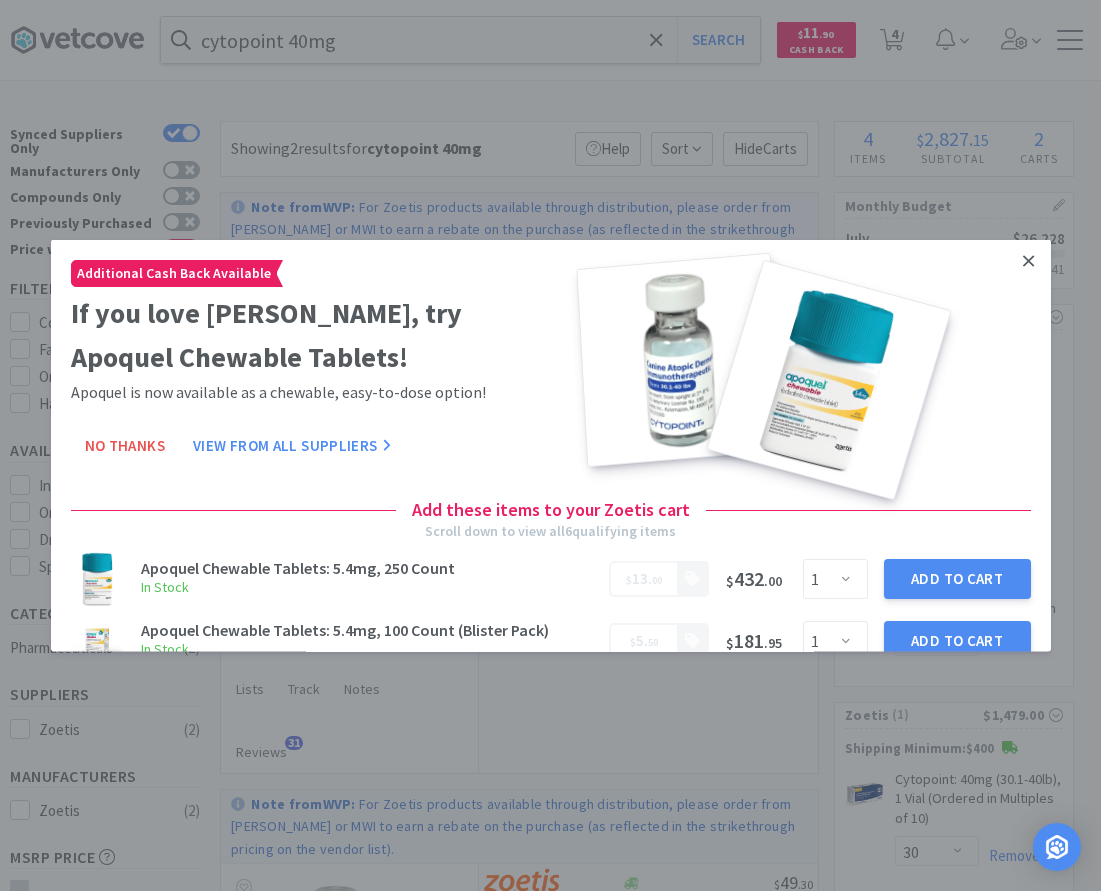 click at bounding box center (1028, 260) 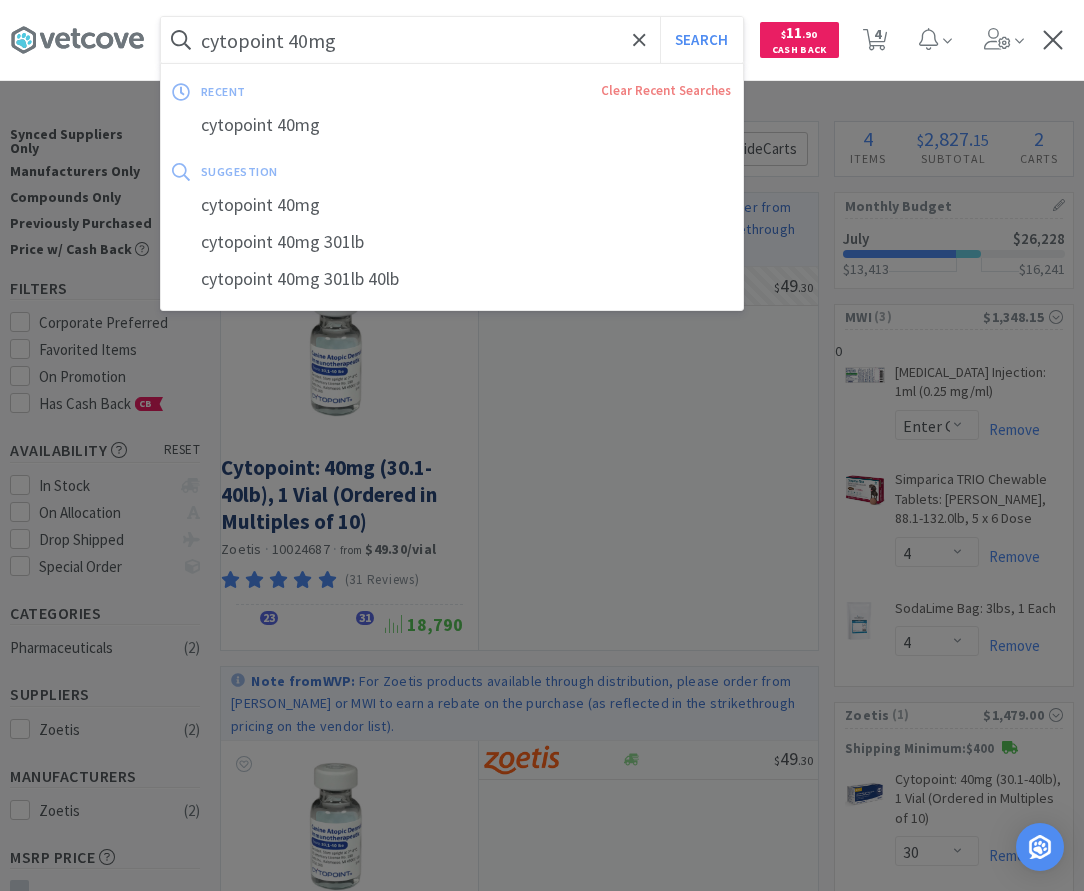 drag, startPoint x: 381, startPoint y: 36, endPoint x: 429, endPoint y: 18, distance: 51.264023 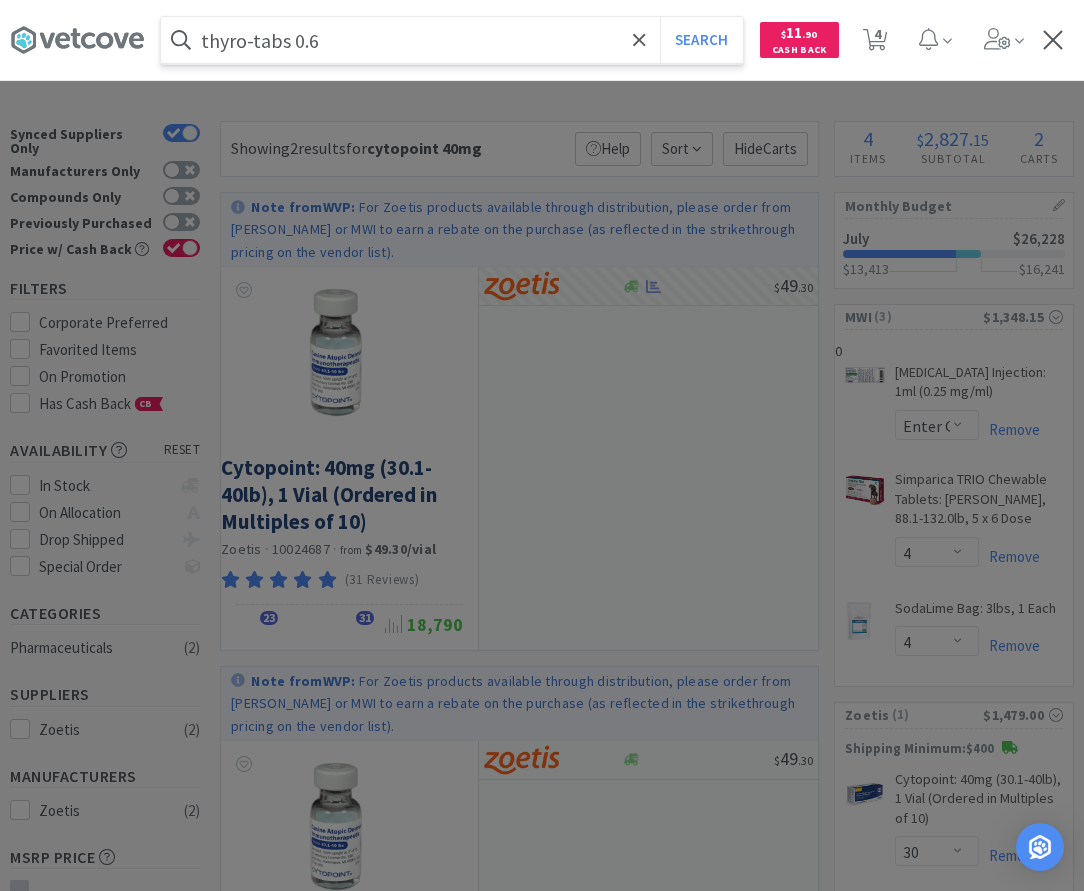 type on "thyro-tabs 0.6" 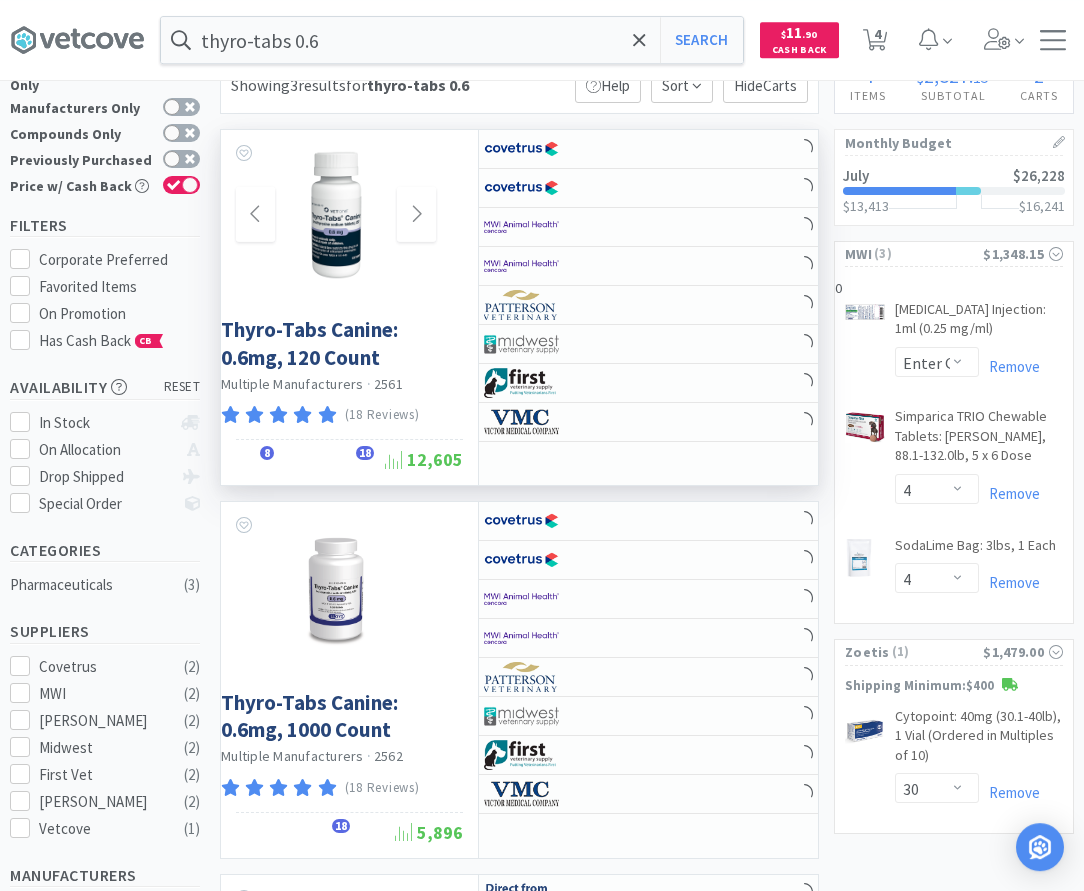 scroll, scrollTop: 102, scrollLeft: 0, axis: vertical 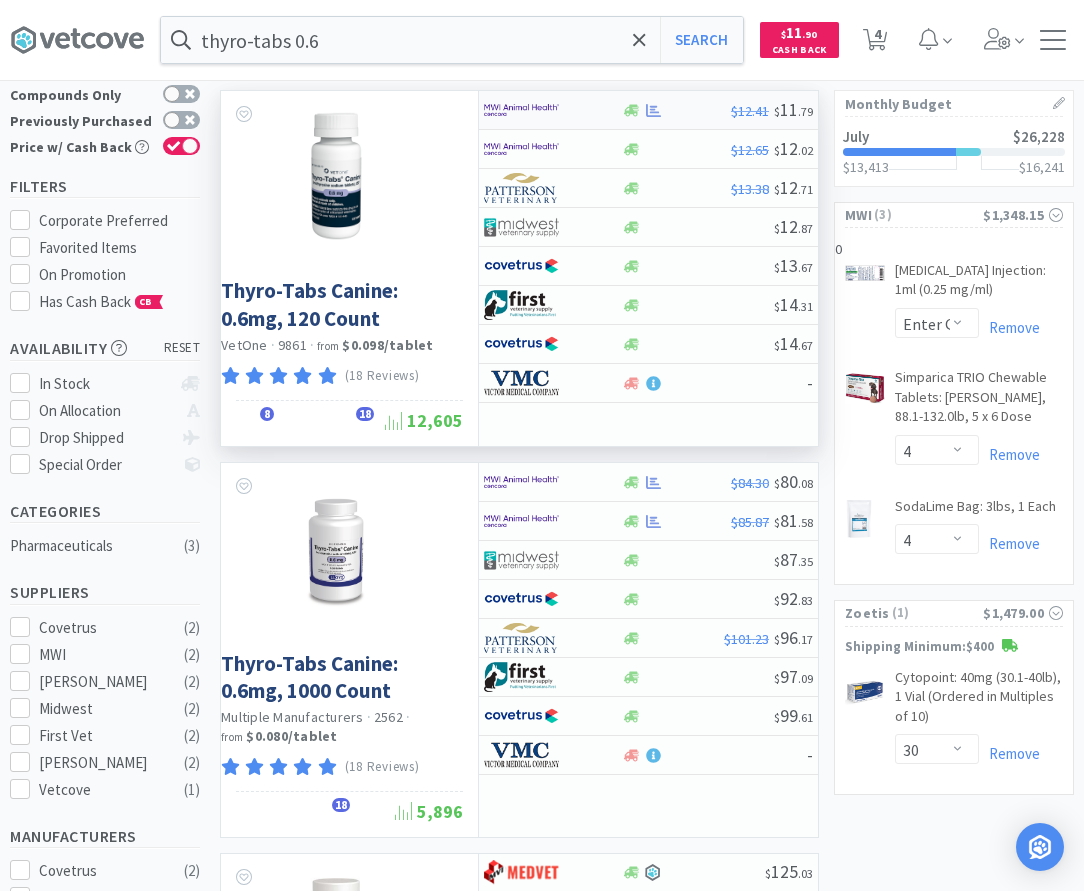click at bounding box center (676, 110) 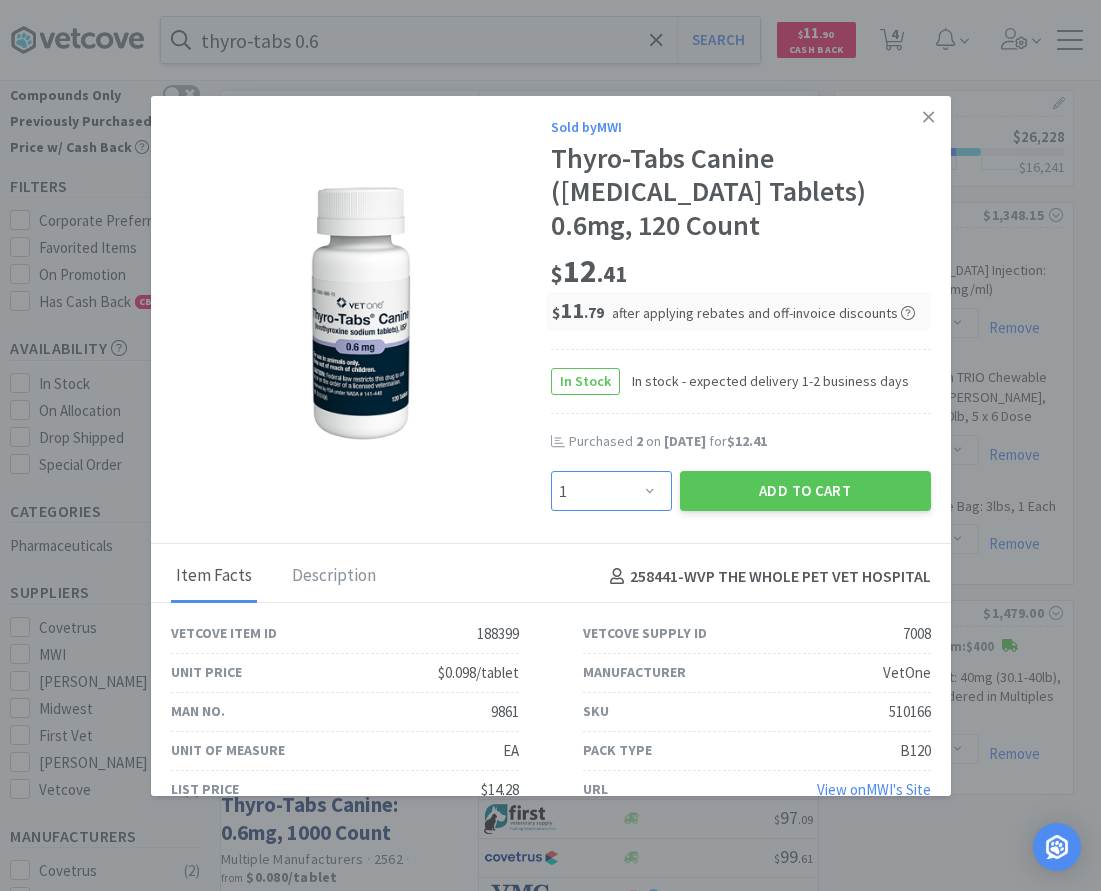 click on "Enter Quantity 1 2 3 4 5 6 7 8 9 10 11 12 13 14 15 16 17 18 19 20 Enter Quantity" at bounding box center (611, 491) 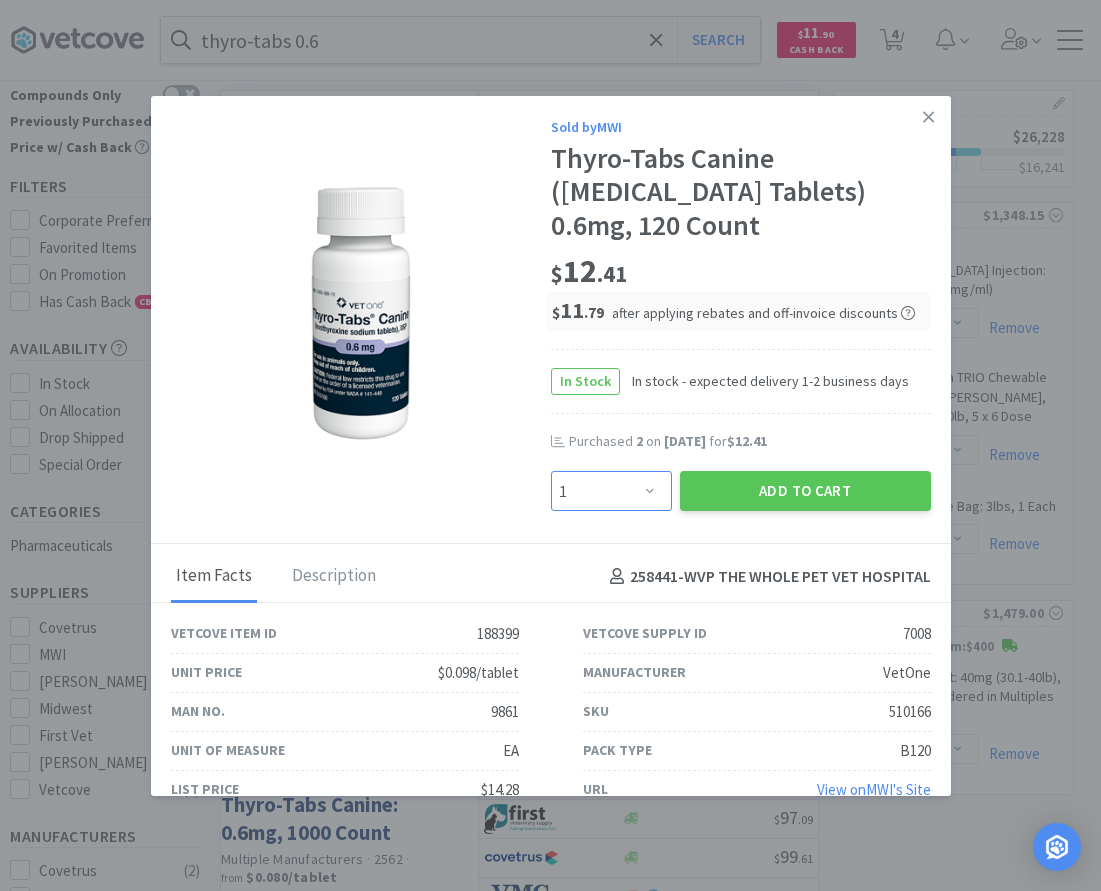 select on "2" 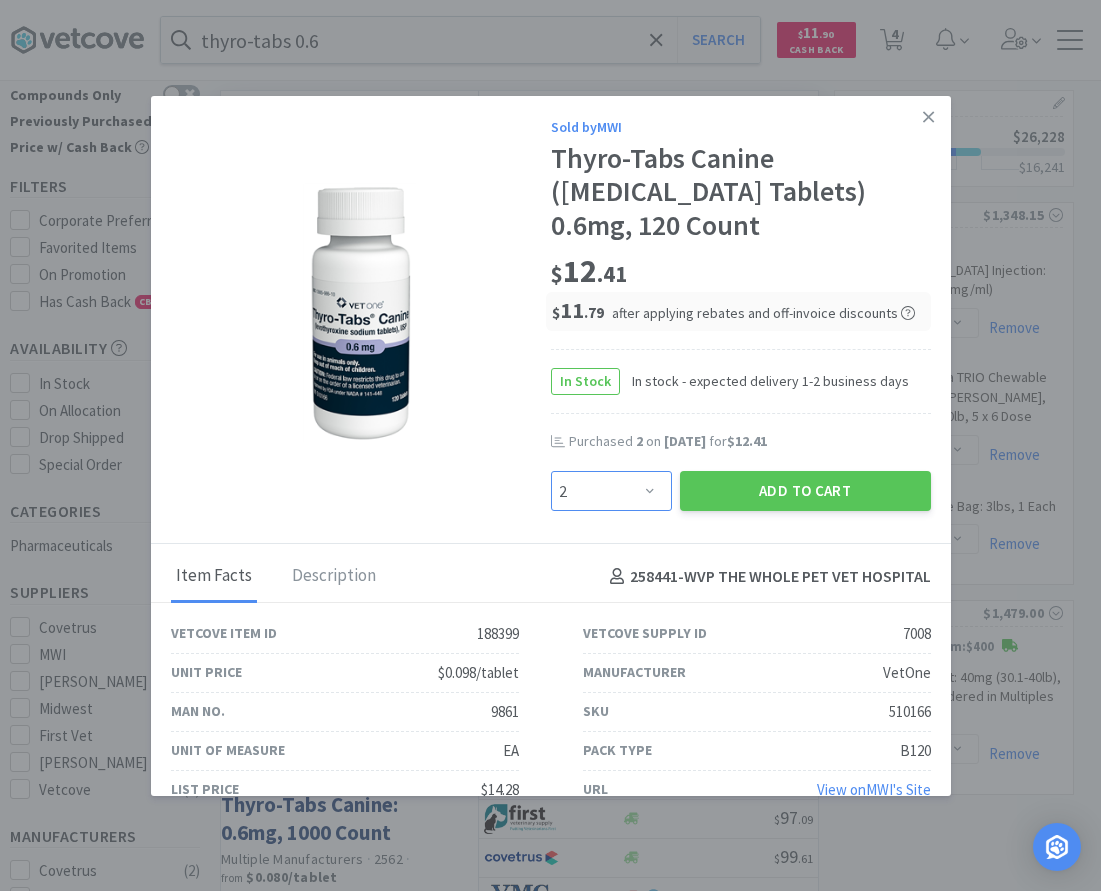 click on "2" at bounding box center [0, 0] 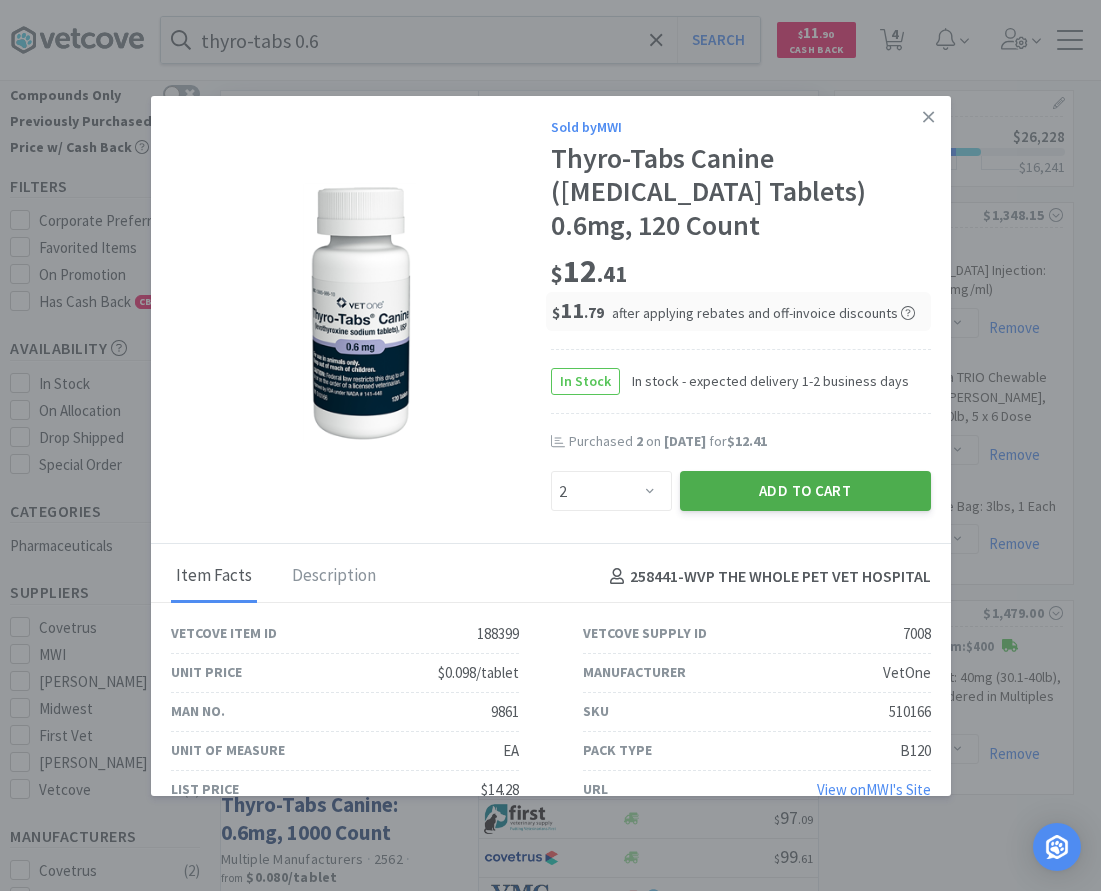 click on "Add to Cart" at bounding box center (805, 491) 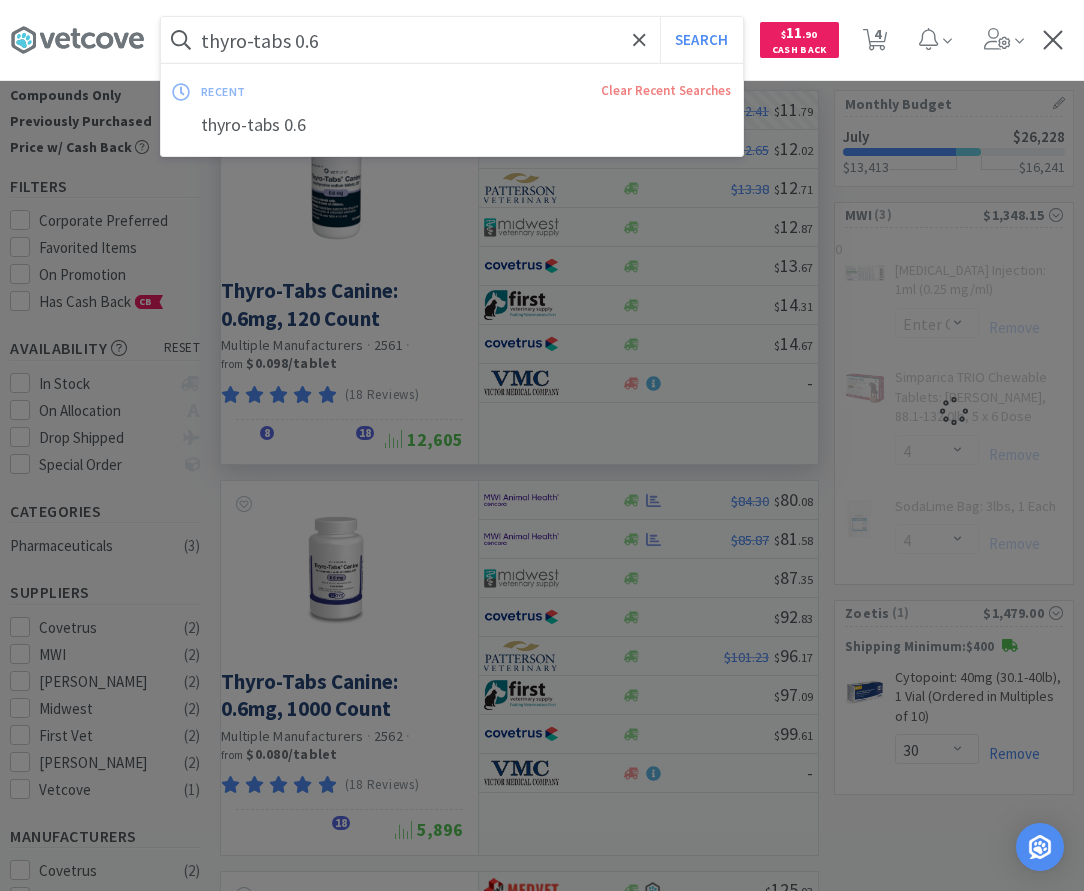 select on "2" 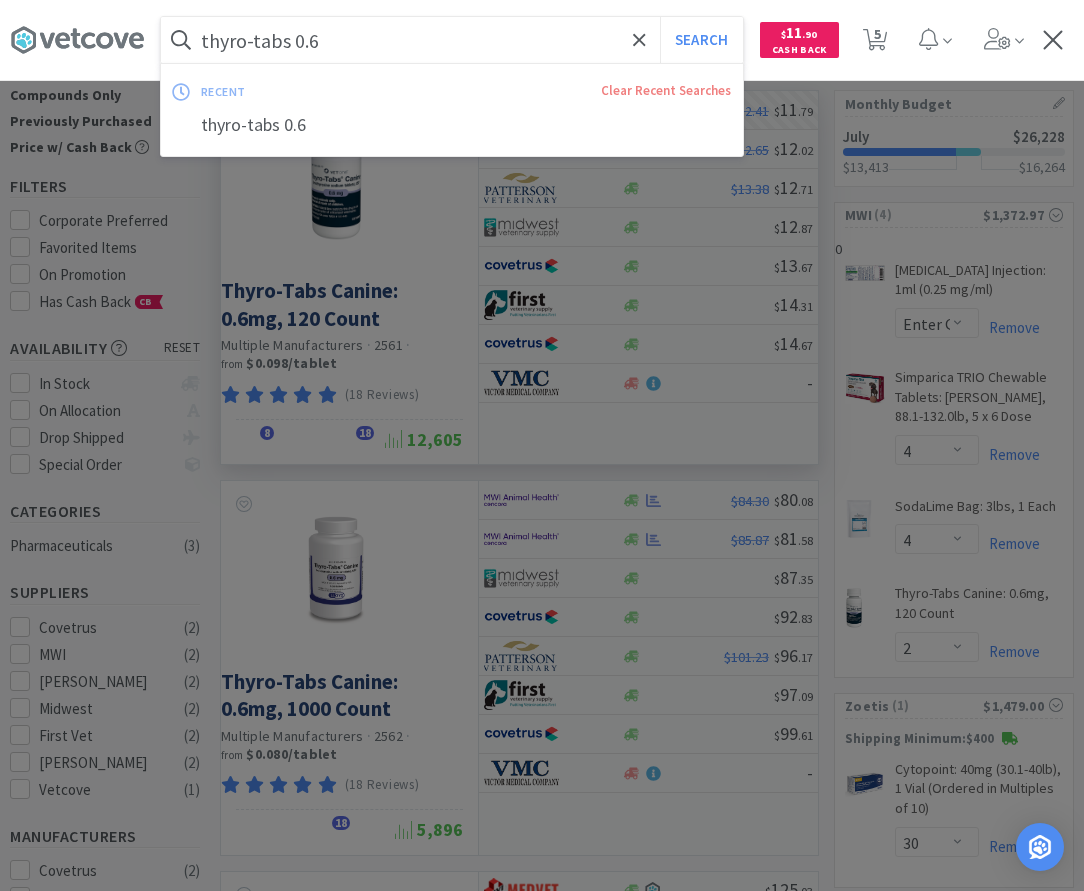 drag, startPoint x: 336, startPoint y: 44, endPoint x: 349, endPoint y: 25, distance: 23.021729 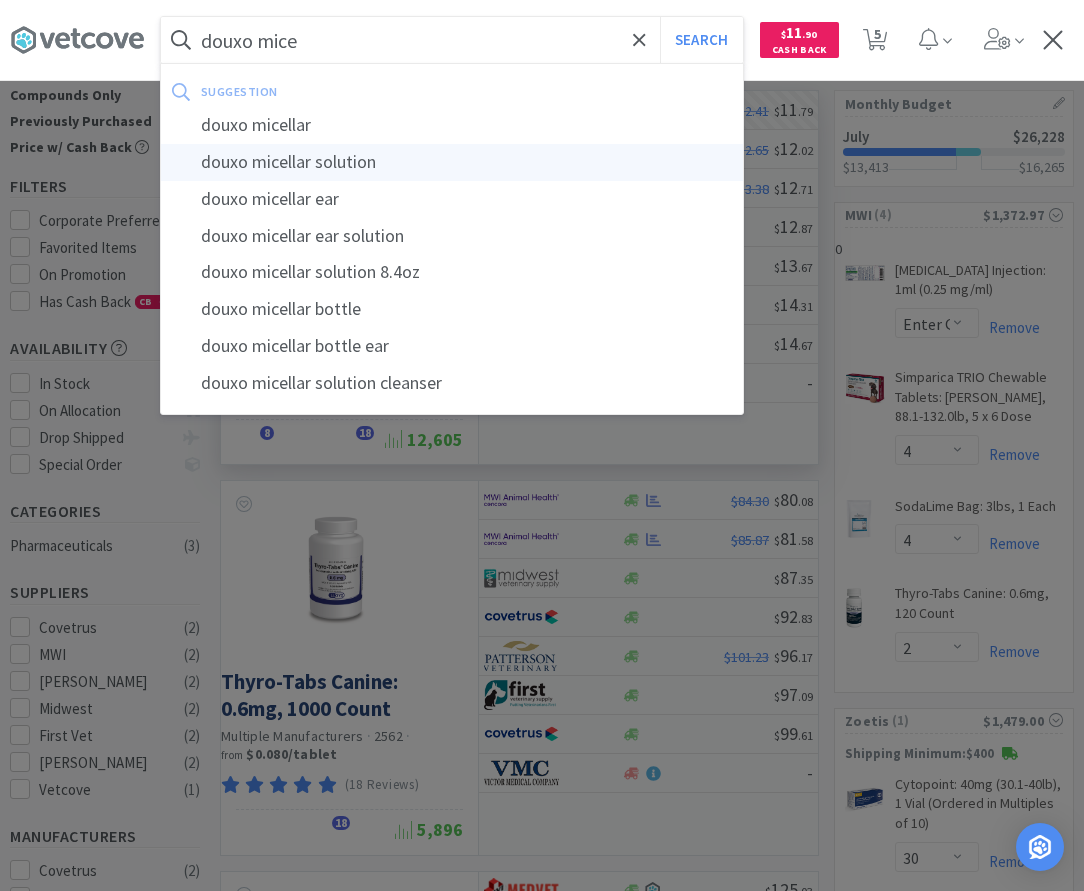 click on "douxo micellar solution" at bounding box center (452, 162) 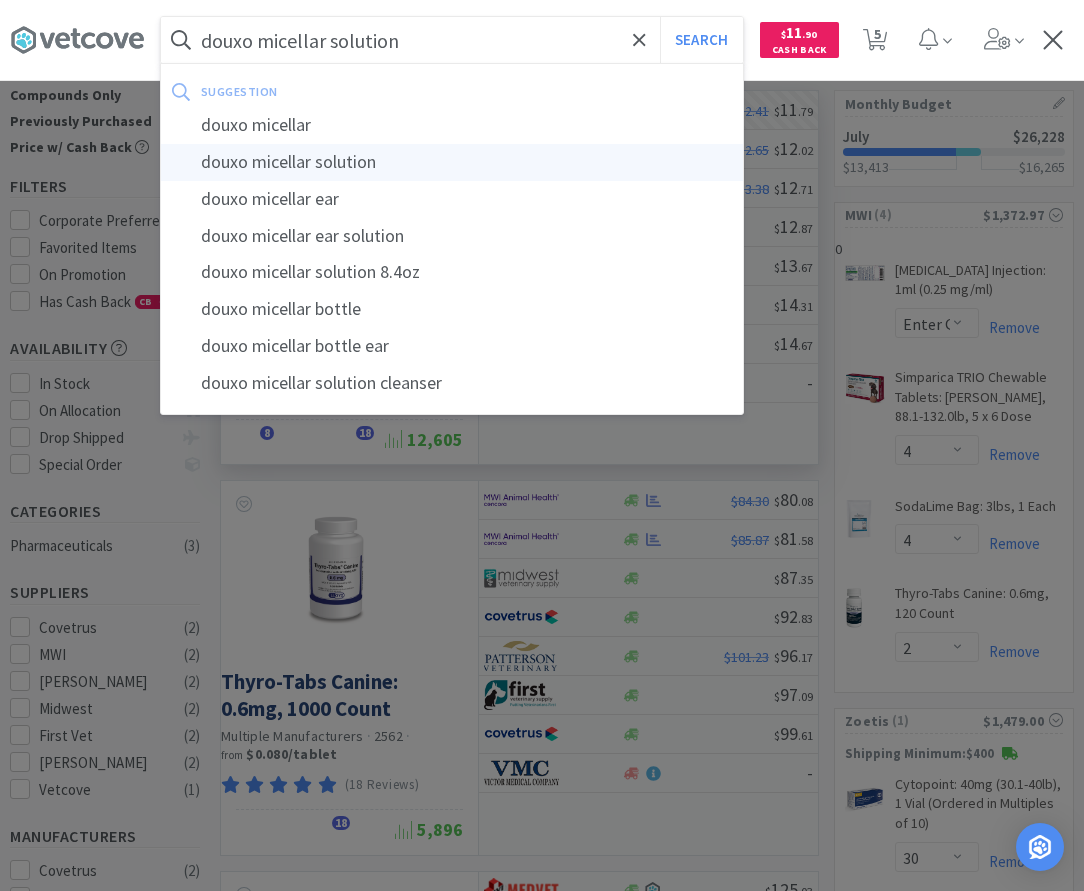 scroll, scrollTop: 0, scrollLeft: 0, axis: both 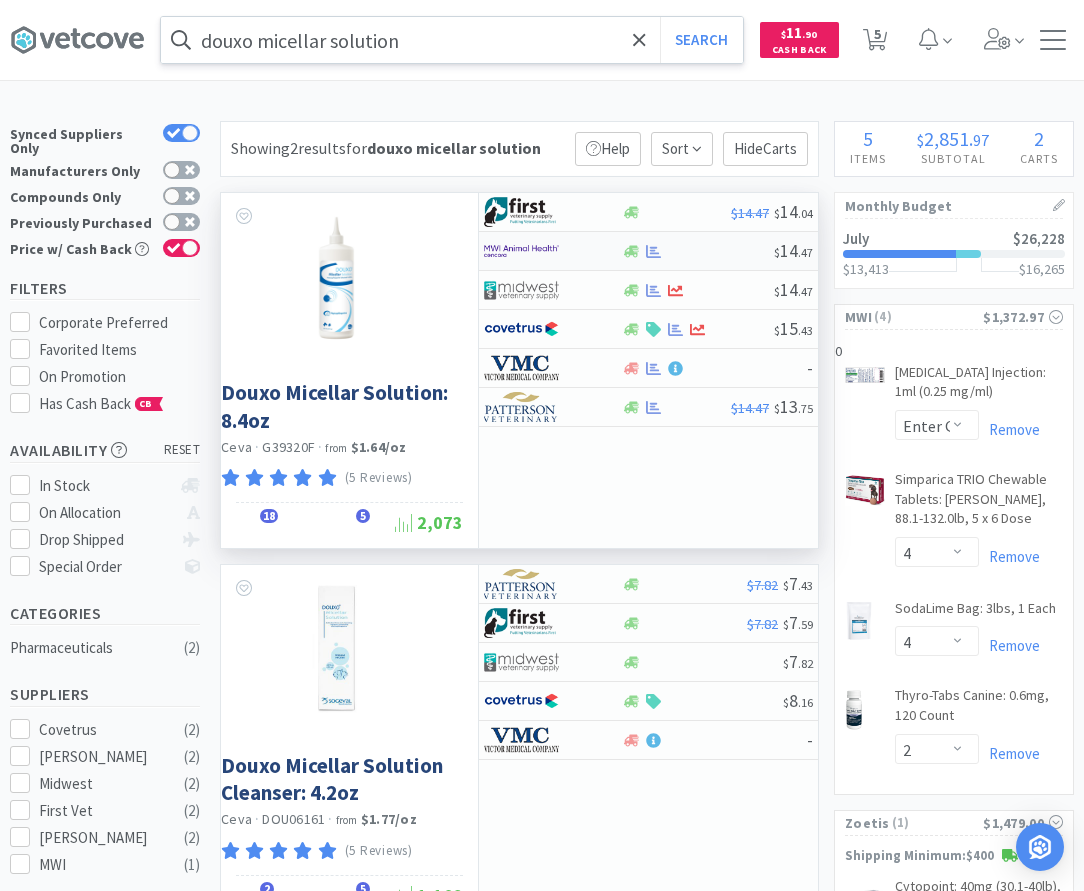 click at bounding box center (697, 251) 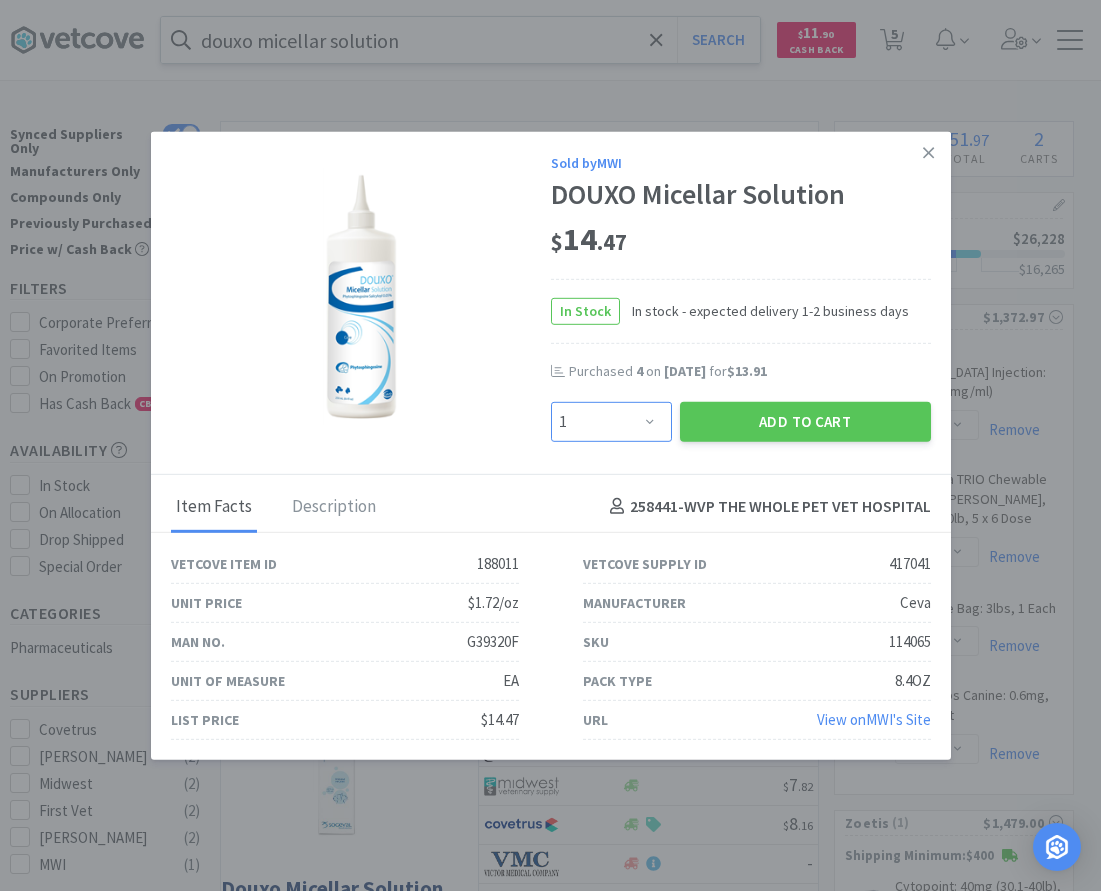 click on "Enter Quantity 1 2 3 4 5 6 7 8 9 10 11 12 13 14 15 16 17 18 19 20 Enter Quantity" at bounding box center [611, 421] 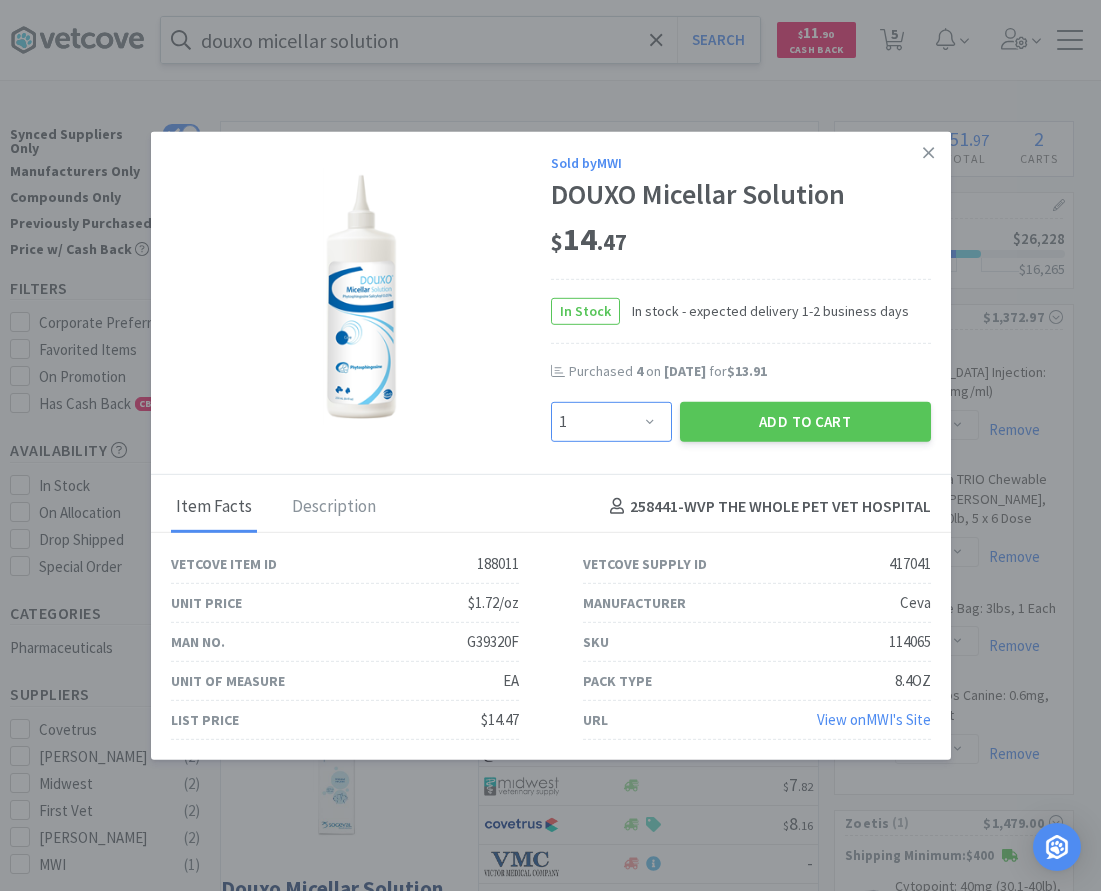 select on "2" 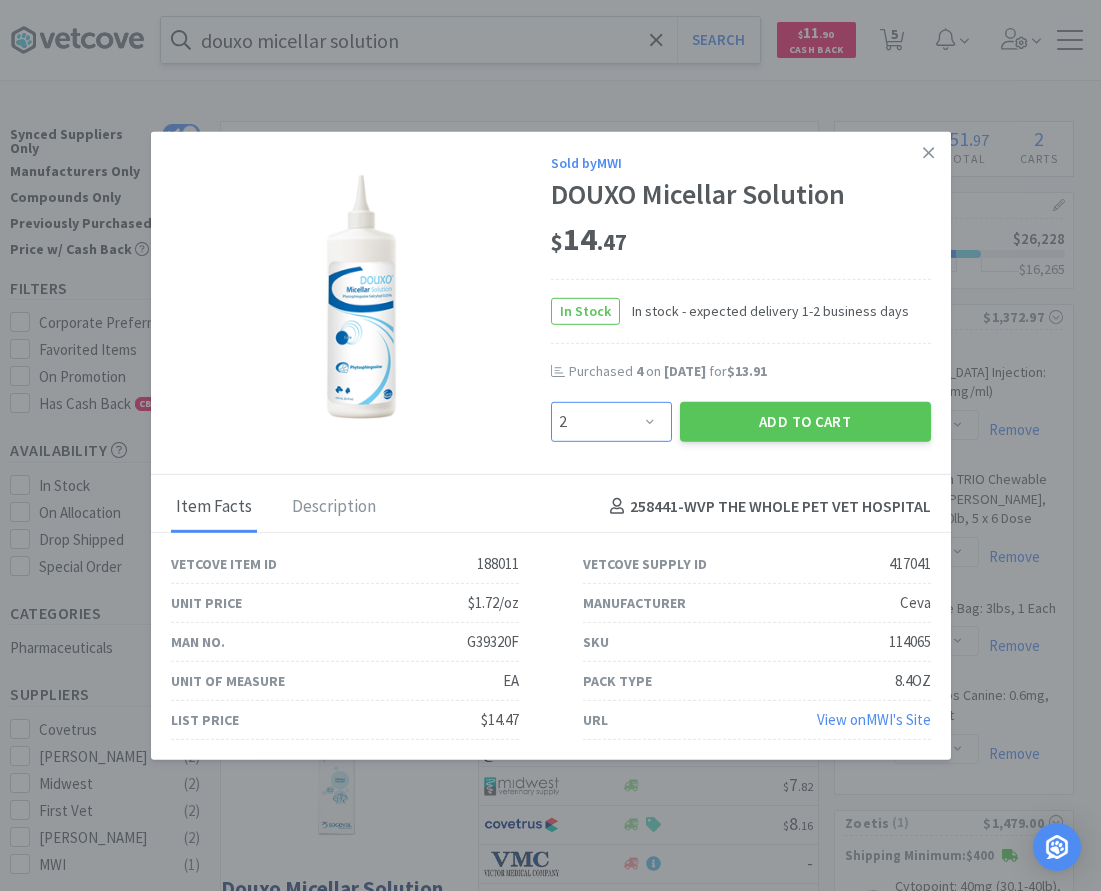 click on "2" at bounding box center (0, 0) 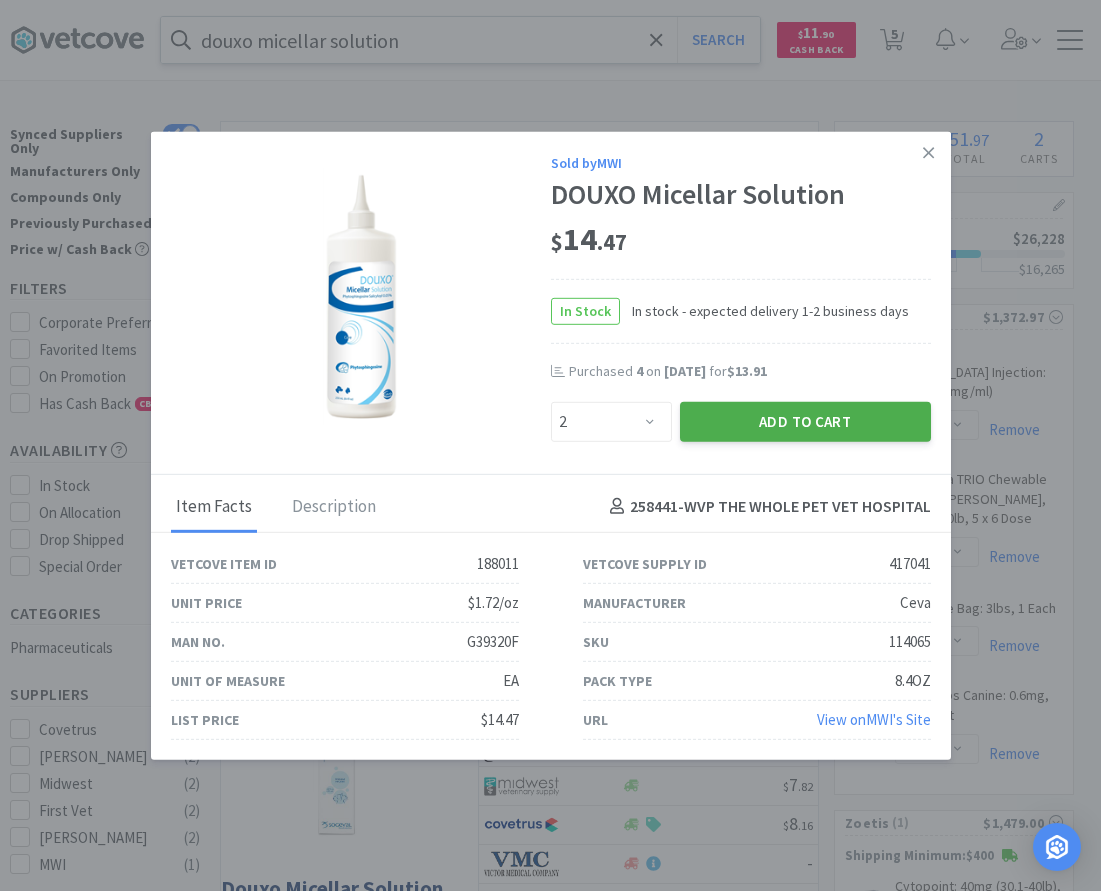 click on "Add to Cart" at bounding box center (805, 421) 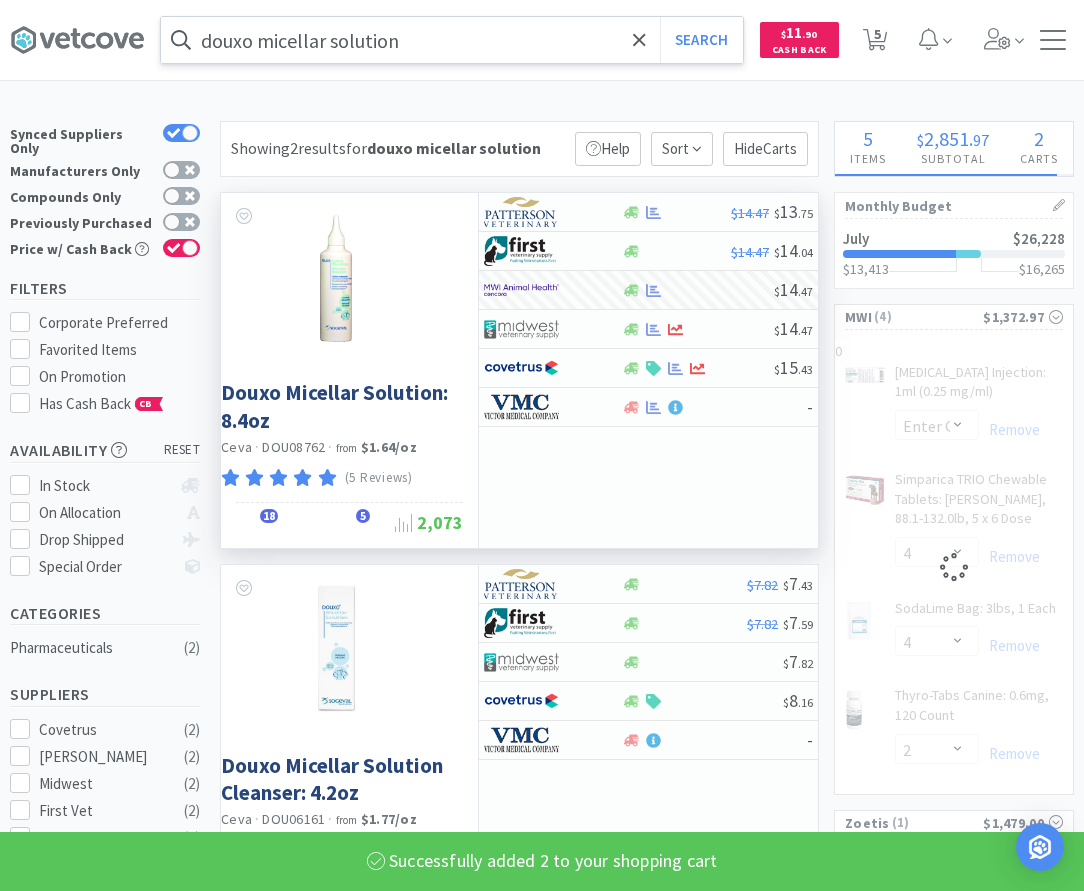 click on "douxo micellar solution" at bounding box center [452, 40] 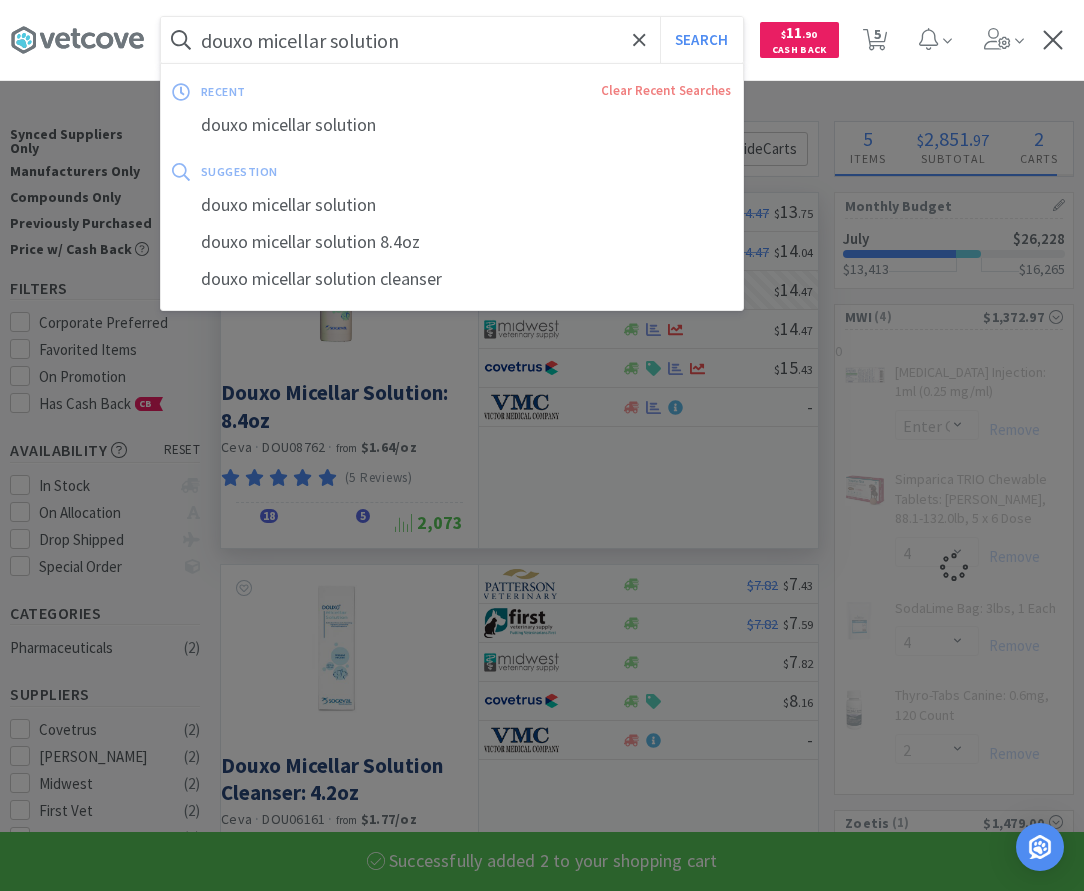 select on "2" 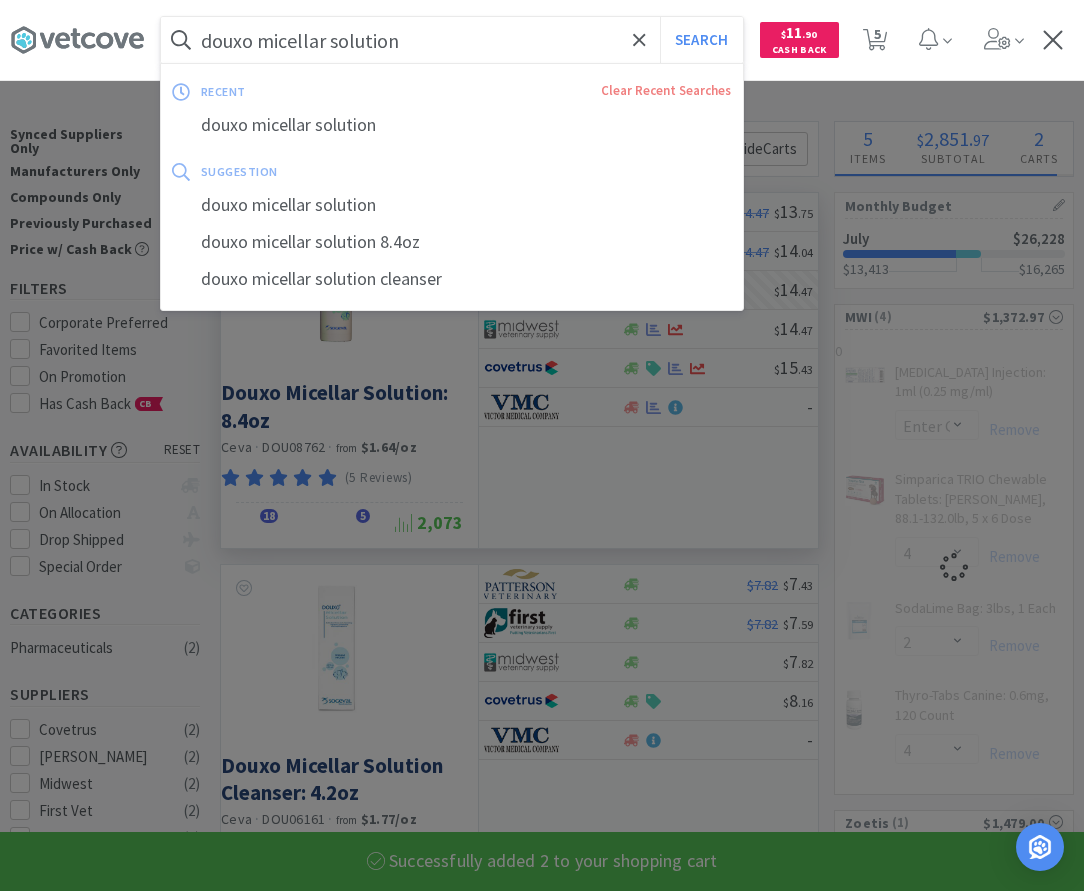 type on "n" 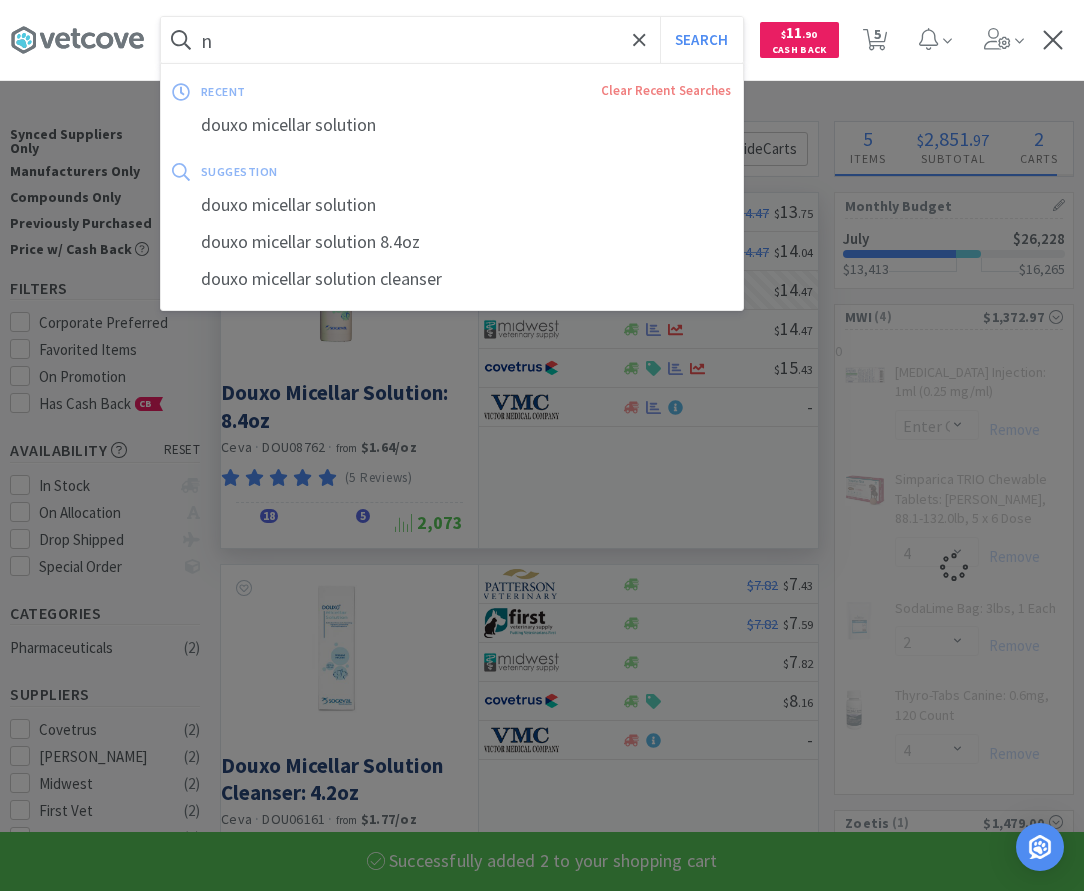 select on "2" 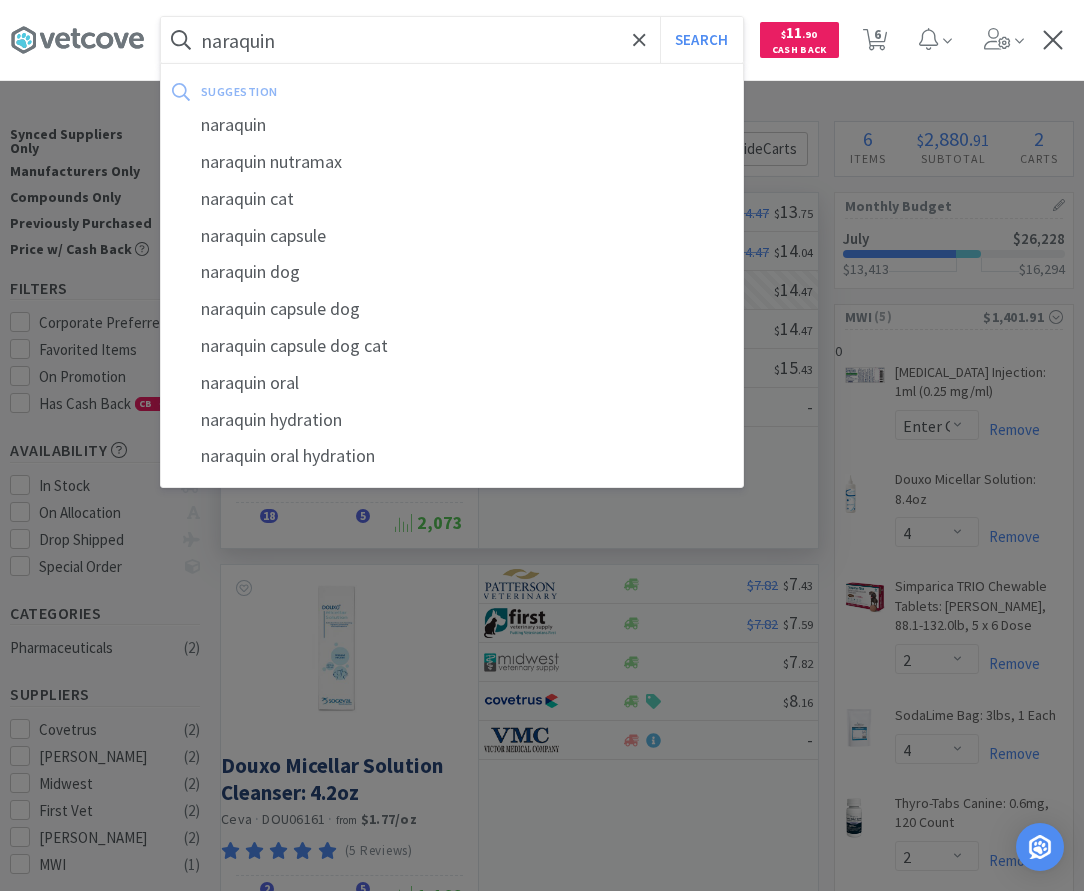 type on "naraquin" 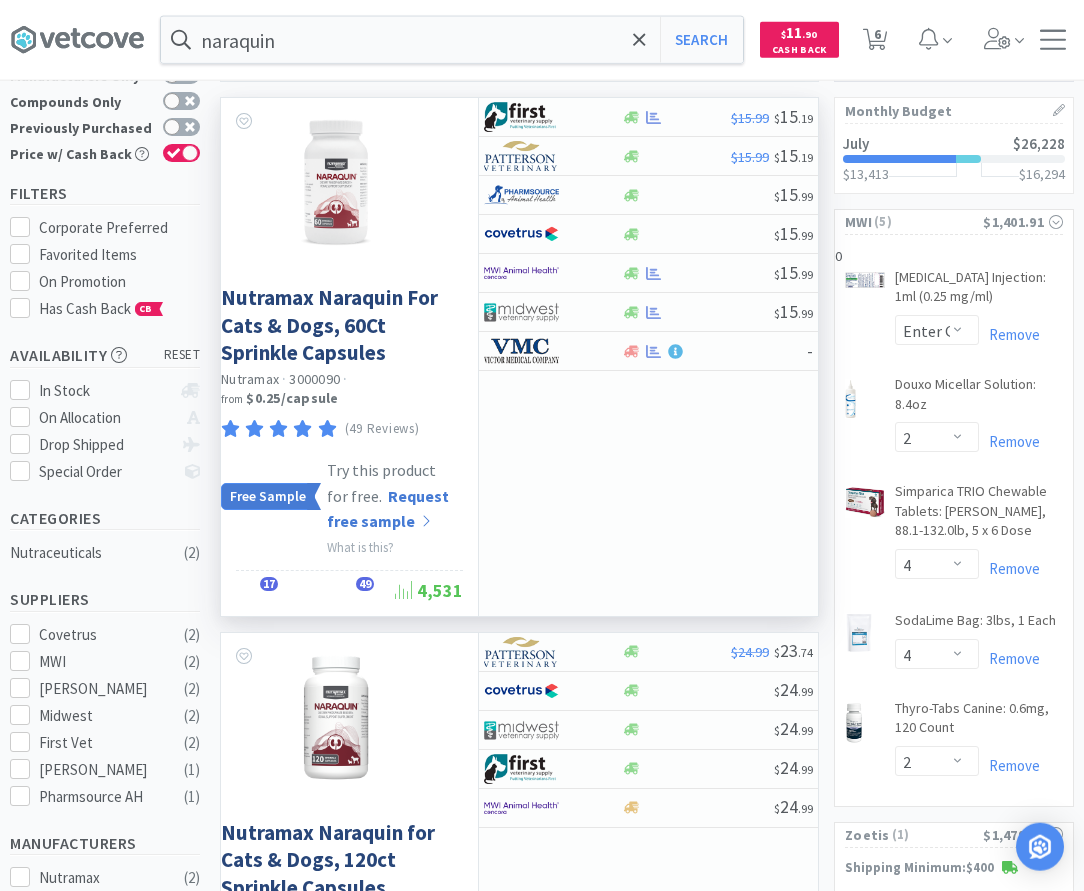 scroll, scrollTop: 0, scrollLeft: 0, axis: both 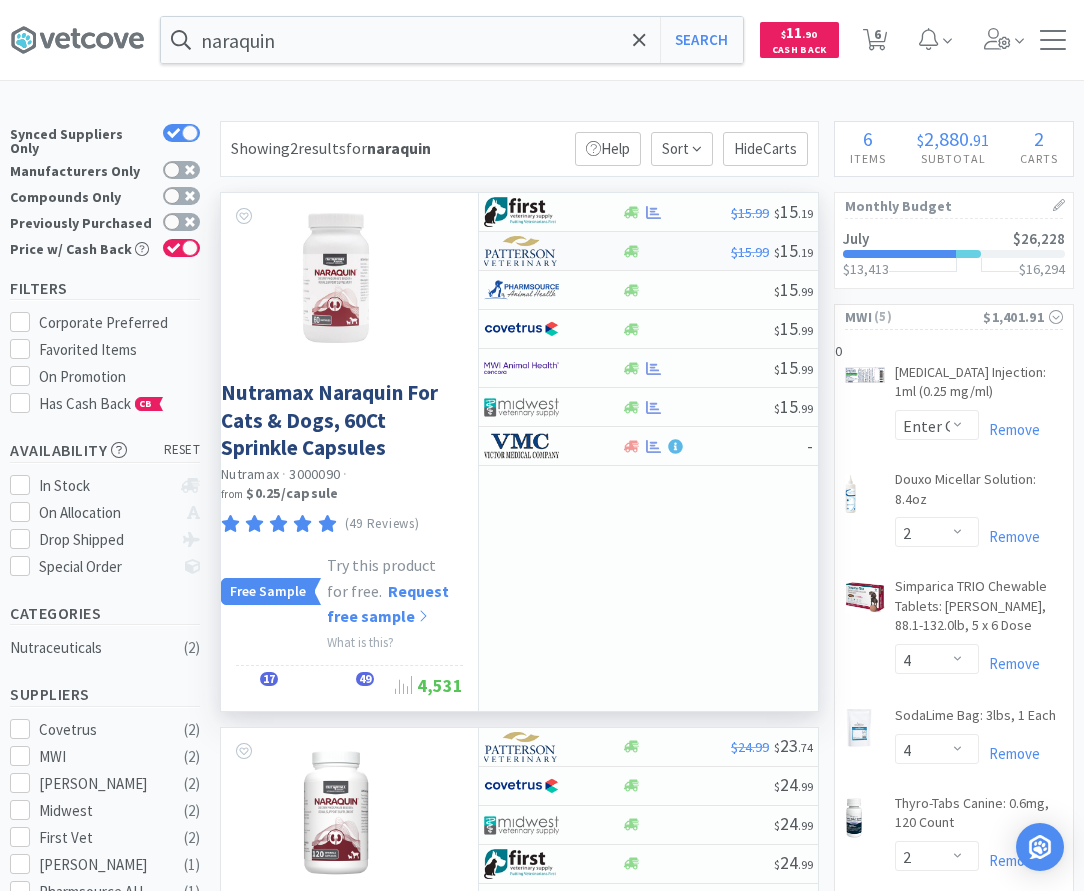 click at bounding box center (676, 251) 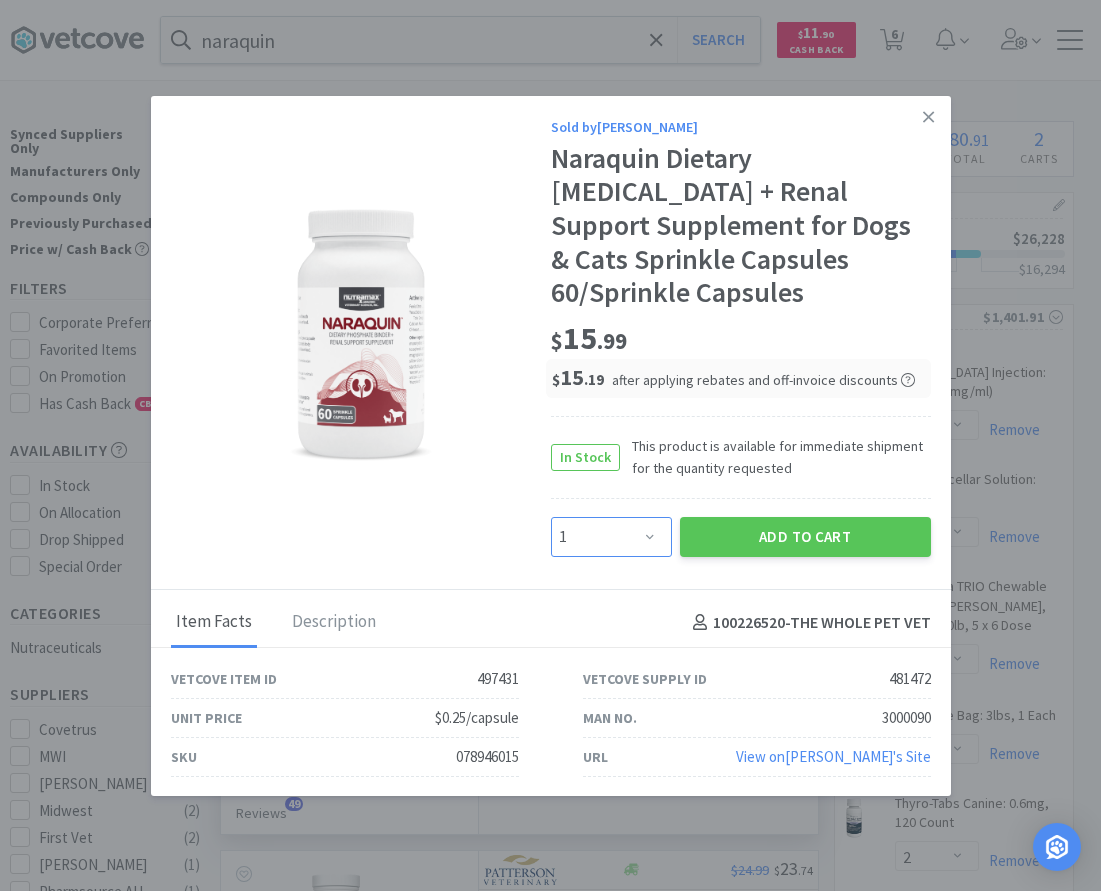 click on "Enter Quantity 1 2 3 4 5 6 7 8 9 10 11 12 13 14 15 16 17 18 19 20 Enter Quantity" at bounding box center [611, 537] 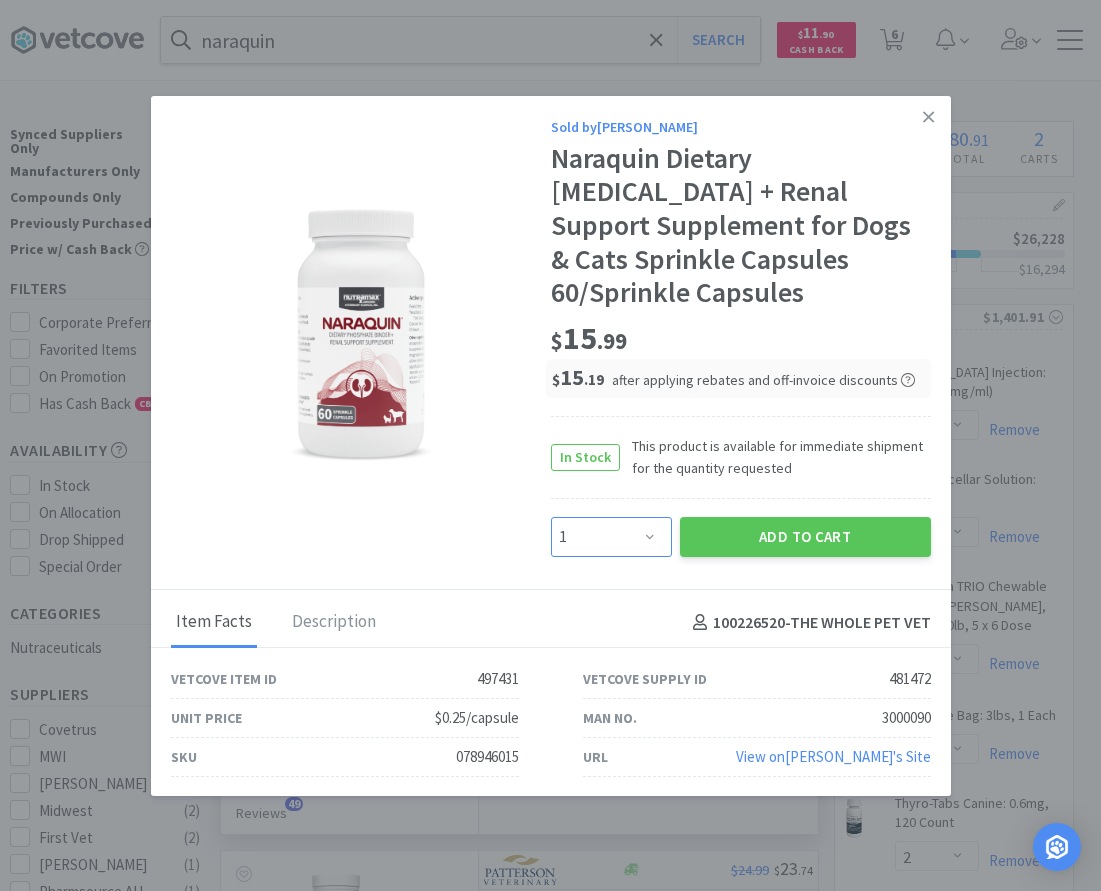 select on "2" 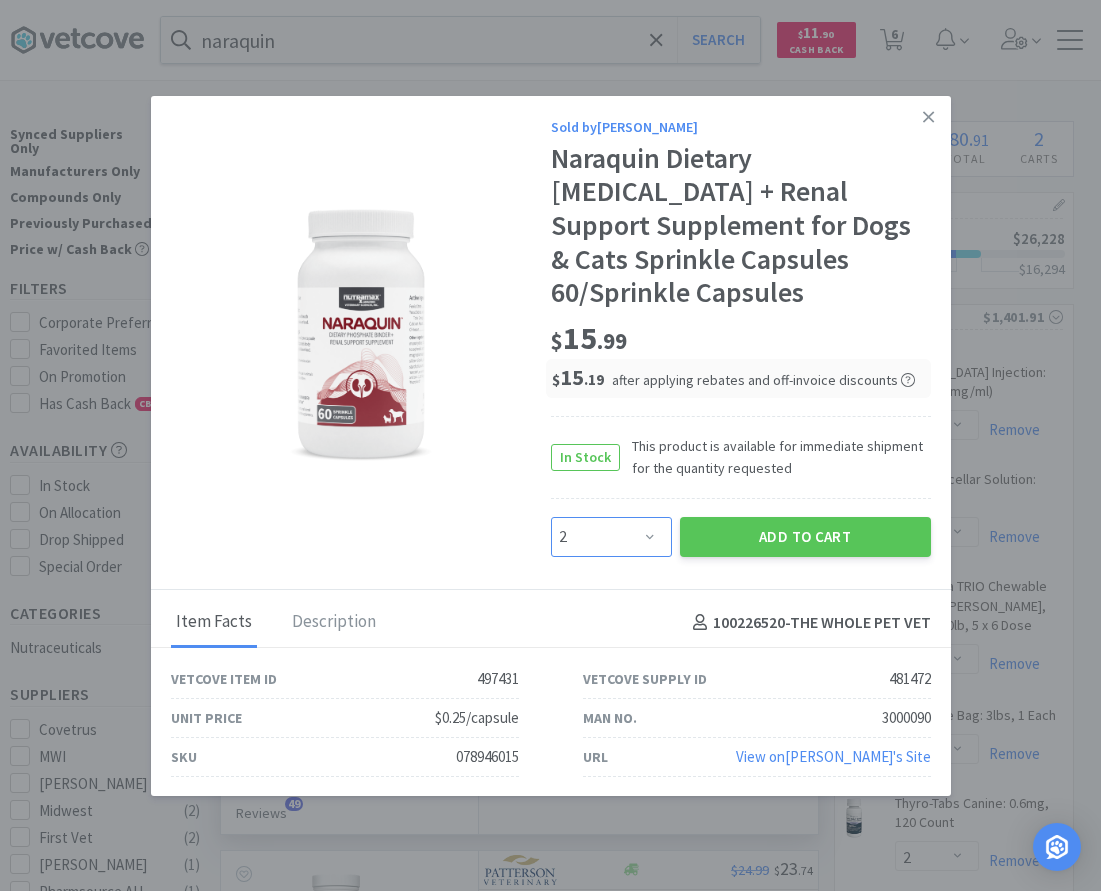 click on "2" at bounding box center (0, 0) 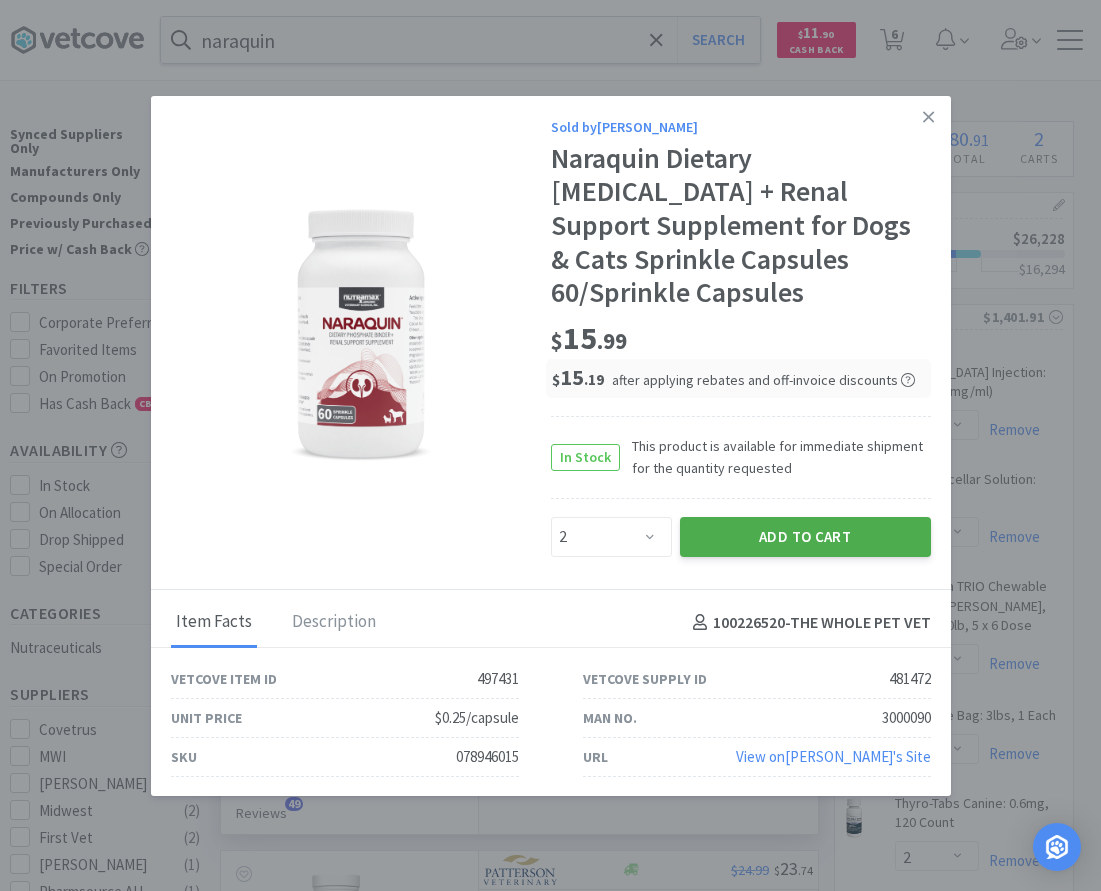click on "Add to Cart" at bounding box center (805, 537) 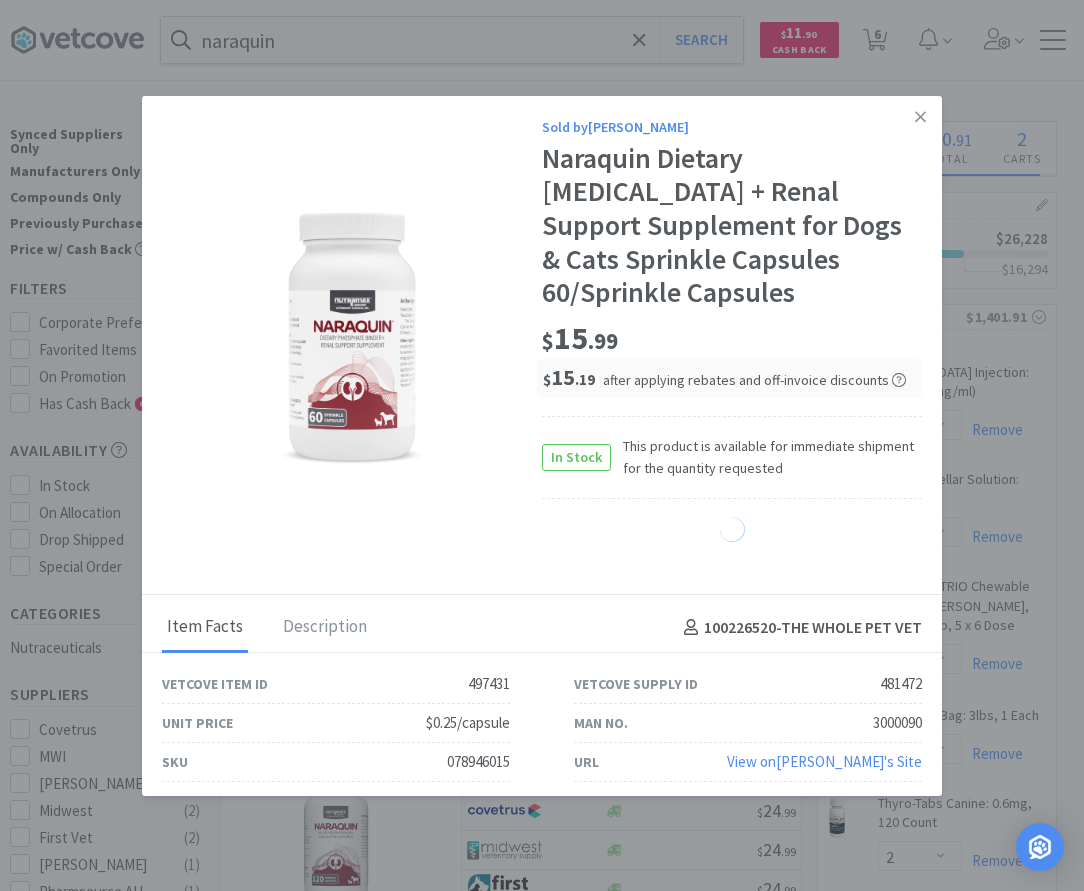 select on "2" 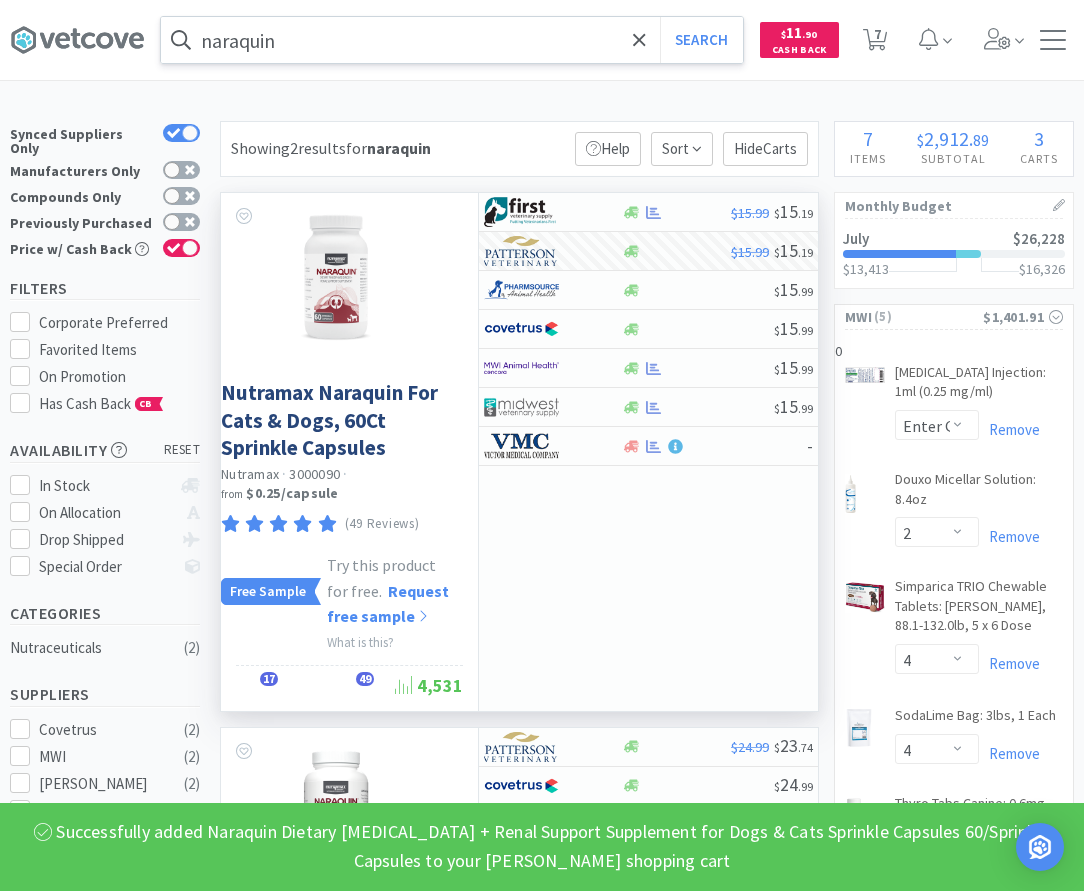 click on "naraquin" at bounding box center [452, 40] 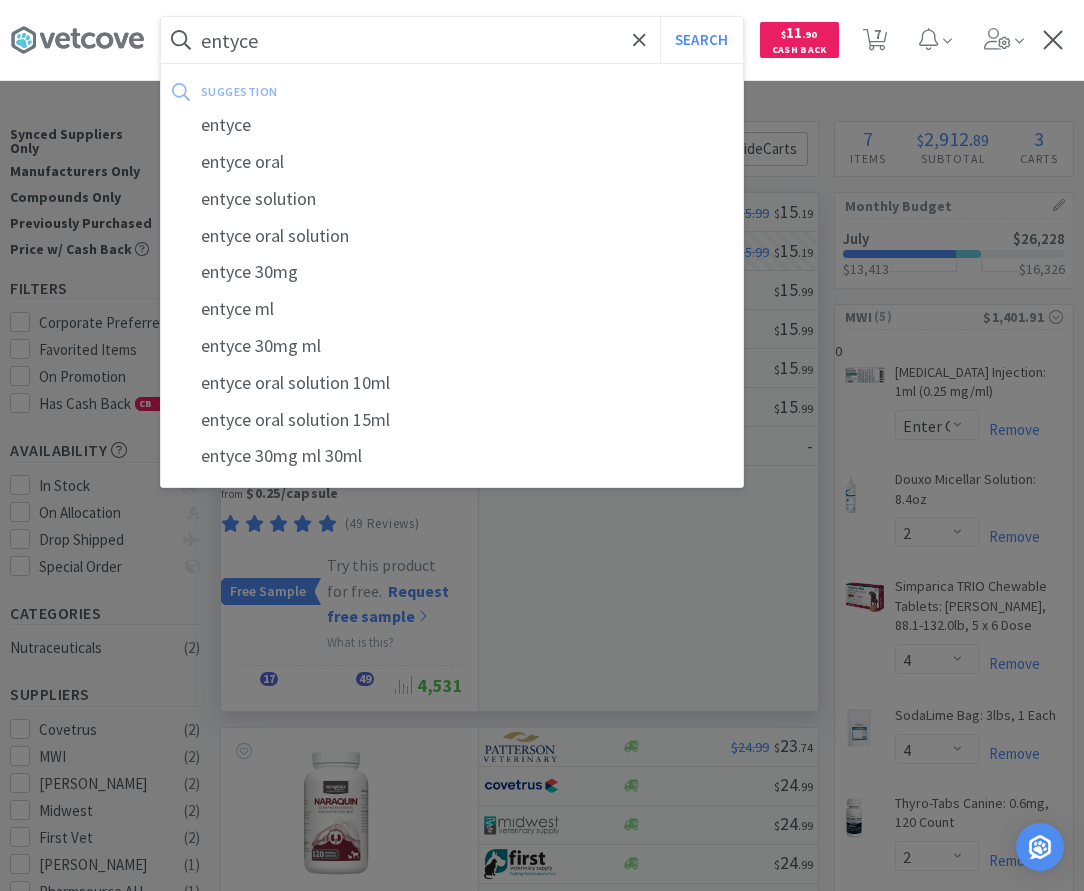 type on "entyce" 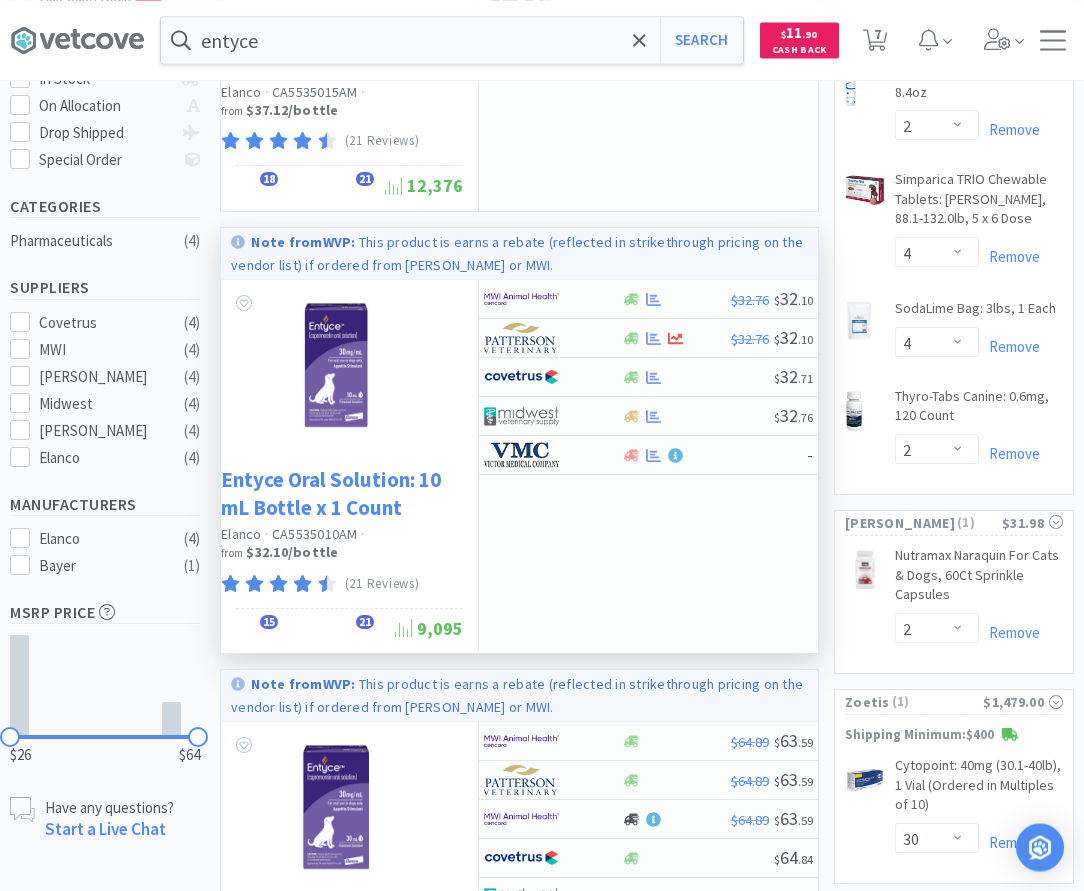 scroll, scrollTop: 408, scrollLeft: 0, axis: vertical 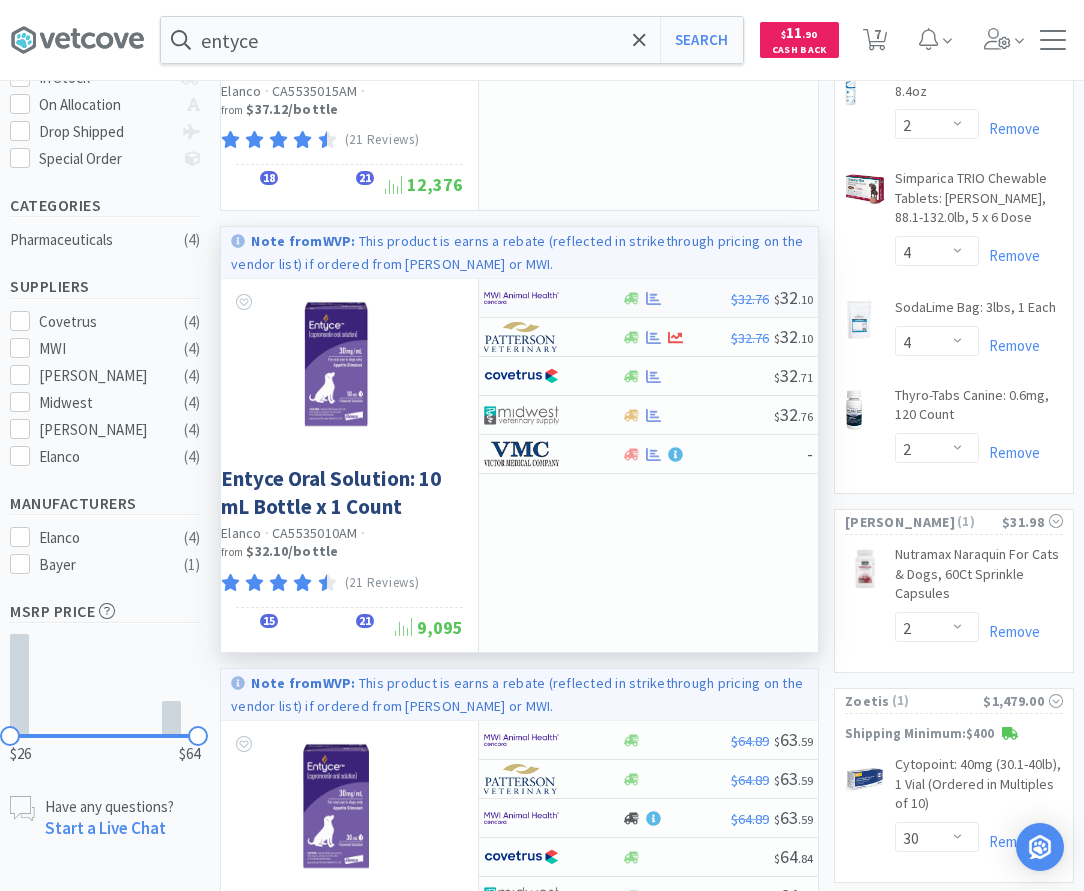 click on "$32.76 $ 32 . 10" at bounding box center (648, 298) 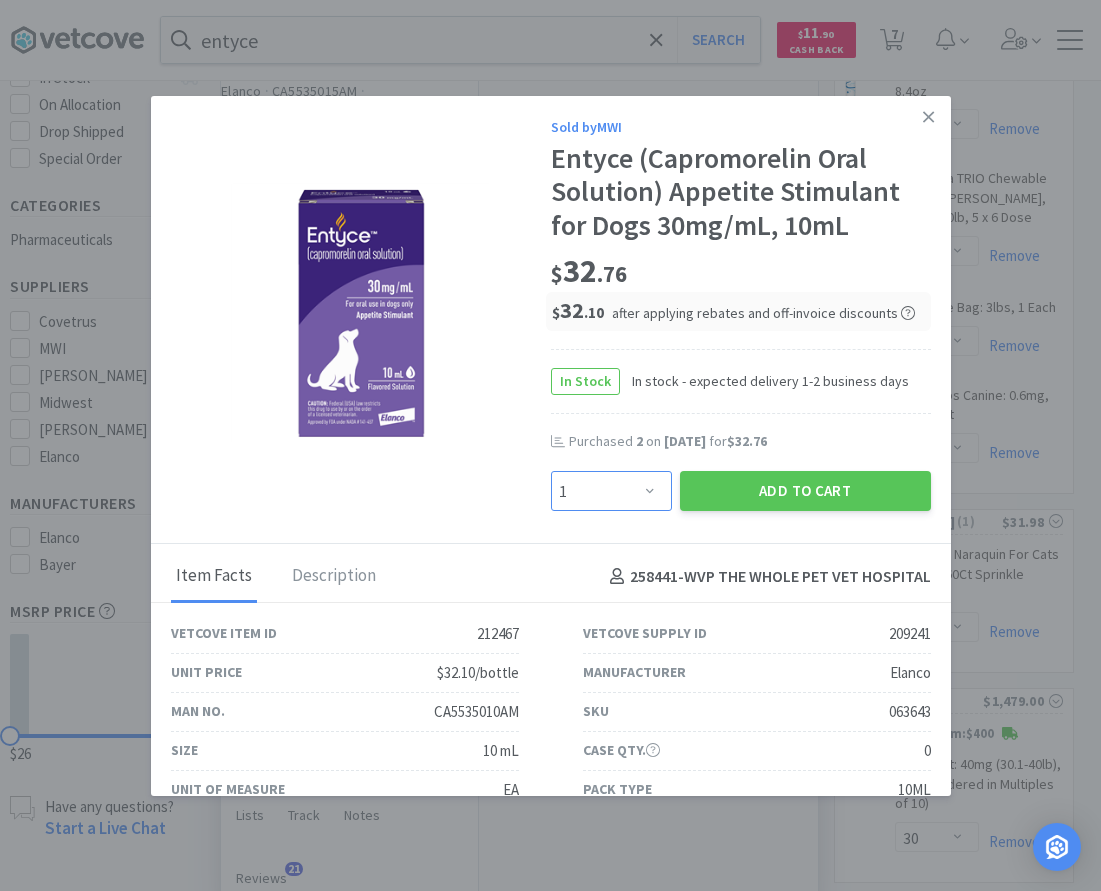 click on "Enter Quantity 1 2 3 4 5 6 7 8 9 10 11 12 13 14 15 16 17 18 19 20 Enter Quantity" at bounding box center [611, 491] 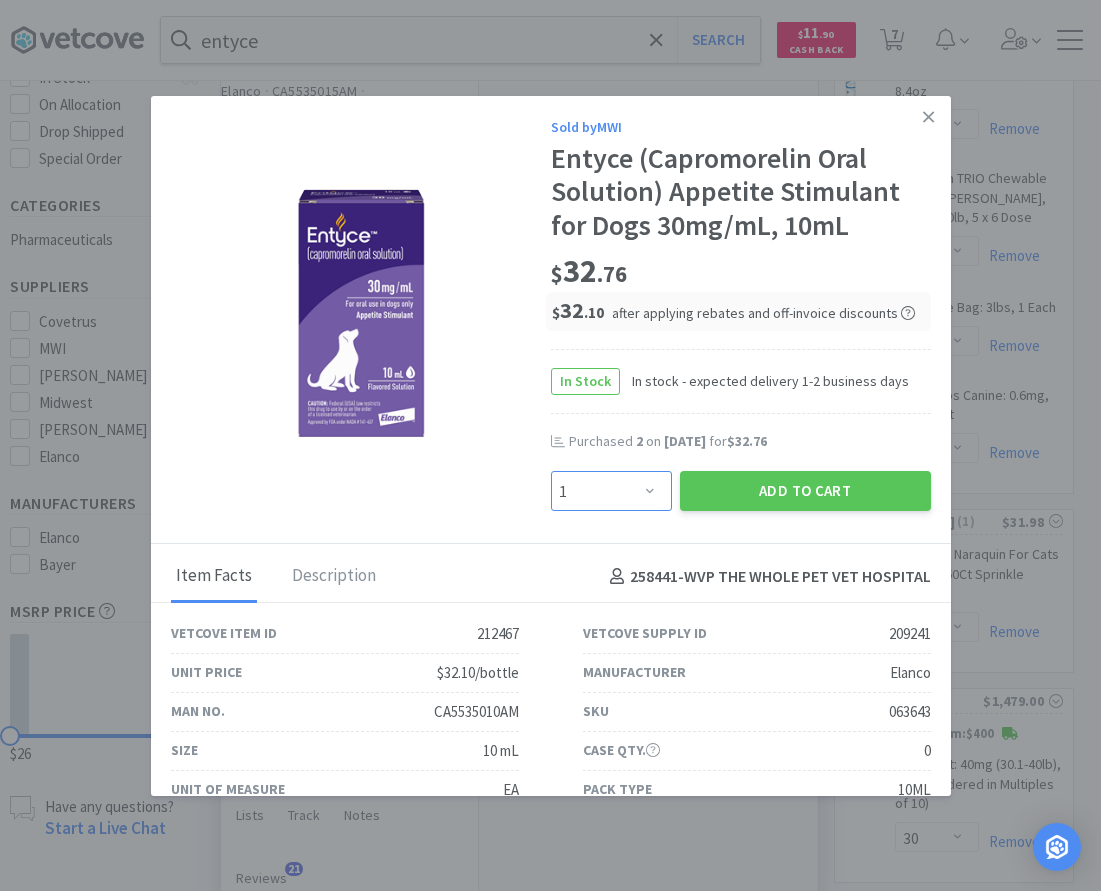 select on "2" 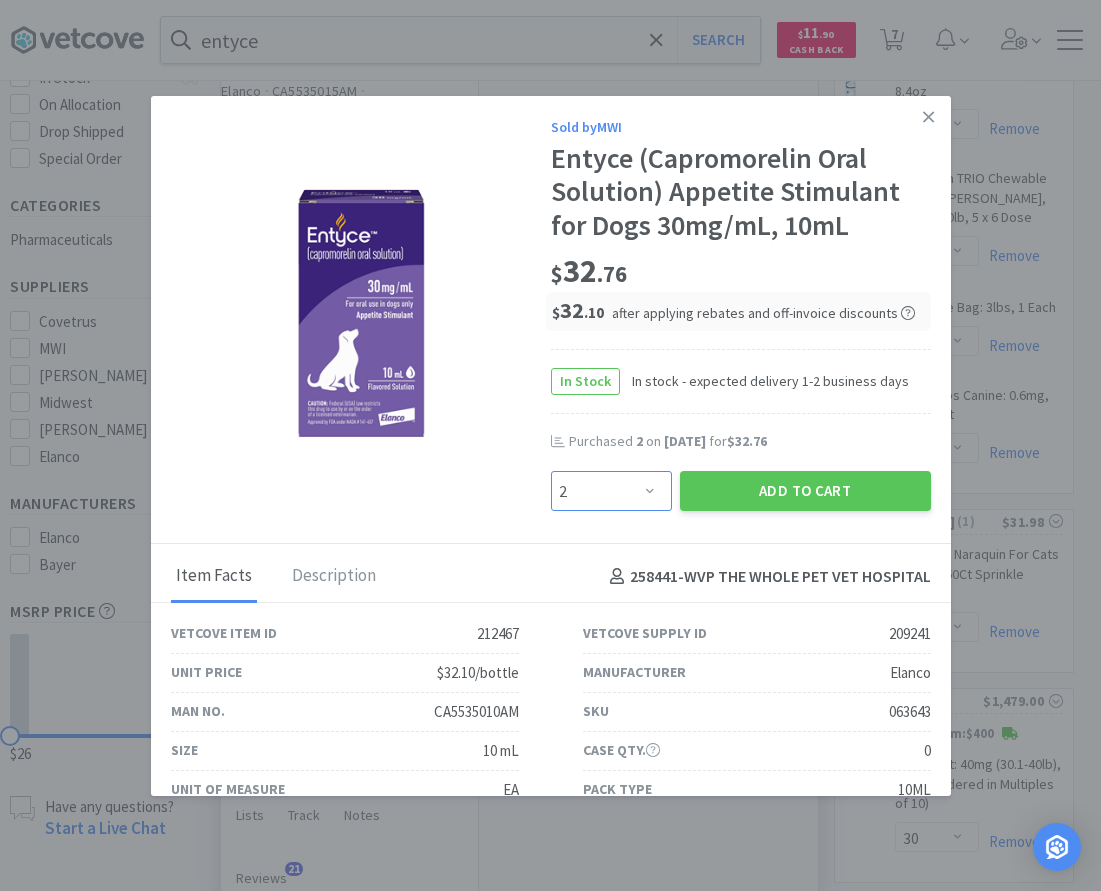 click on "2" at bounding box center (0, 0) 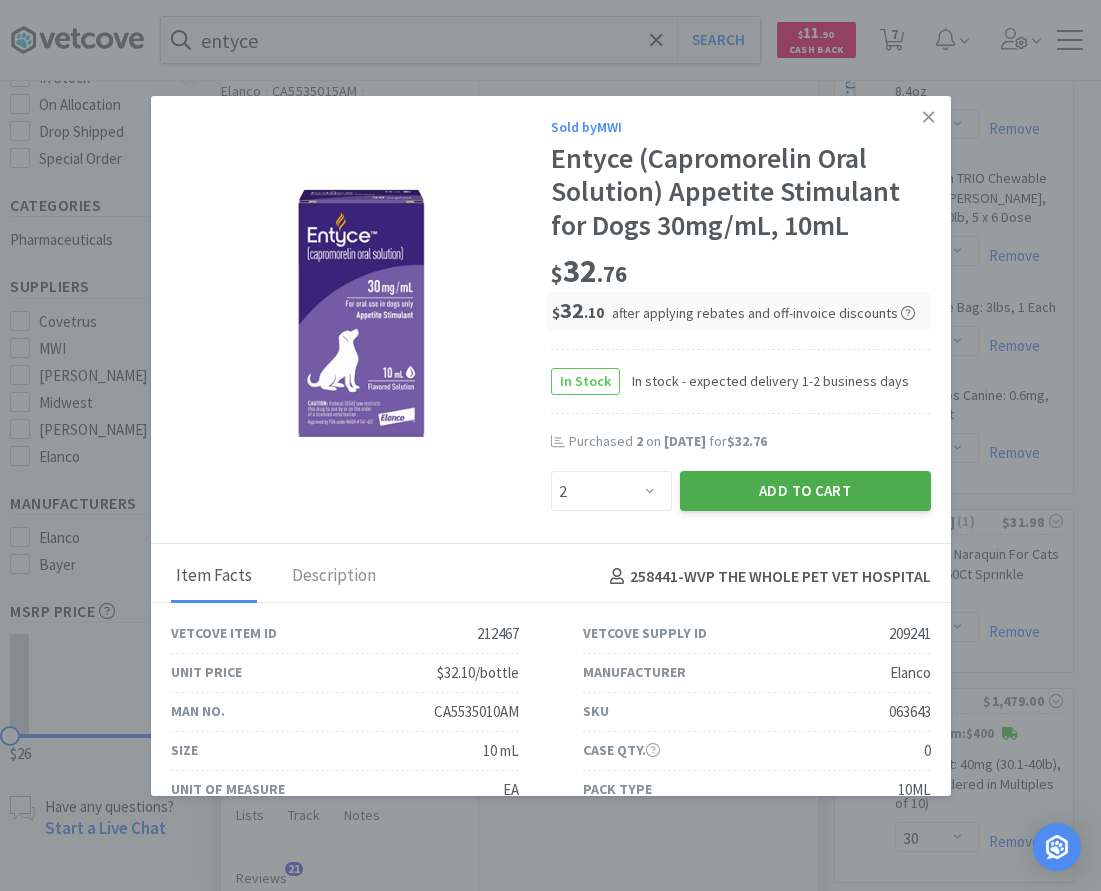 click on "Add to Cart" at bounding box center [805, 491] 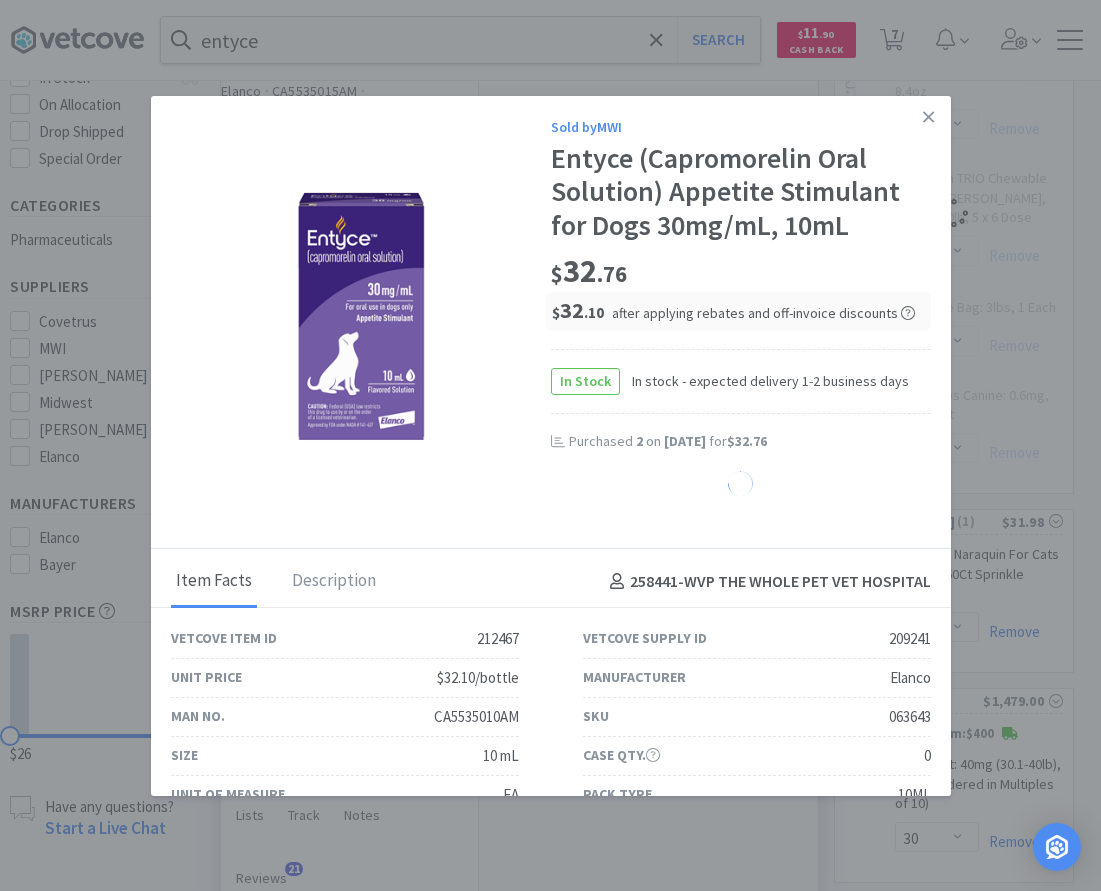 select on "1" 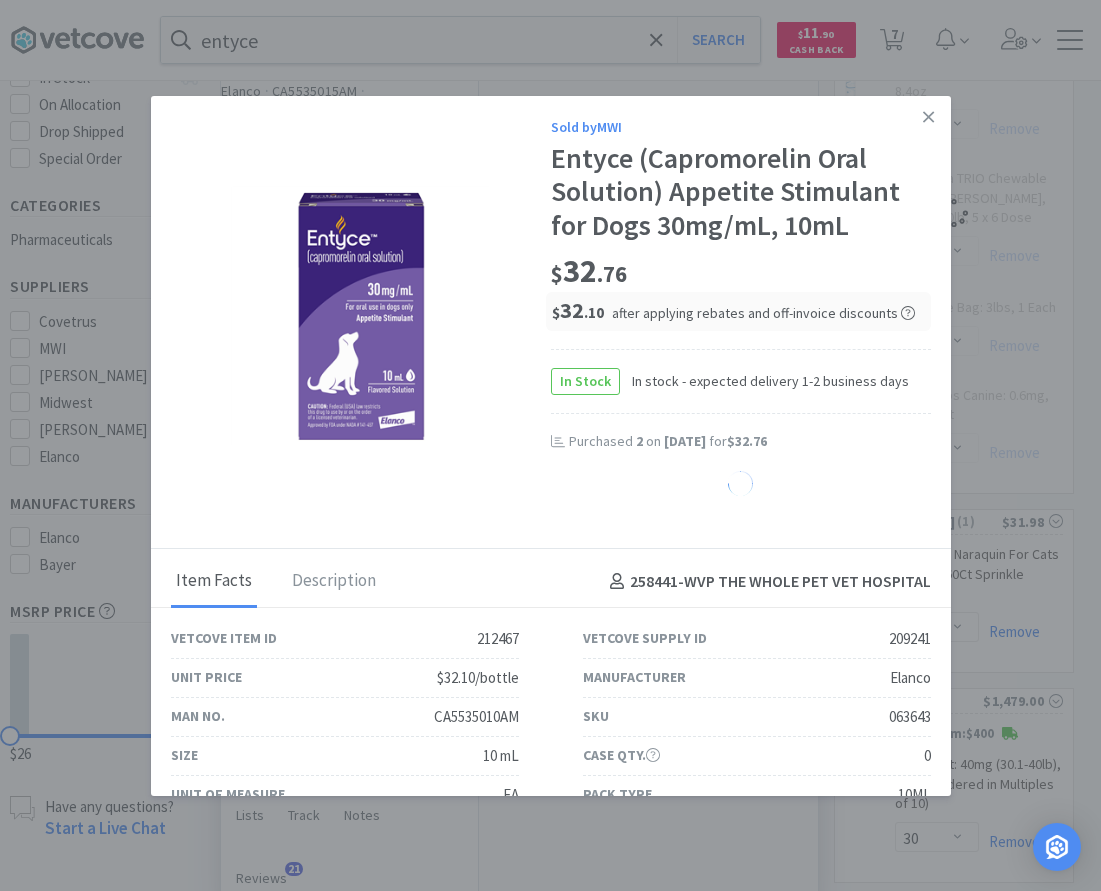 select on "1" 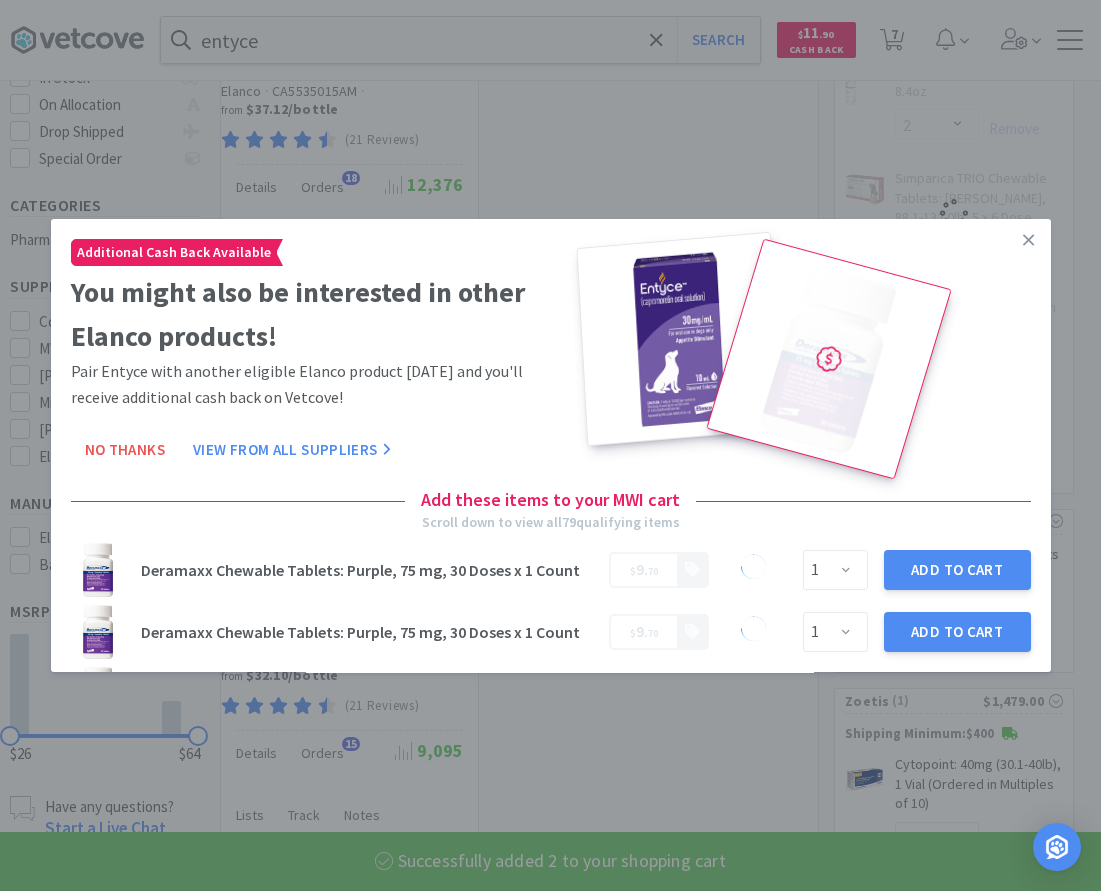 select on "2" 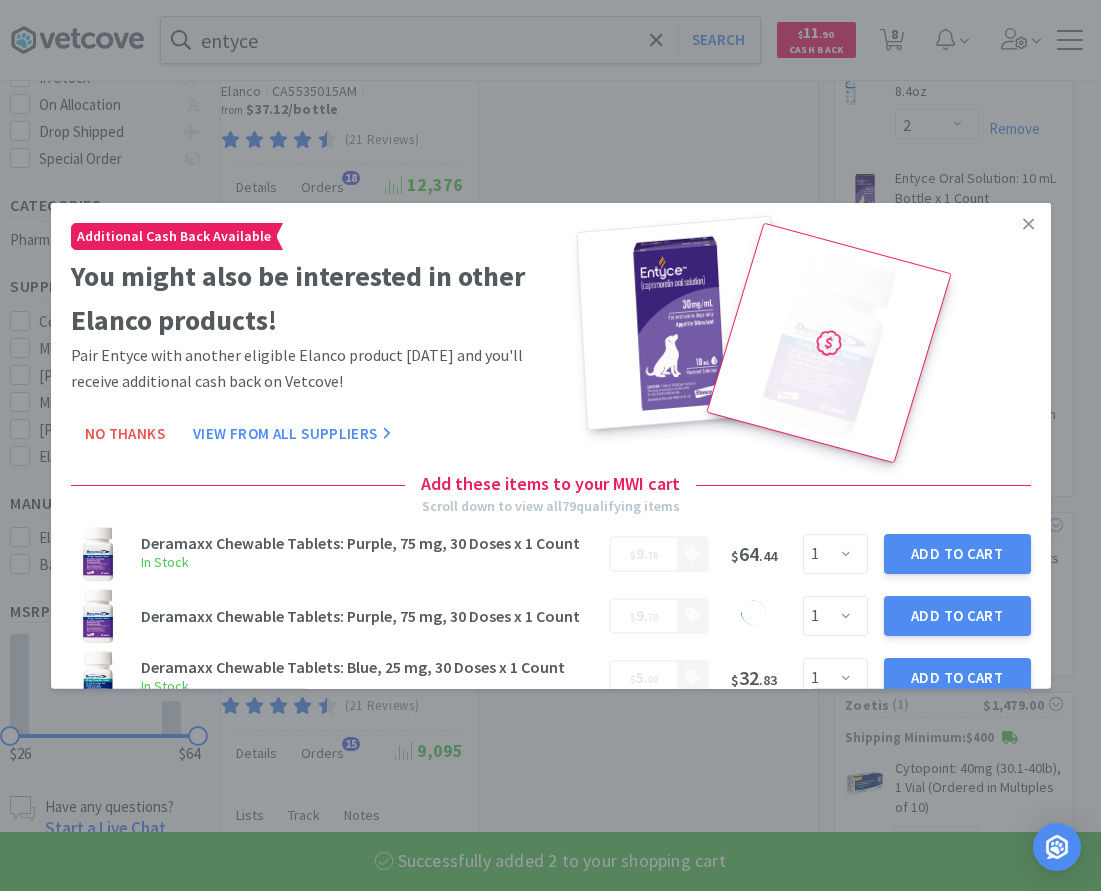 select on "2" 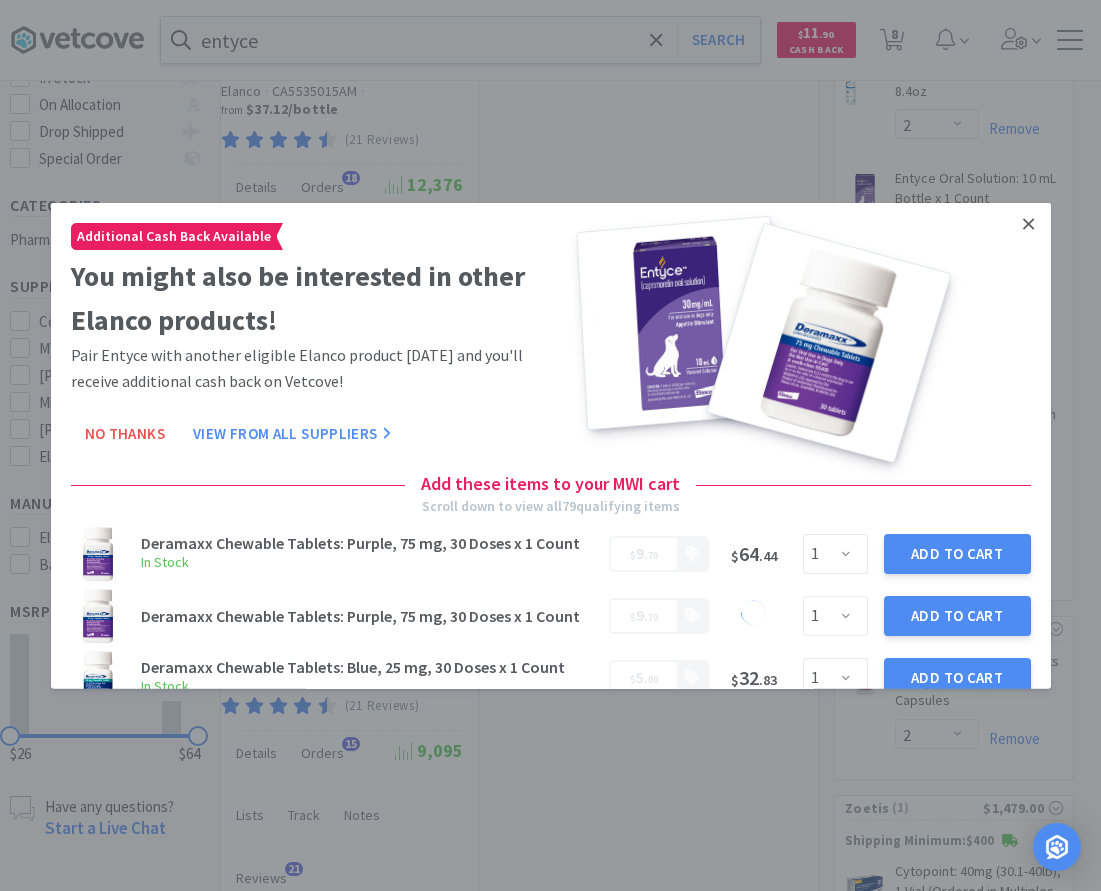 click 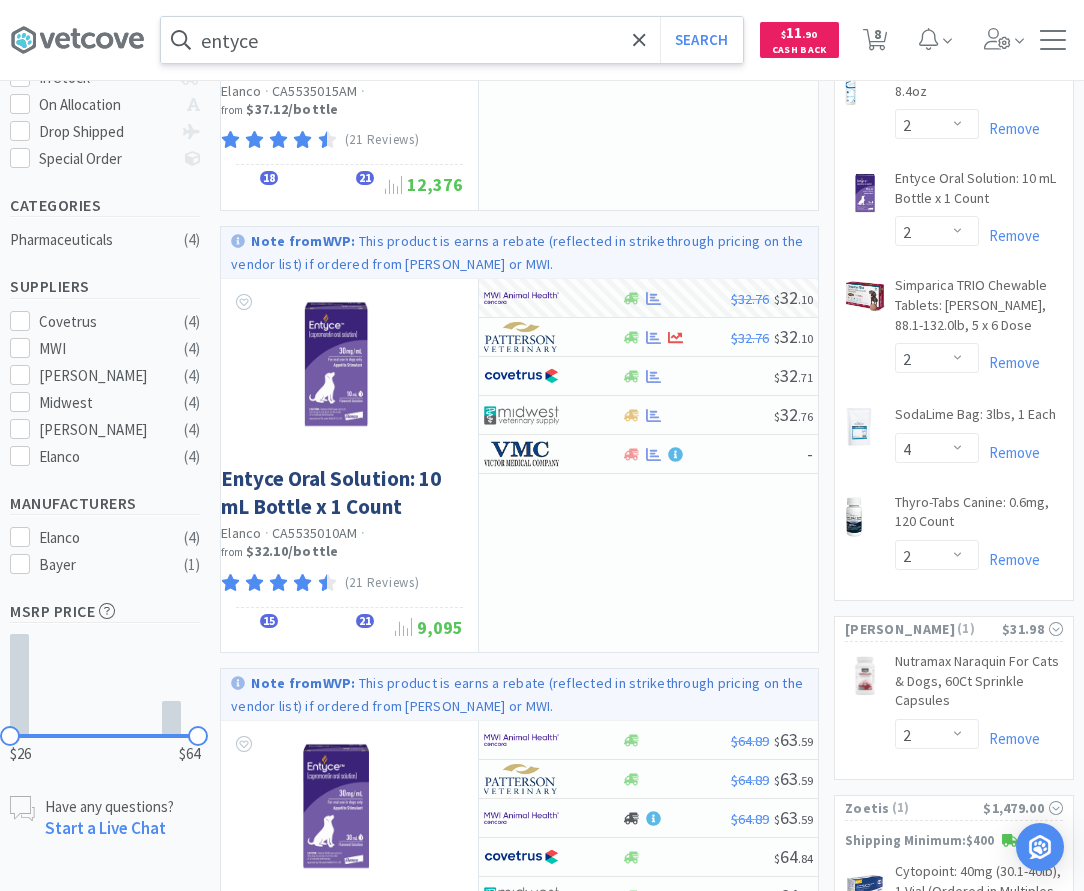 click on "entyce" at bounding box center [452, 40] 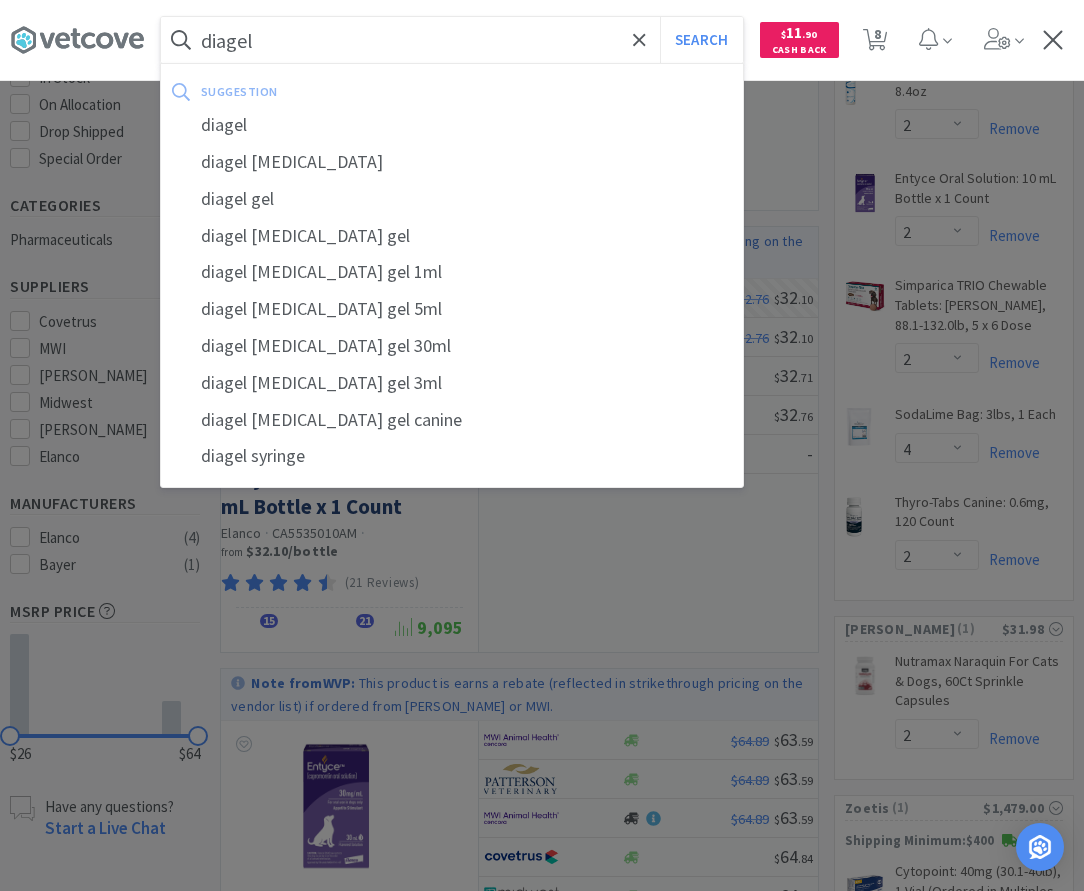 type on "diagel" 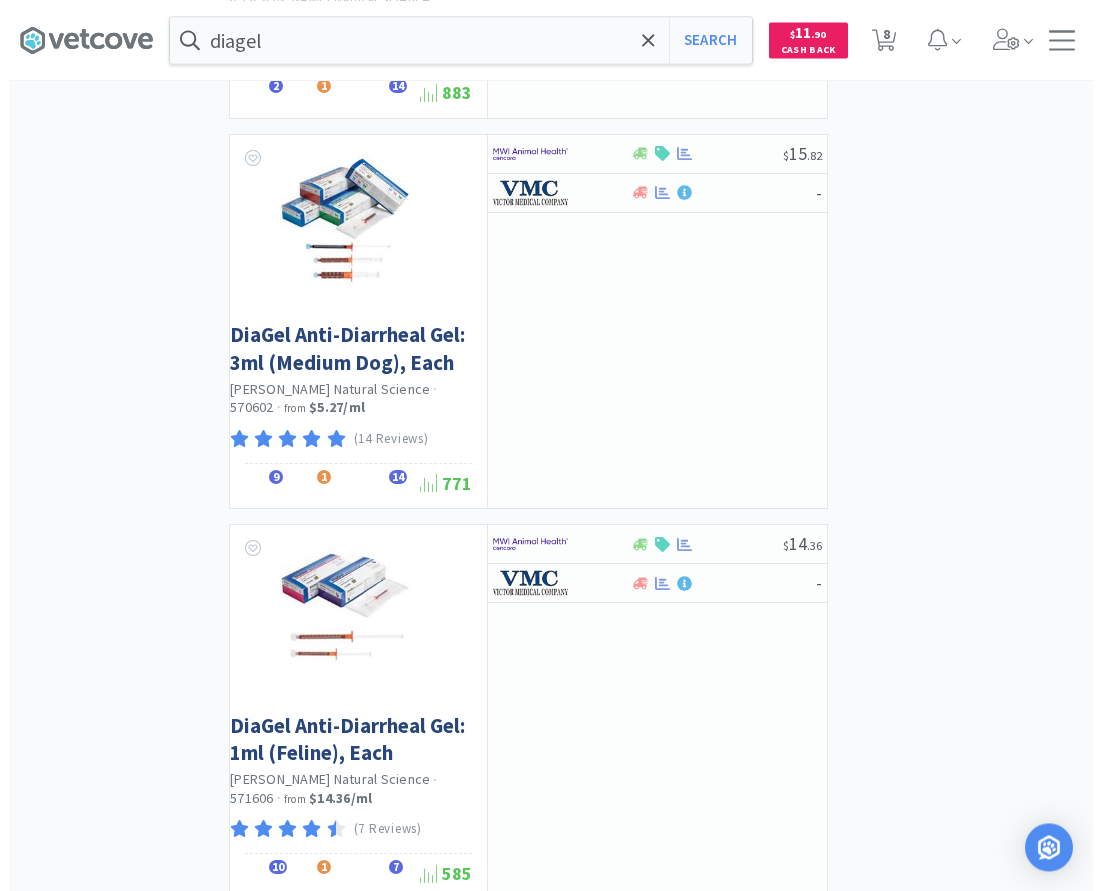 scroll, scrollTop: 2550, scrollLeft: 0, axis: vertical 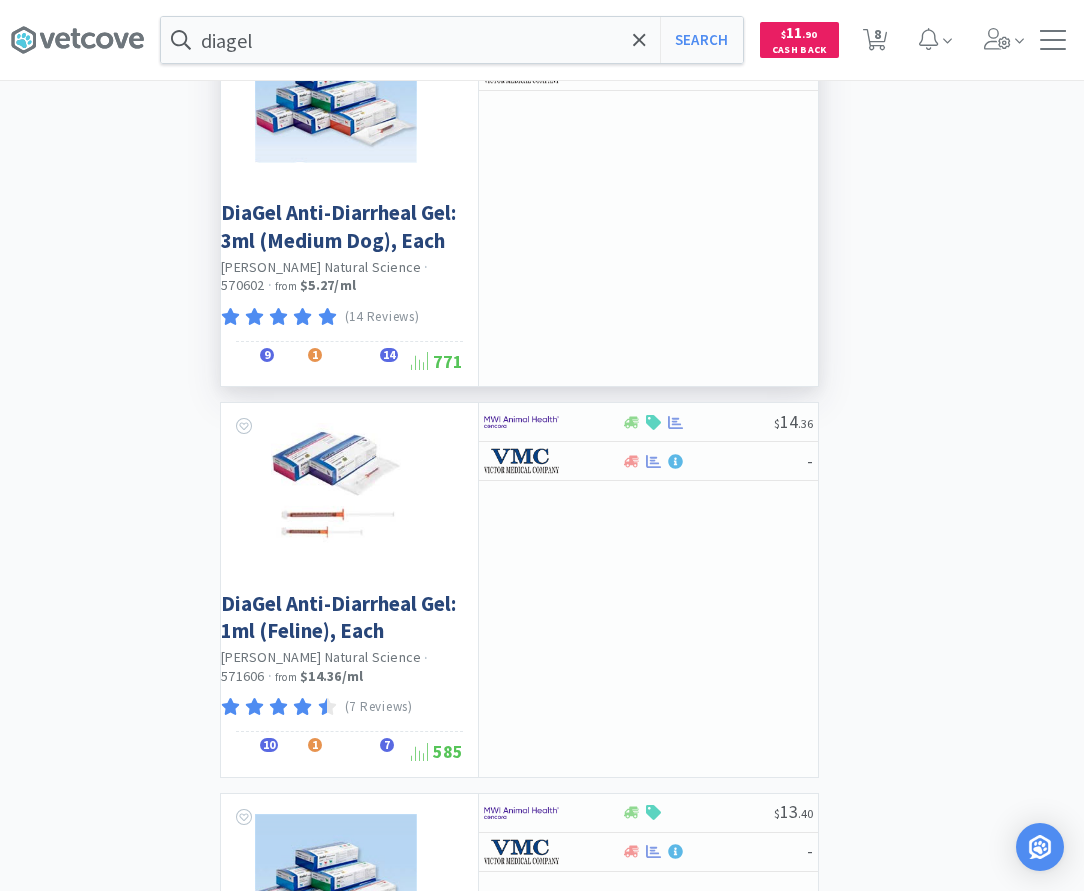 click at bounding box center [697, 31] 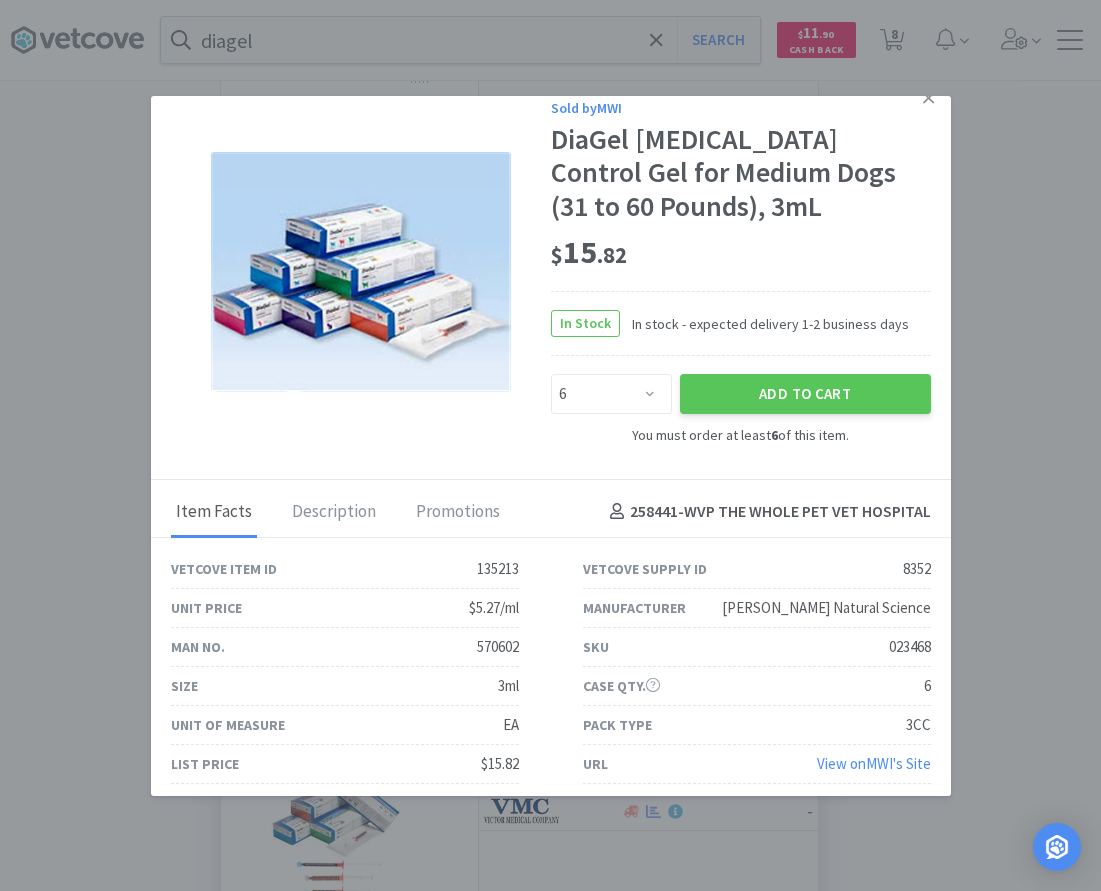 scroll, scrollTop: 27, scrollLeft: 0, axis: vertical 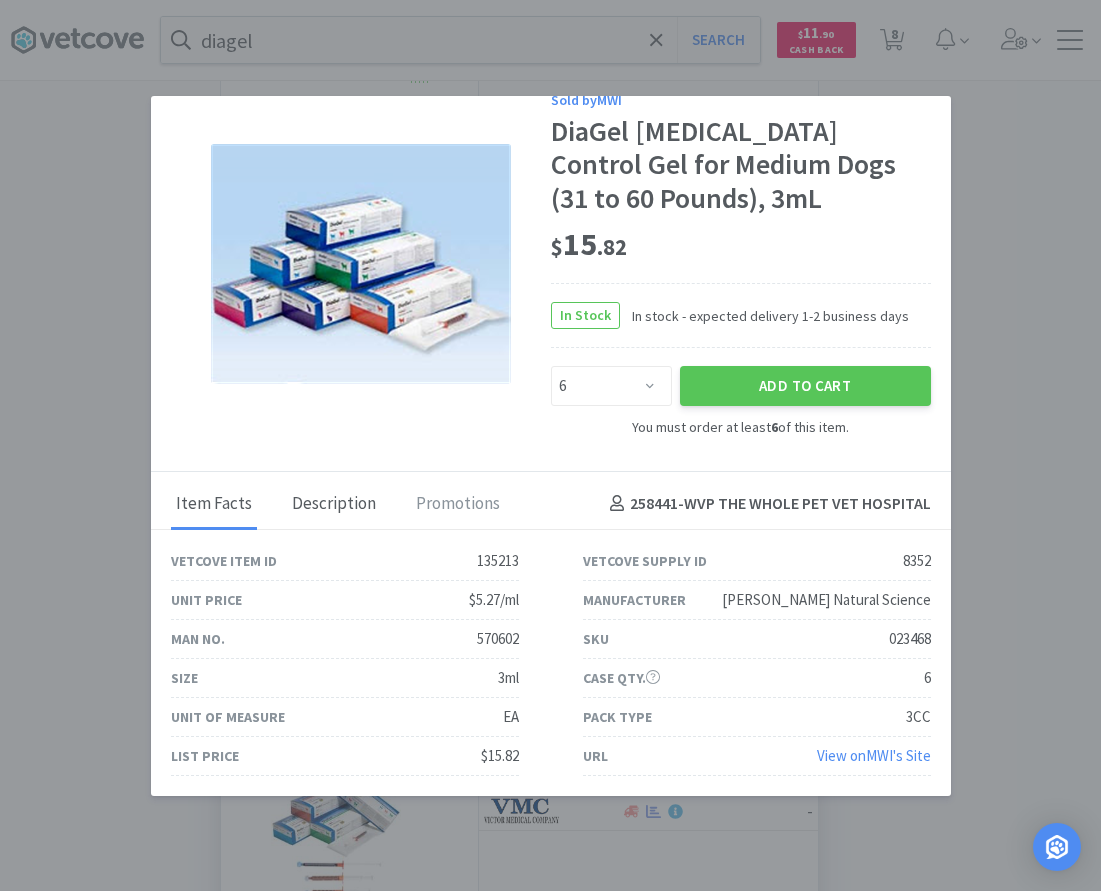 click on "Description" at bounding box center [334, 505] 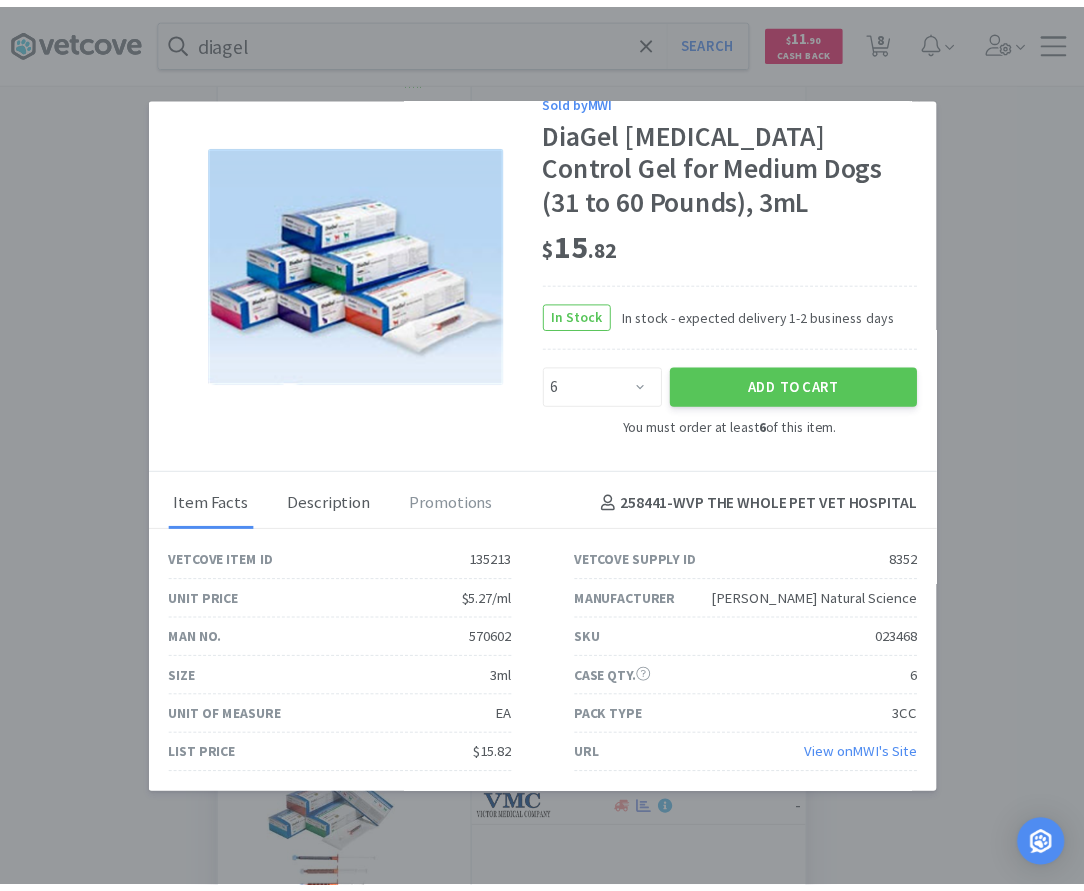 scroll, scrollTop: 0, scrollLeft: 0, axis: both 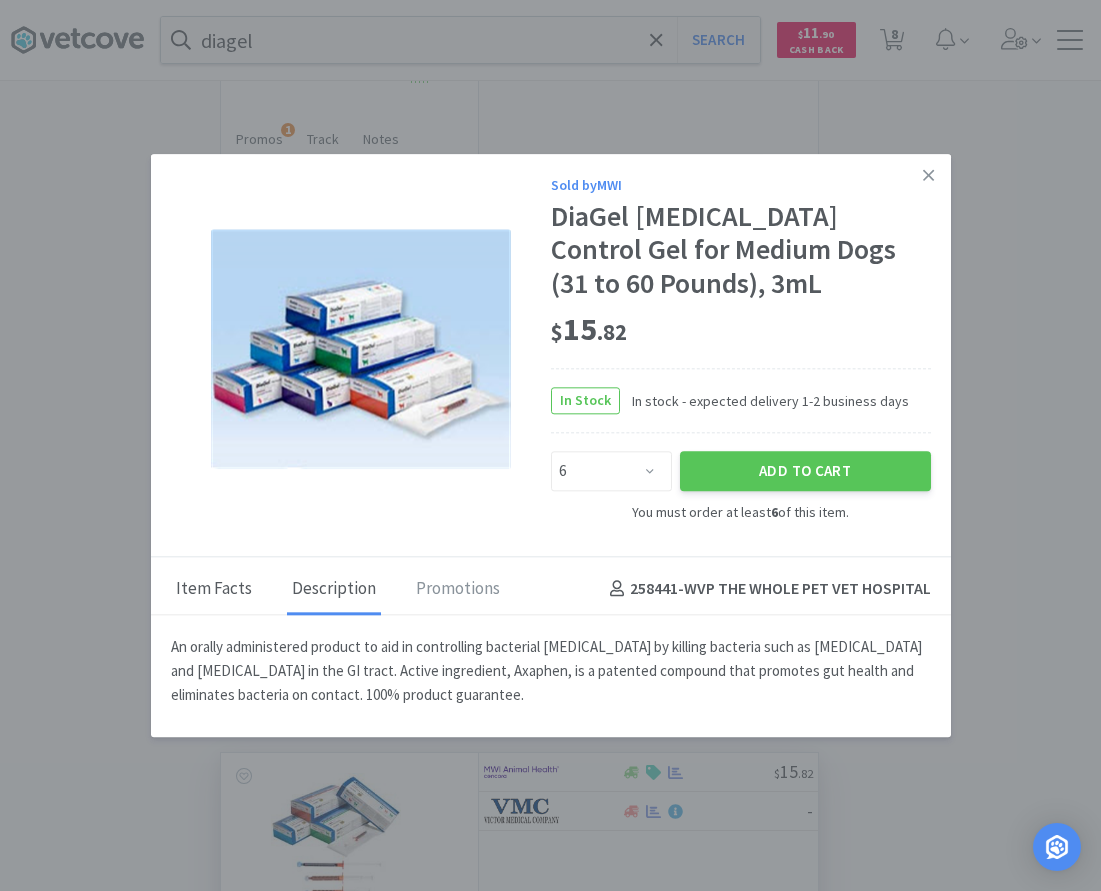 click on "Item Facts" at bounding box center [214, 590] 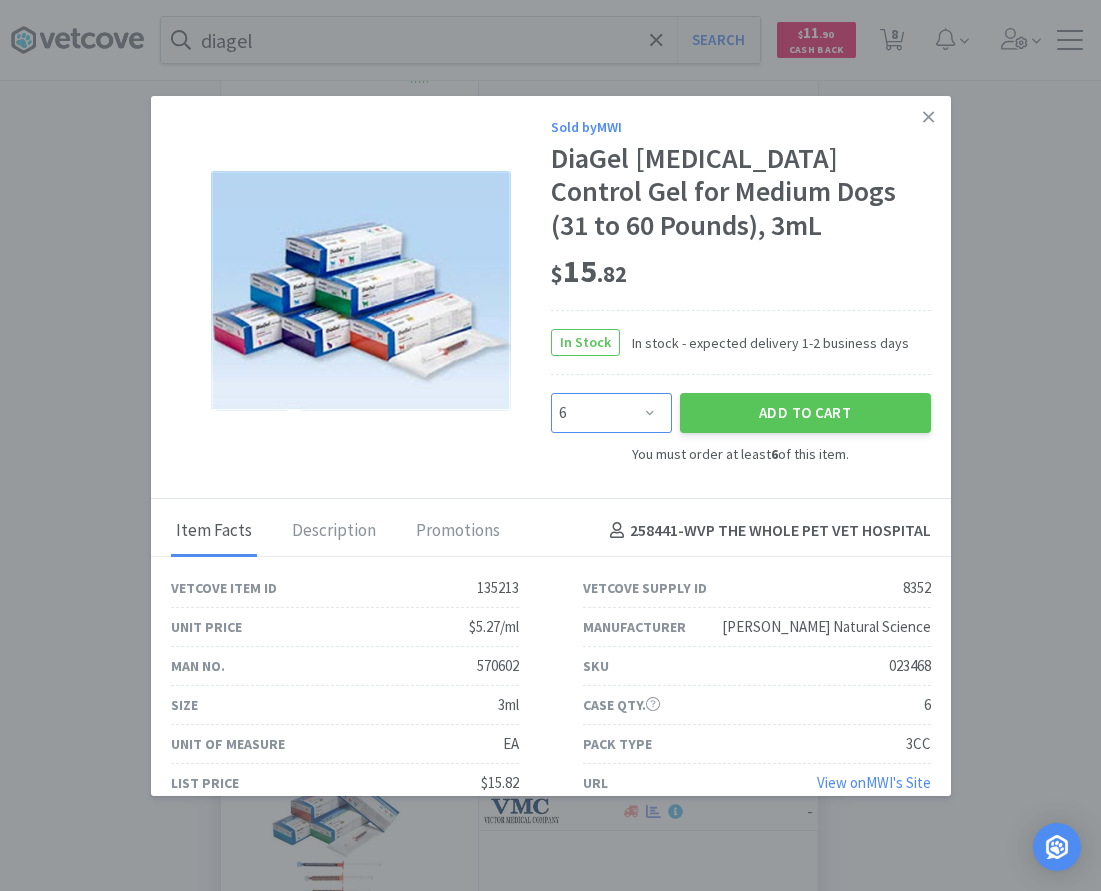 click on "Enter Quantity 6 12 18 24 30 36 42 48 54 60 66 72 78 84 90 96 102 108 114 120 Enter Quantity" at bounding box center [611, 413] 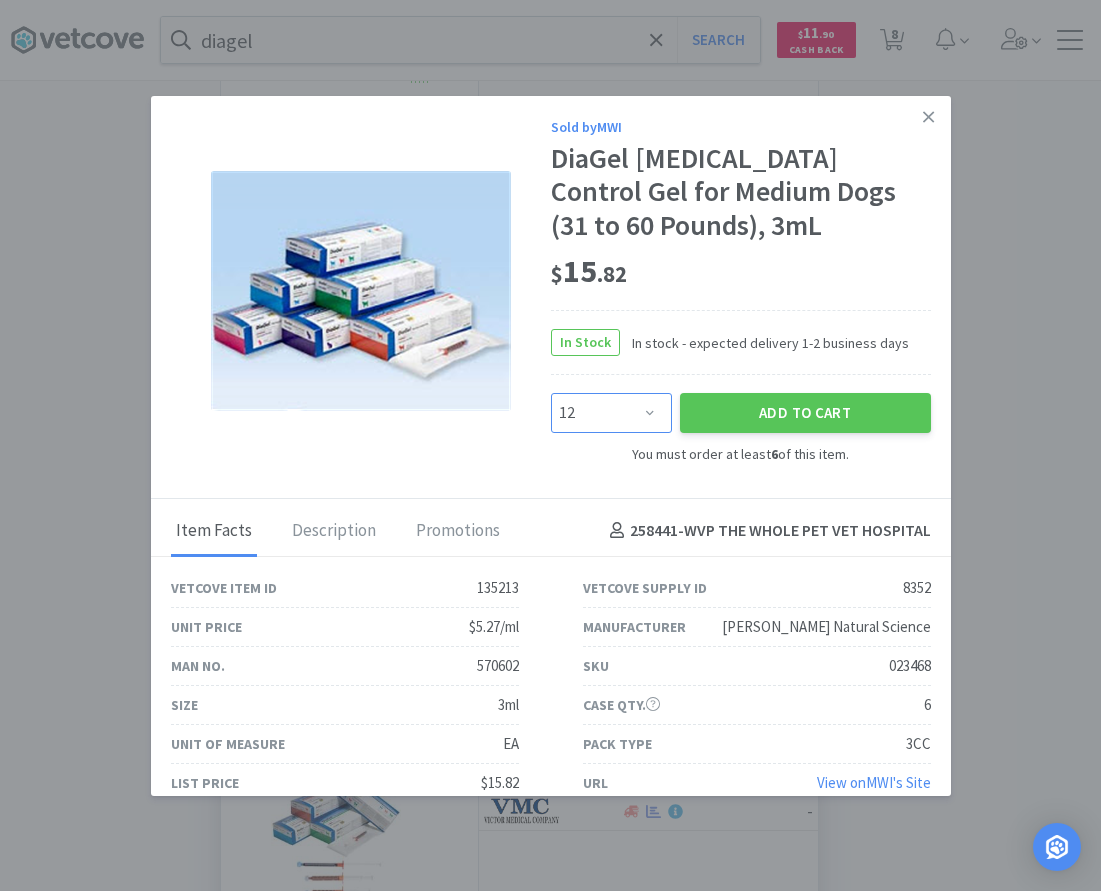 click on "12" at bounding box center [0, 0] 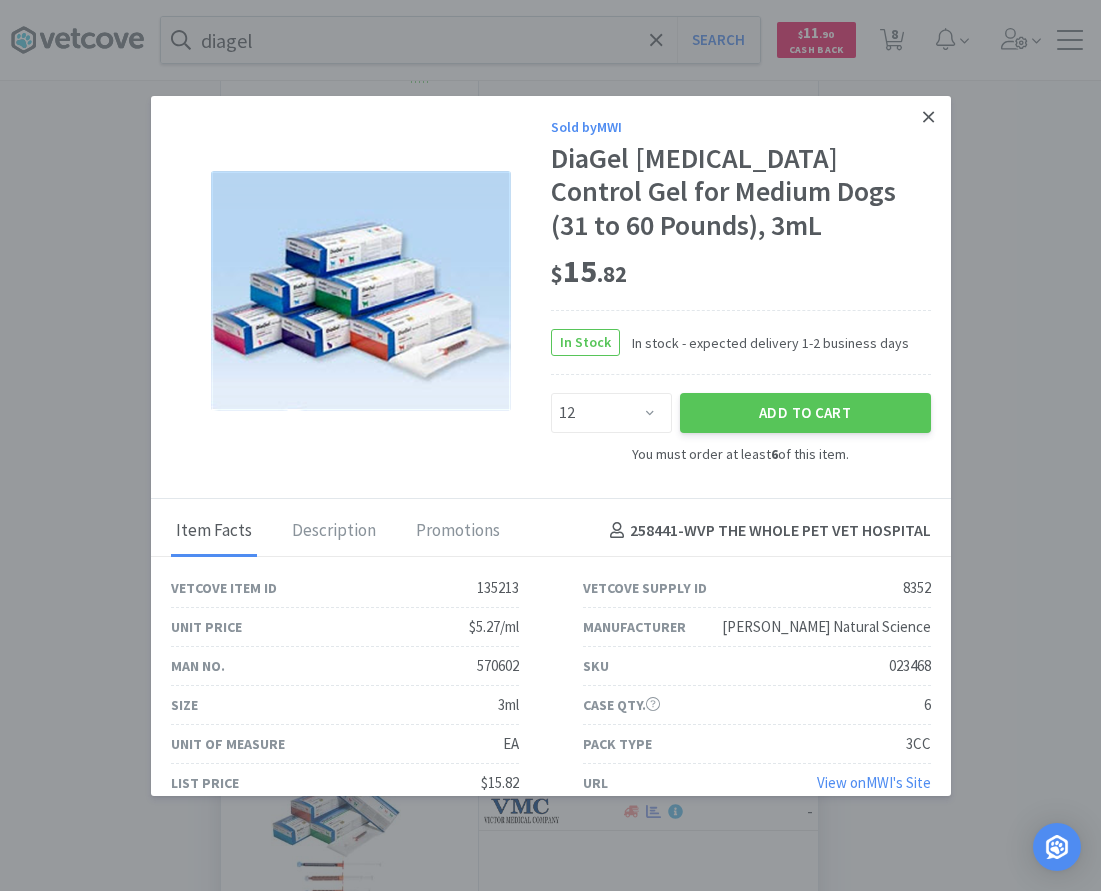 click at bounding box center [928, 117] 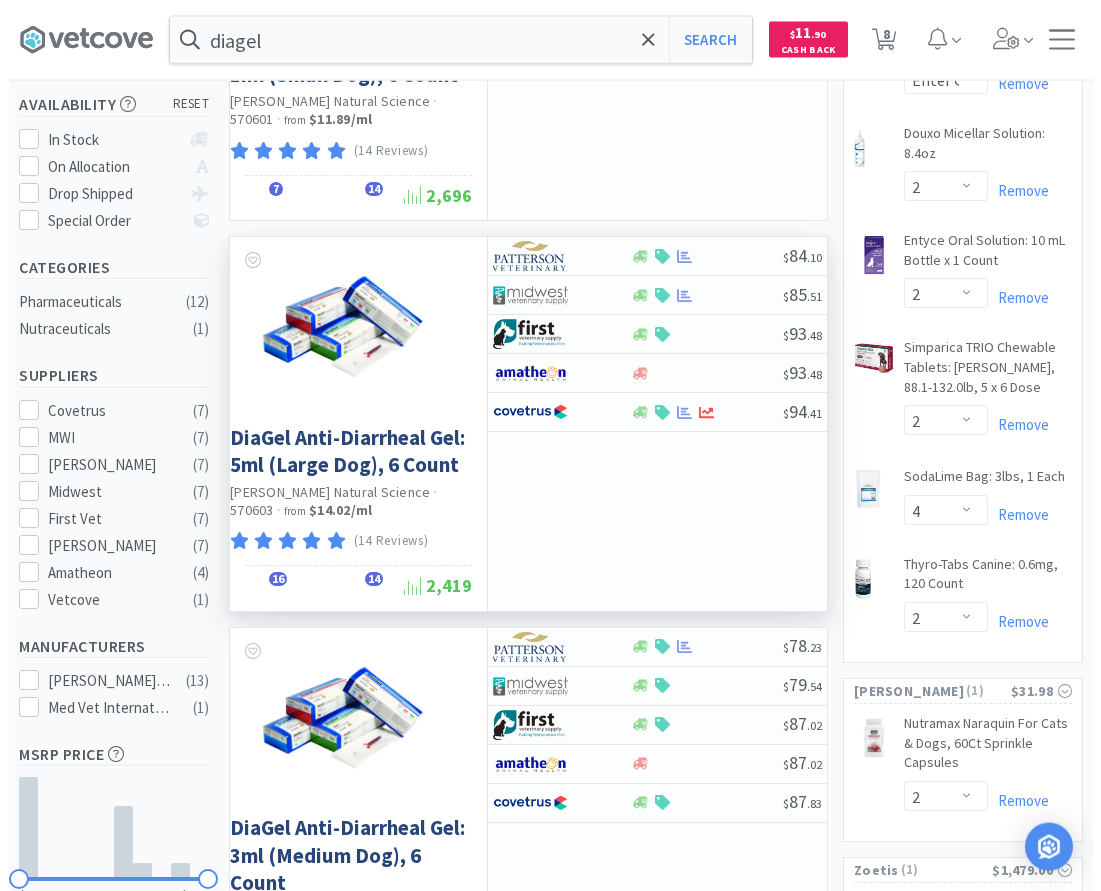 scroll, scrollTop: 612, scrollLeft: 0, axis: vertical 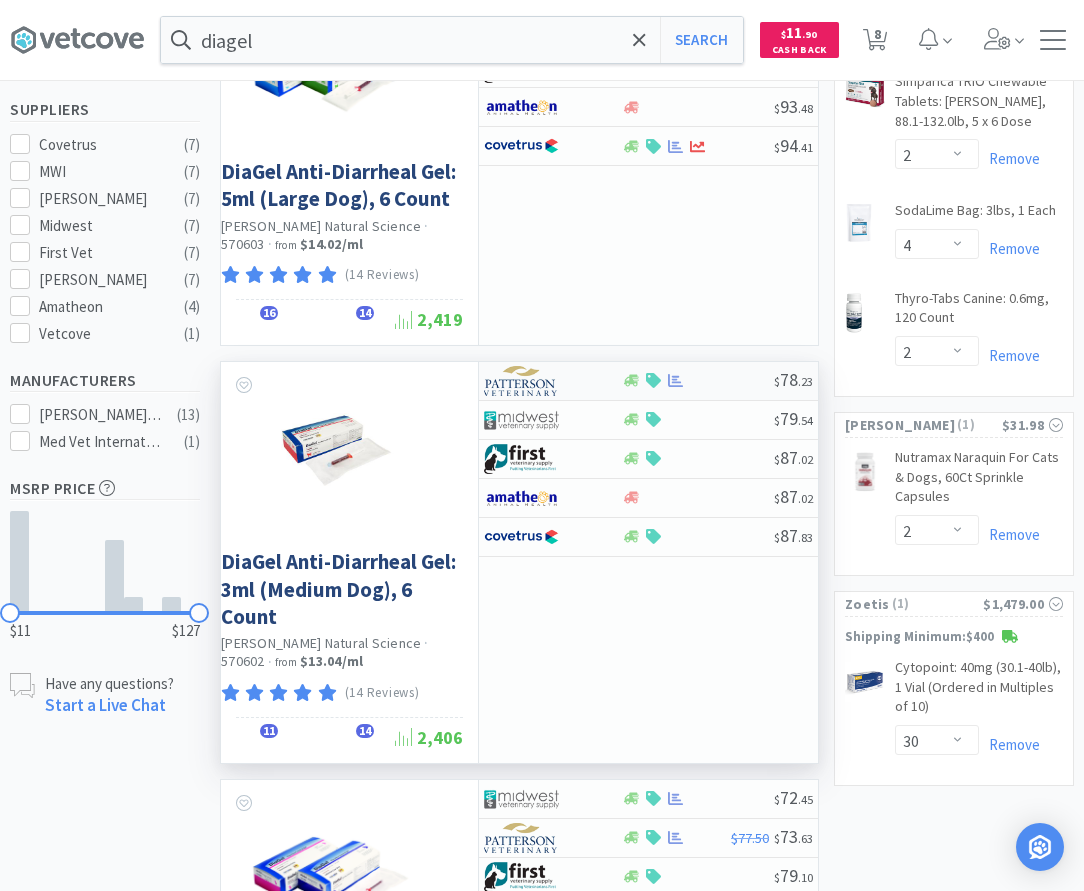 click at bounding box center (697, 380) 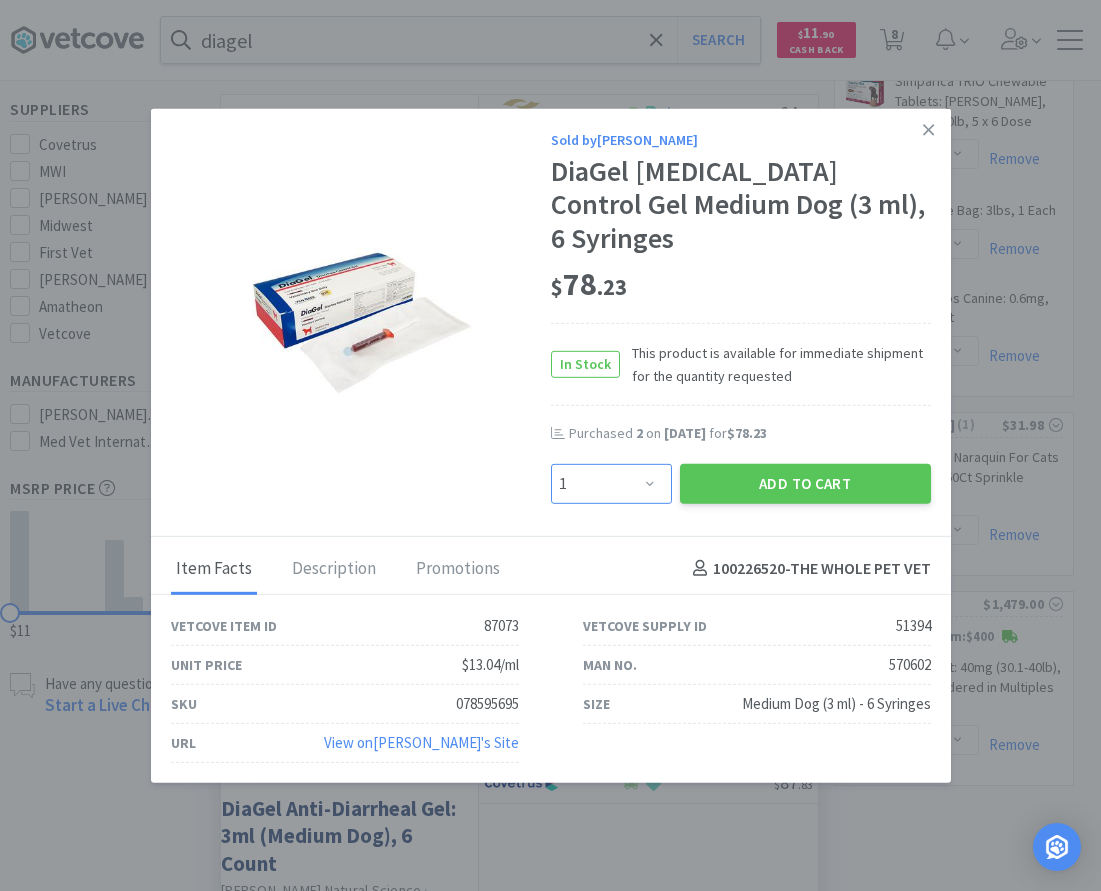 select on "2" 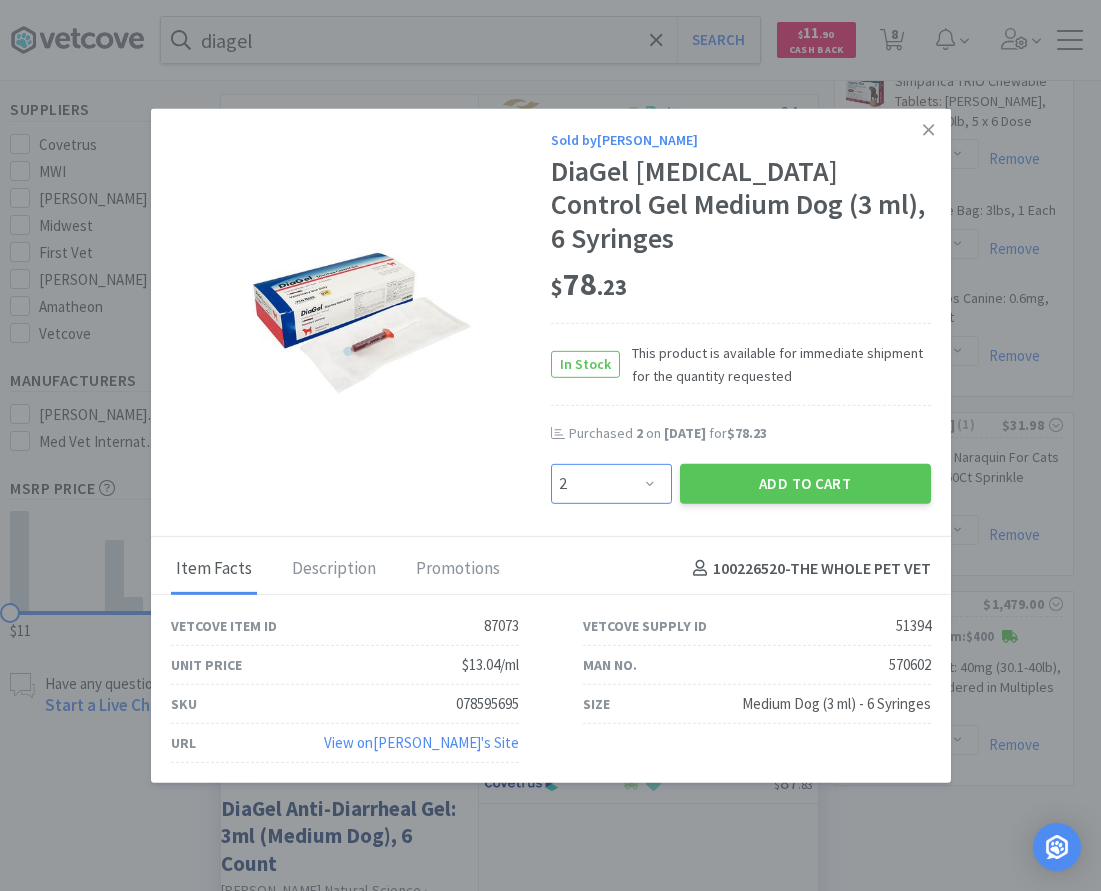 click on "2" at bounding box center [0, 0] 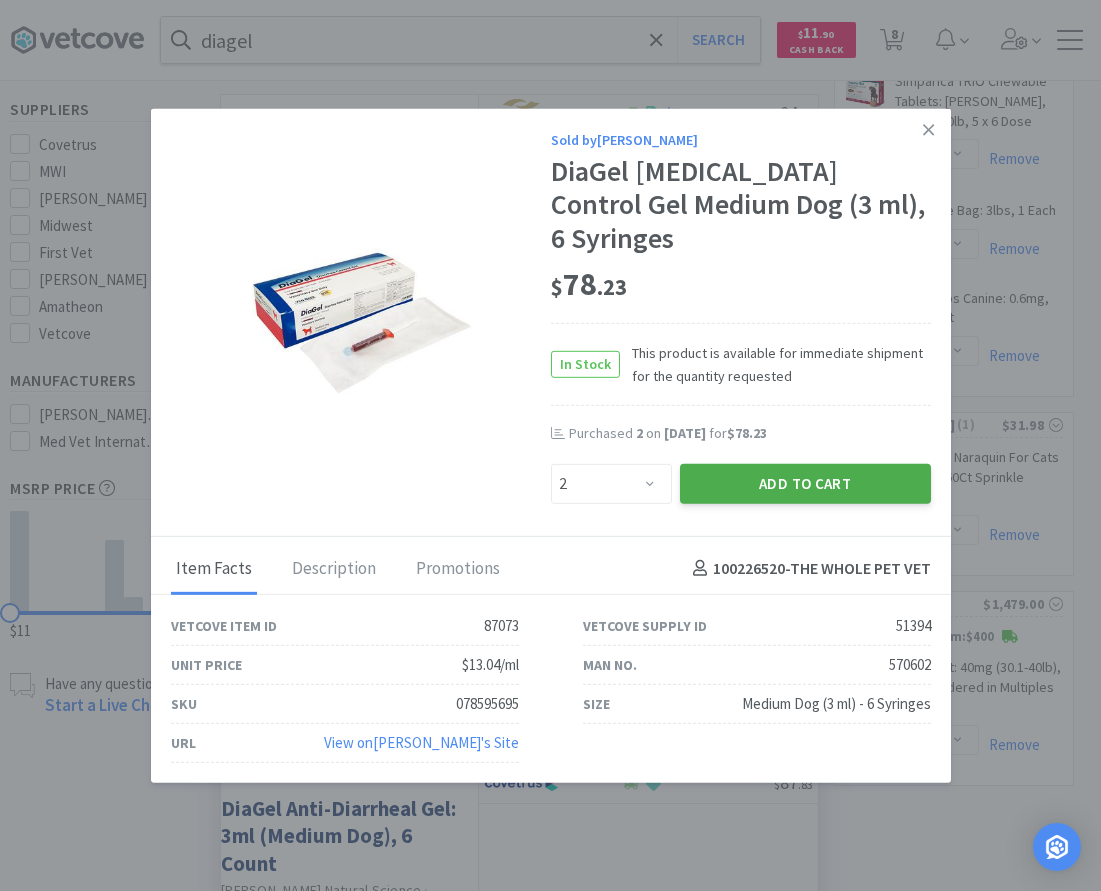 click on "Add to Cart" at bounding box center (805, 483) 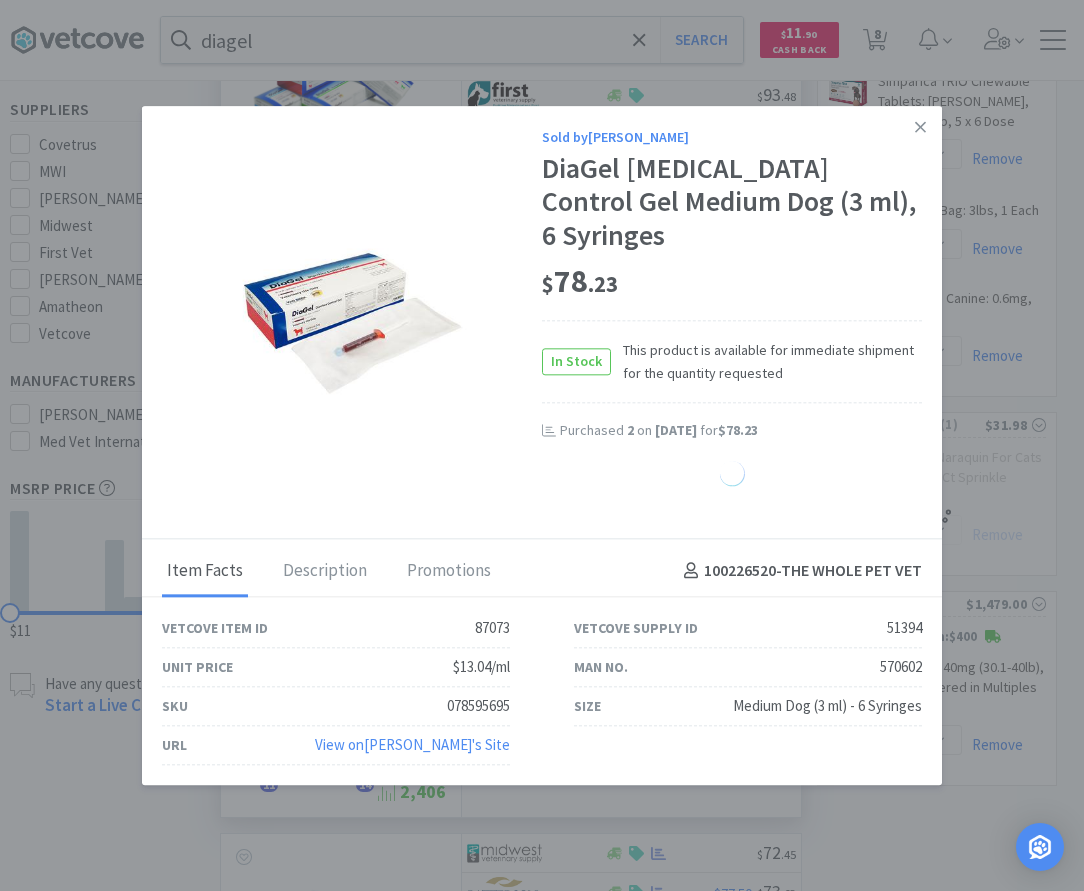 select on "2" 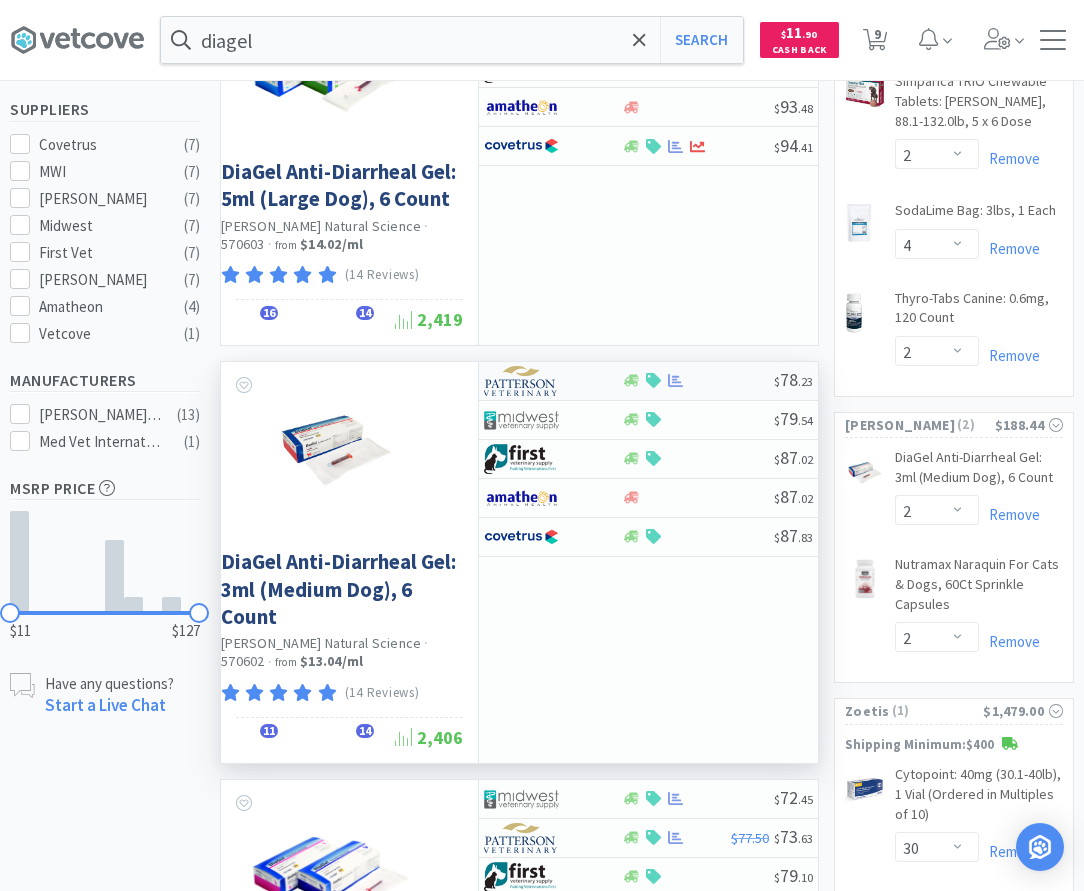 click at bounding box center (697, 380) 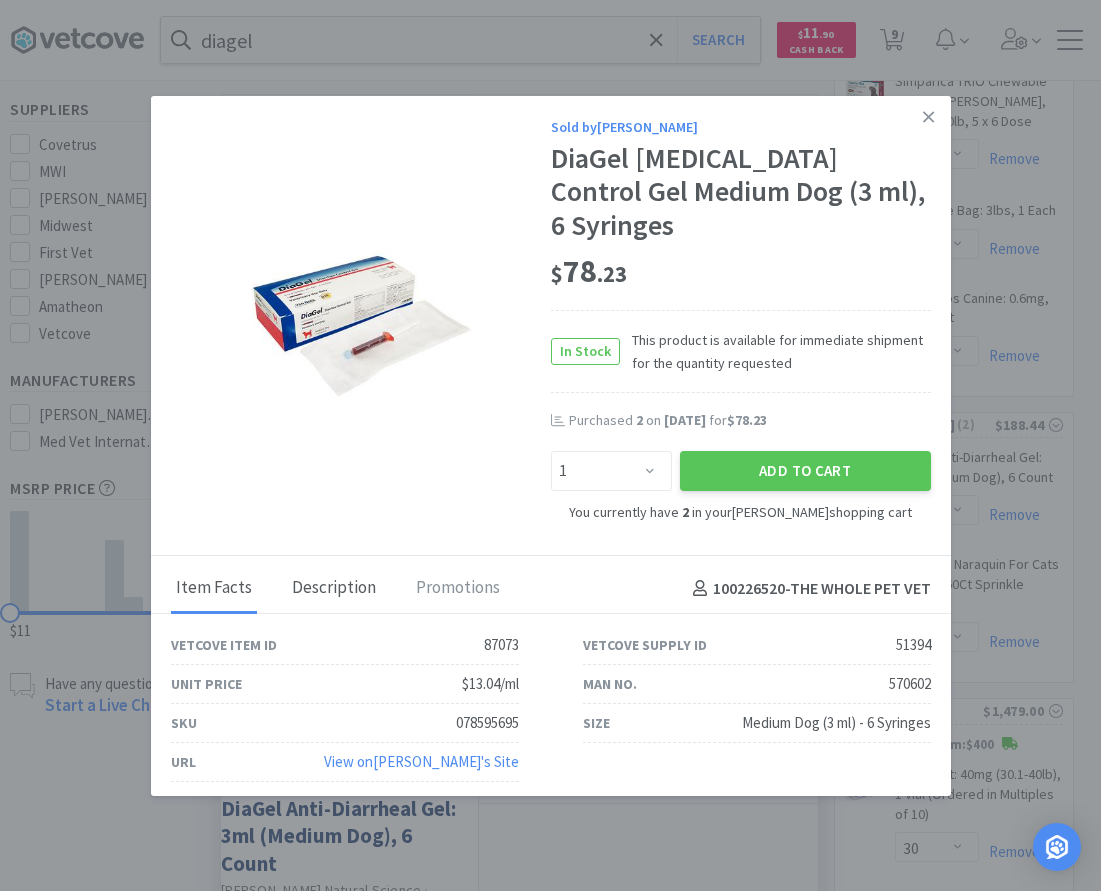 click on "Description" at bounding box center [334, 589] 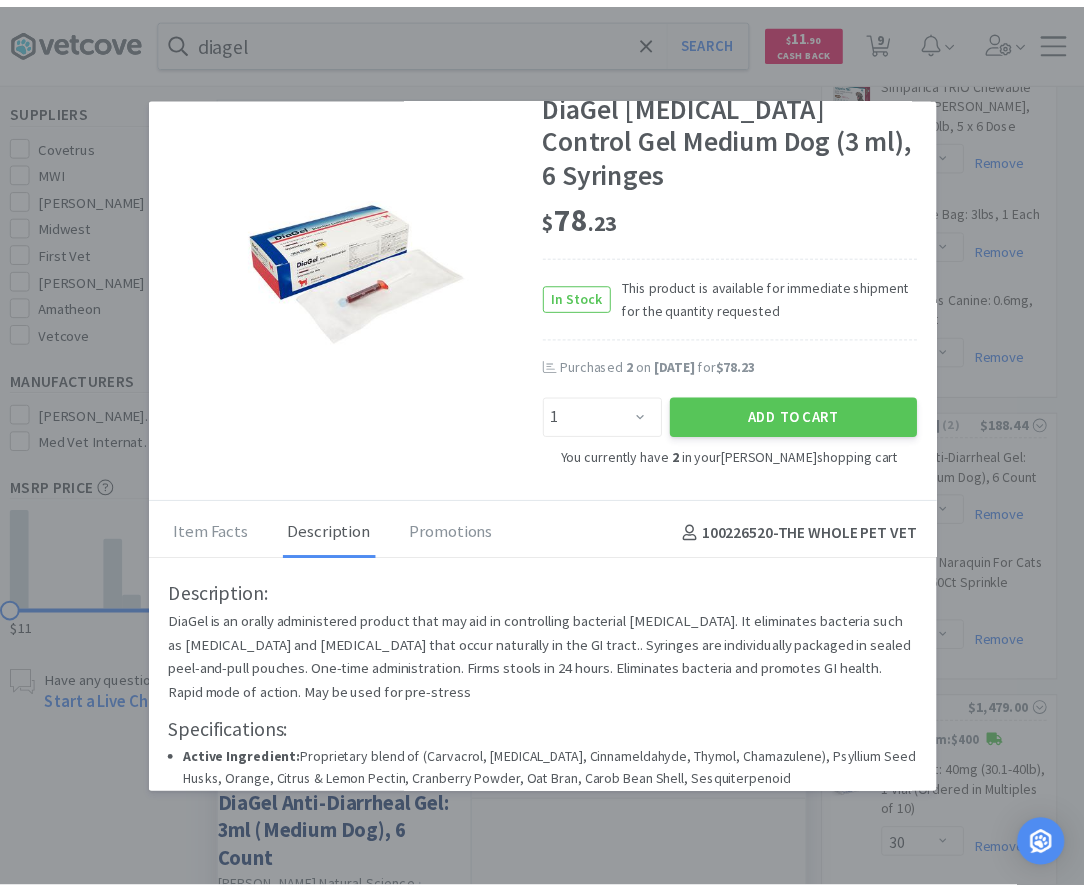 scroll, scrollTop: 264, scrollLeft: 0, axis: vertical 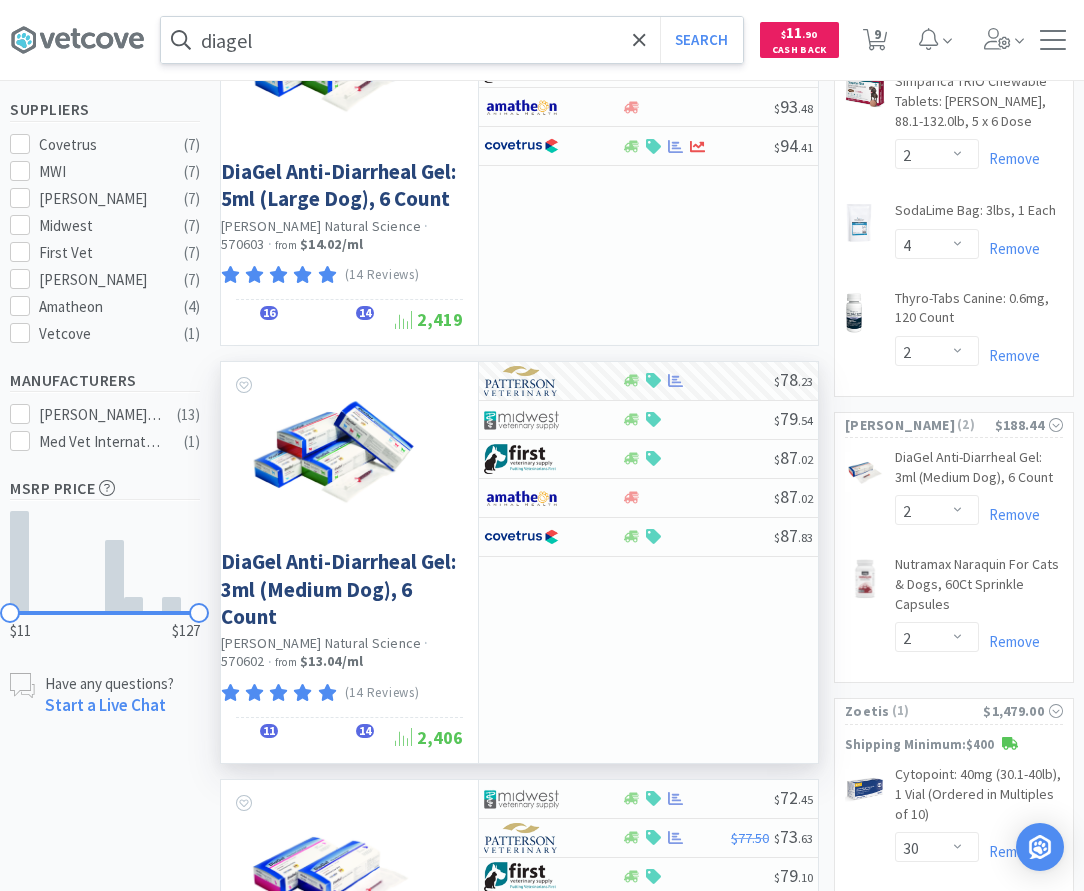 click on "diagel" at bounding box center [452, 40] 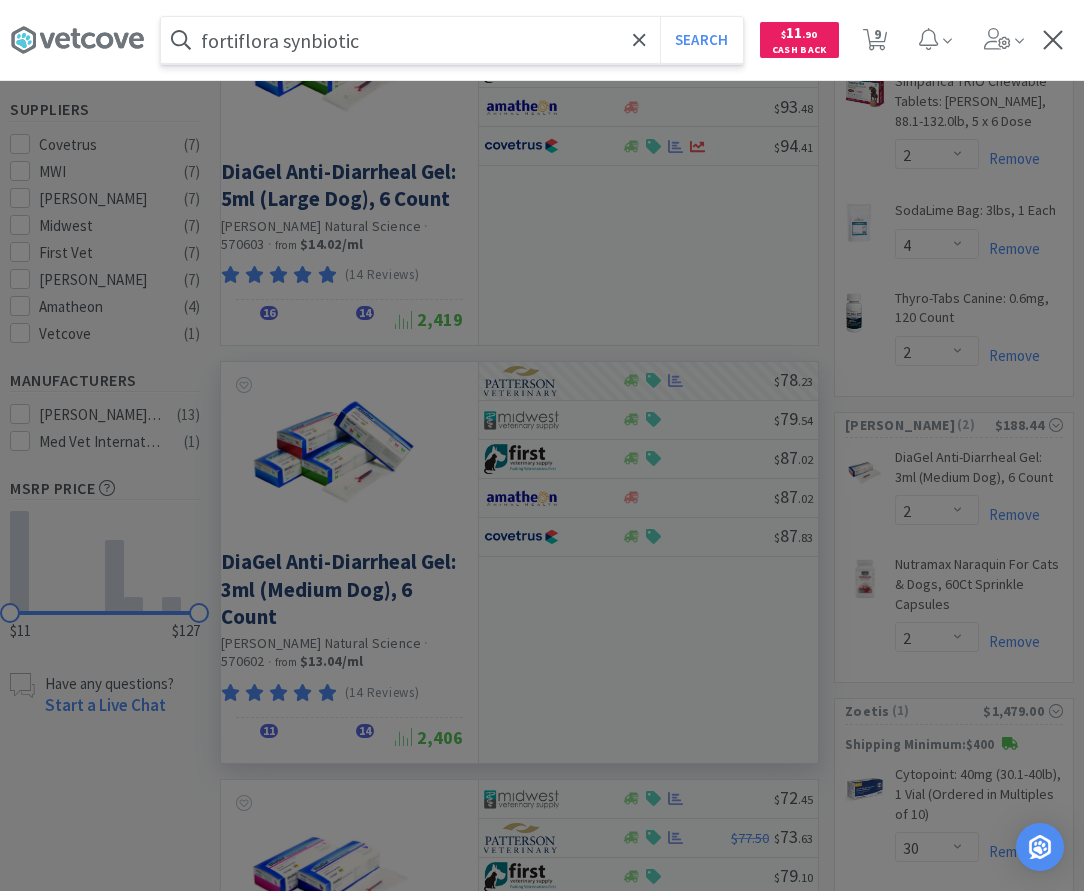 type on "fortiflora synbiotic" 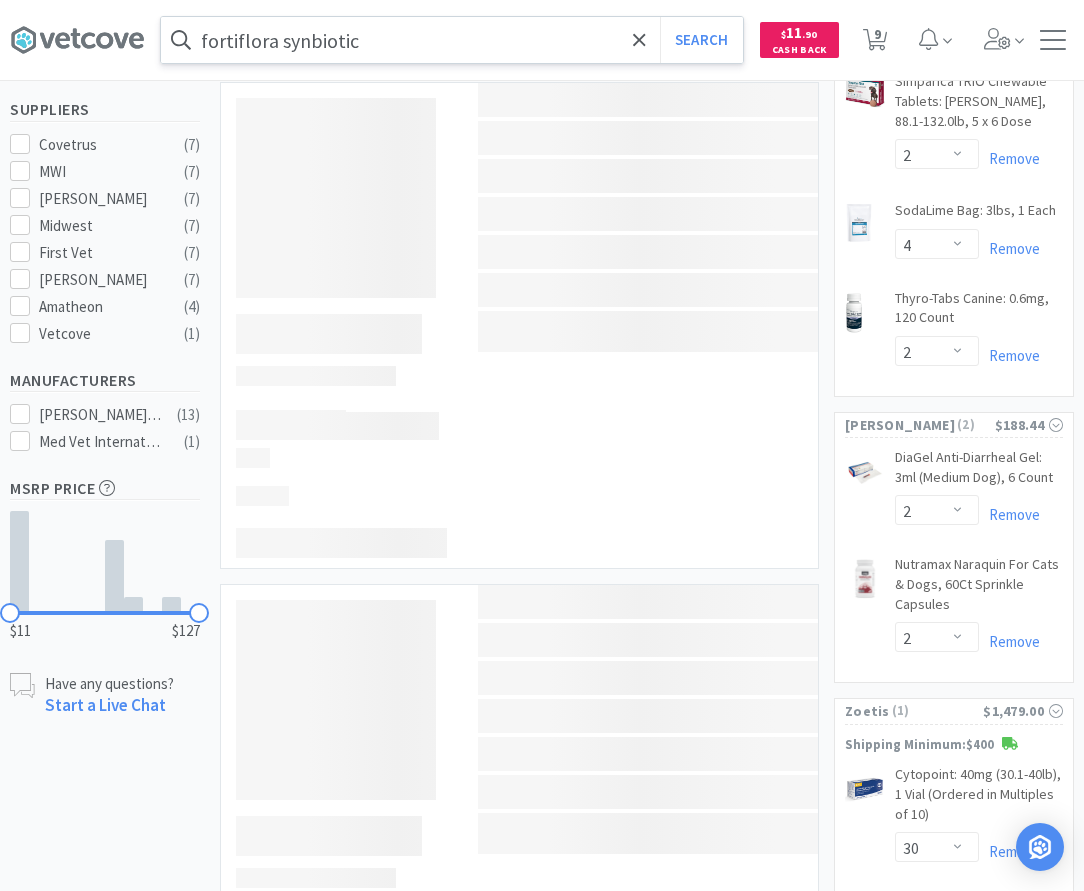scroll, scrollTop: 0, scrollLeft: 0, axis: both 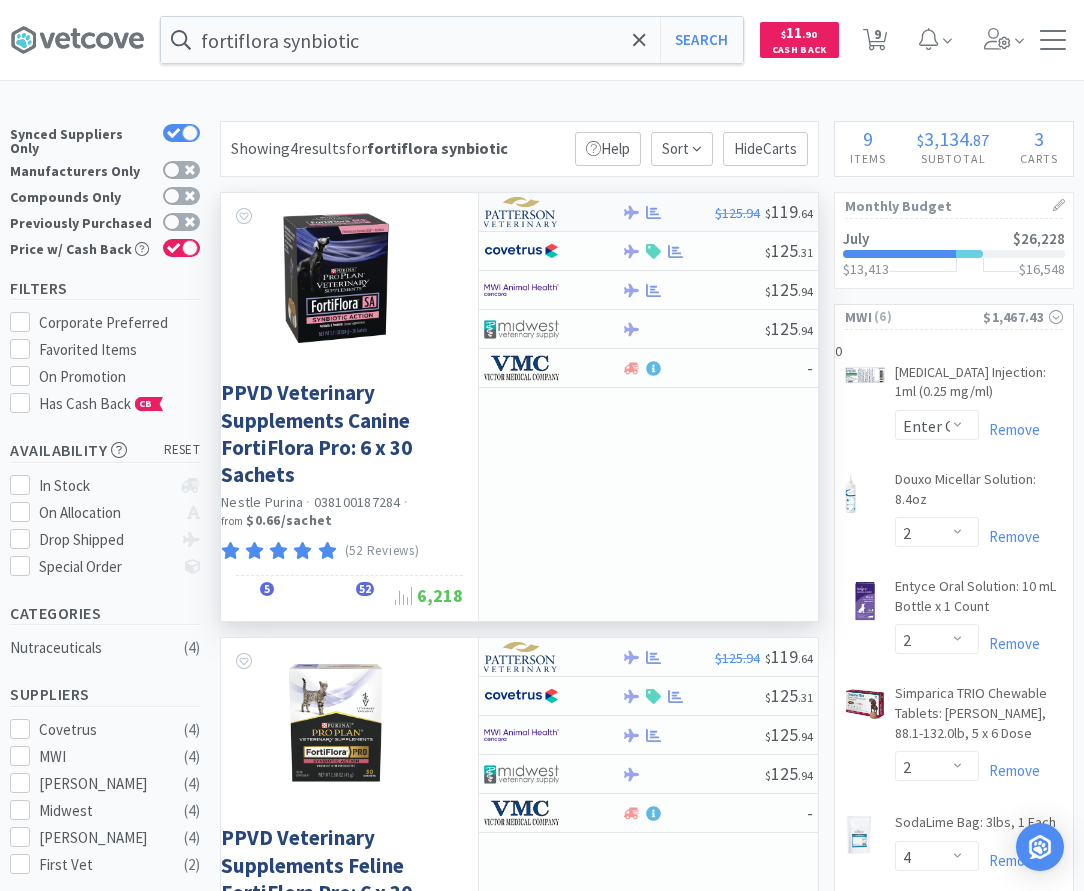 click at bounding box center (668, 212) 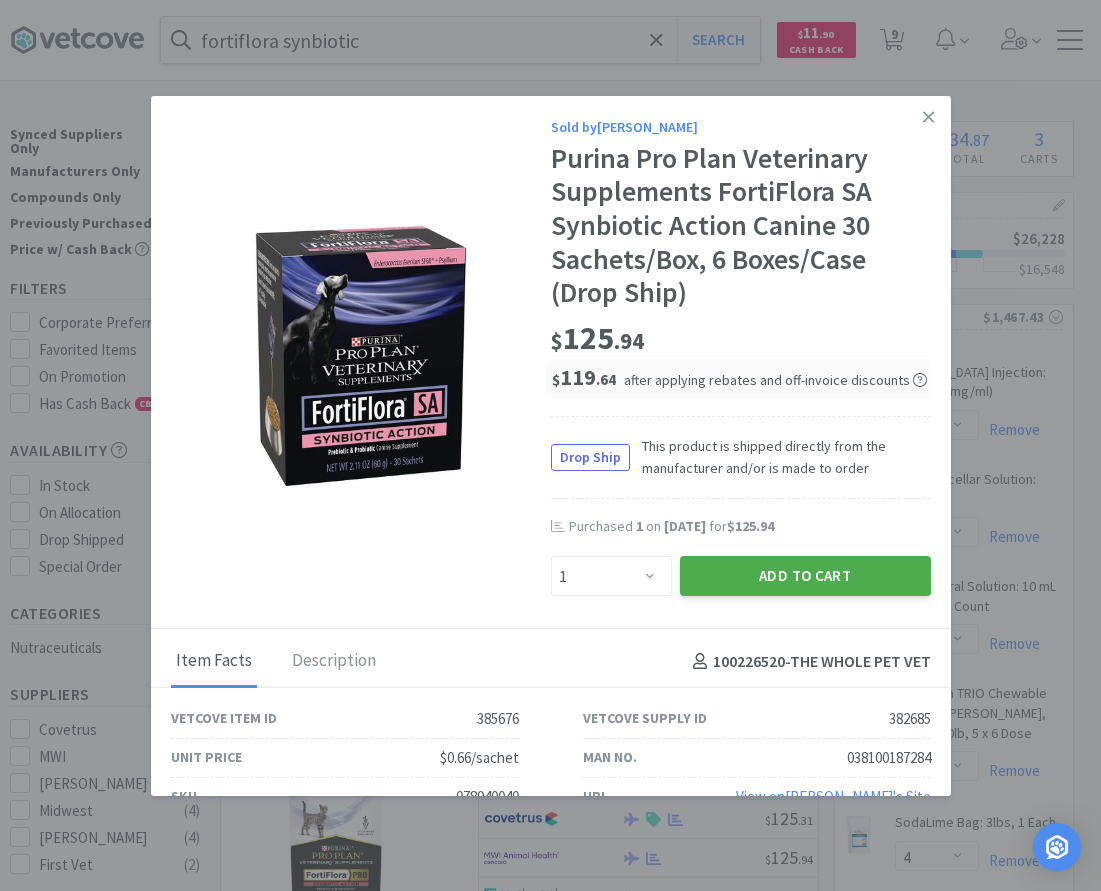 click on "Add to Cart" at bounding box center (805, 576) 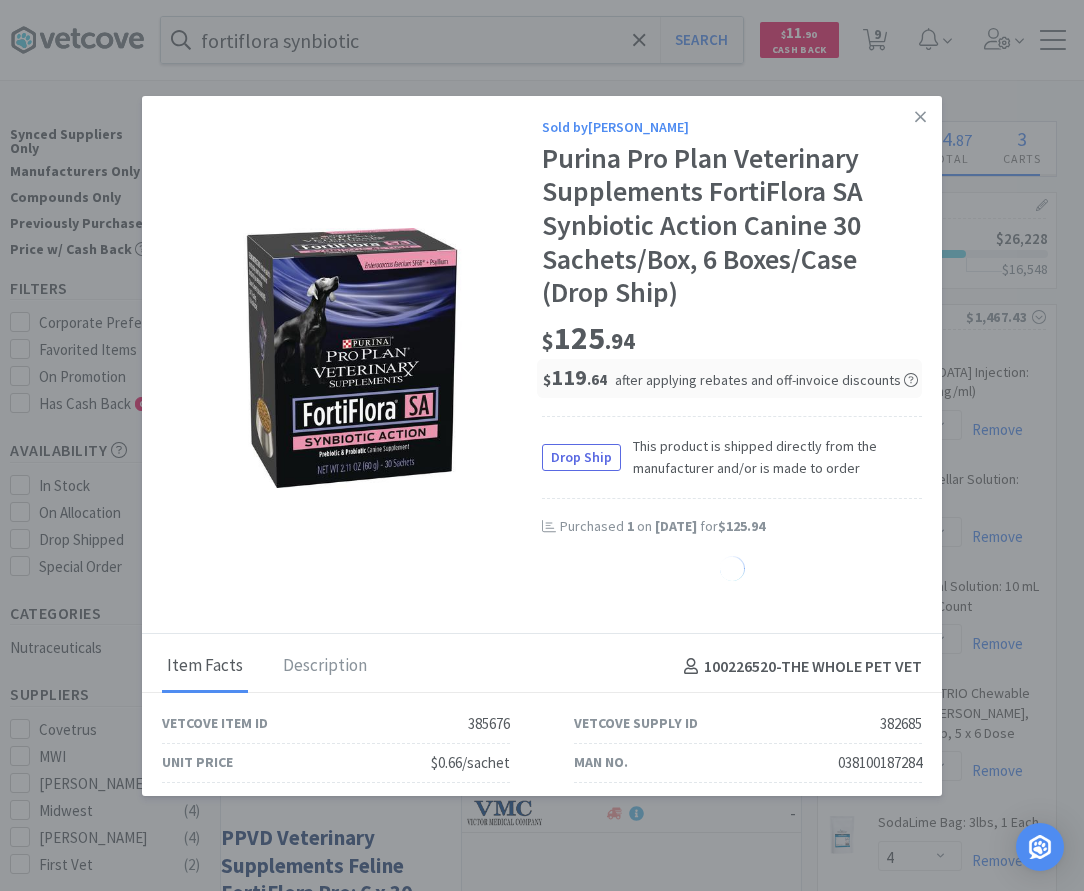 select on "1" 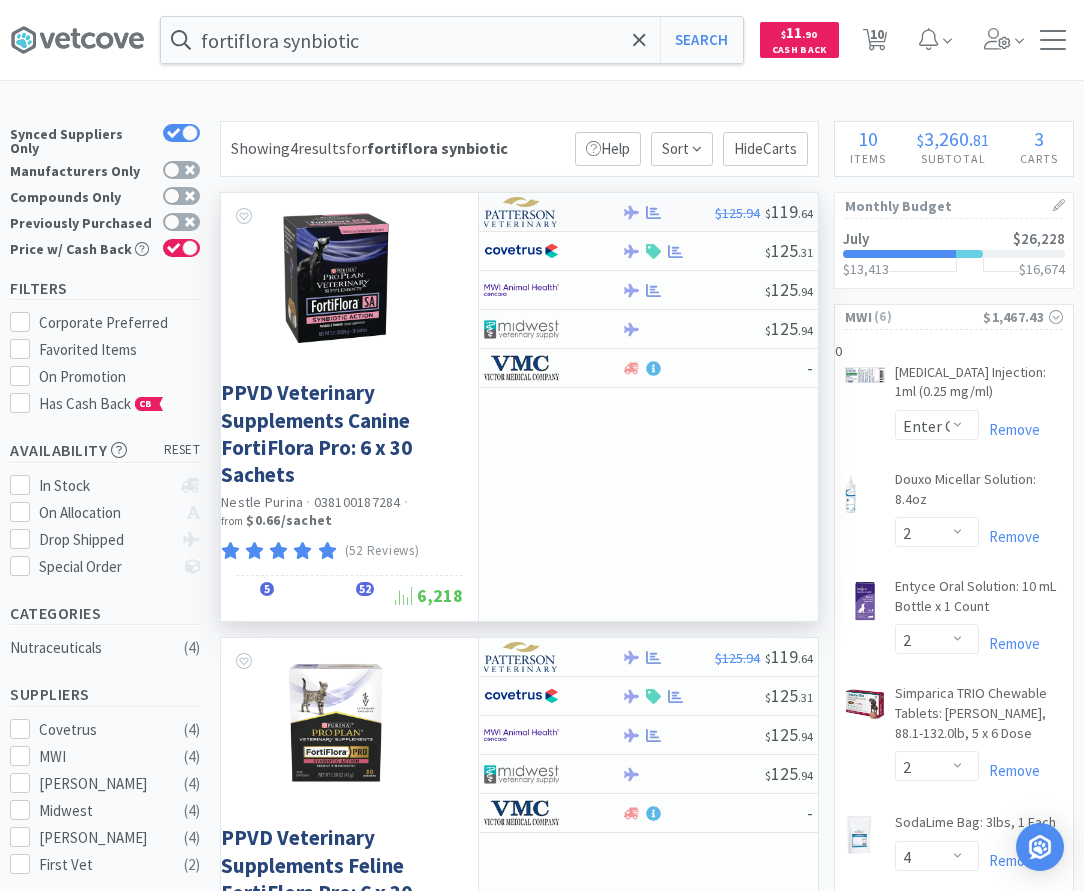 click at bounding box center (668, 212) 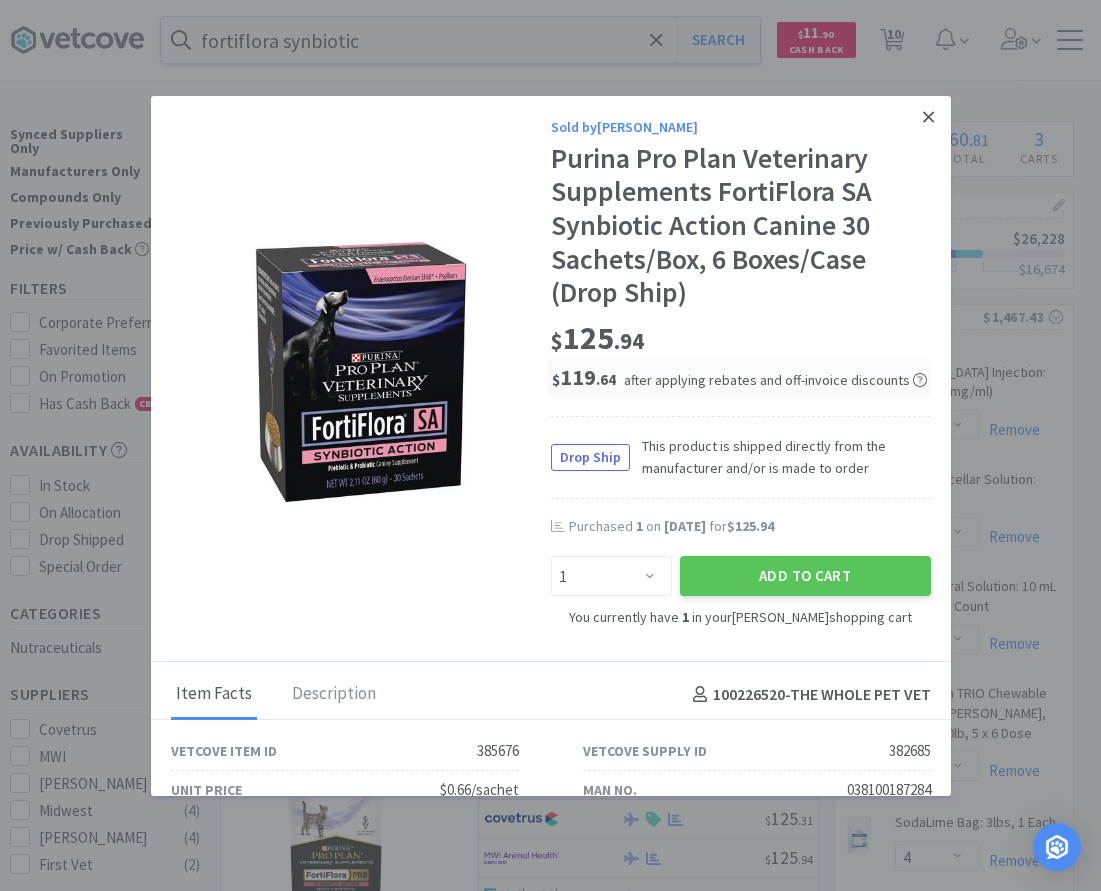 click 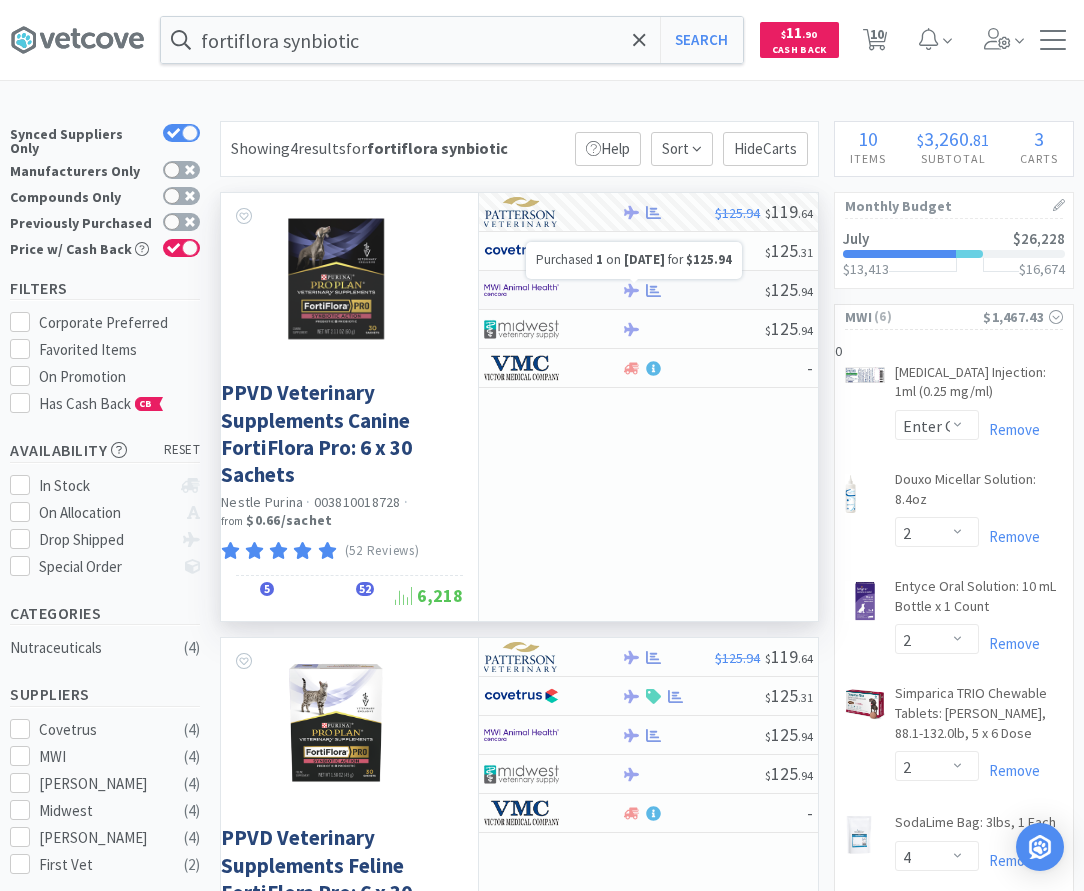 click 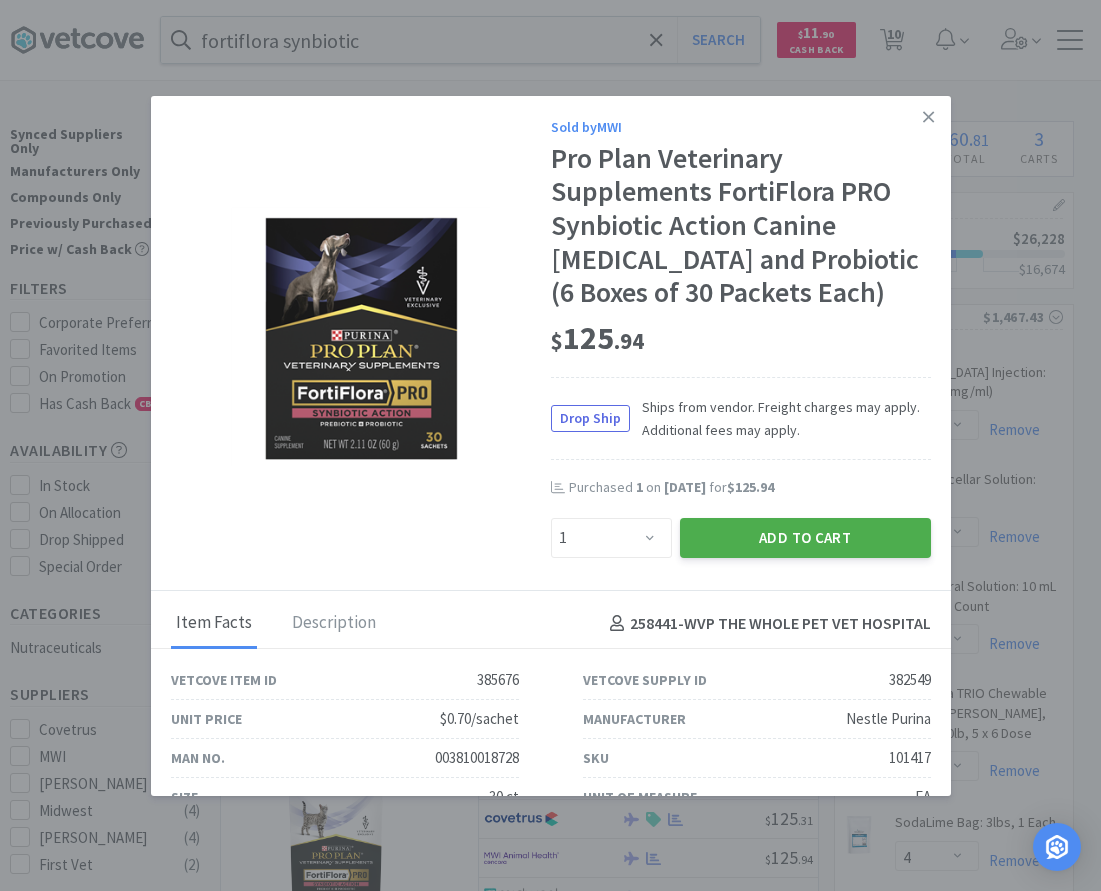 click on "Add to Cart" at bounding box center (805, 538) 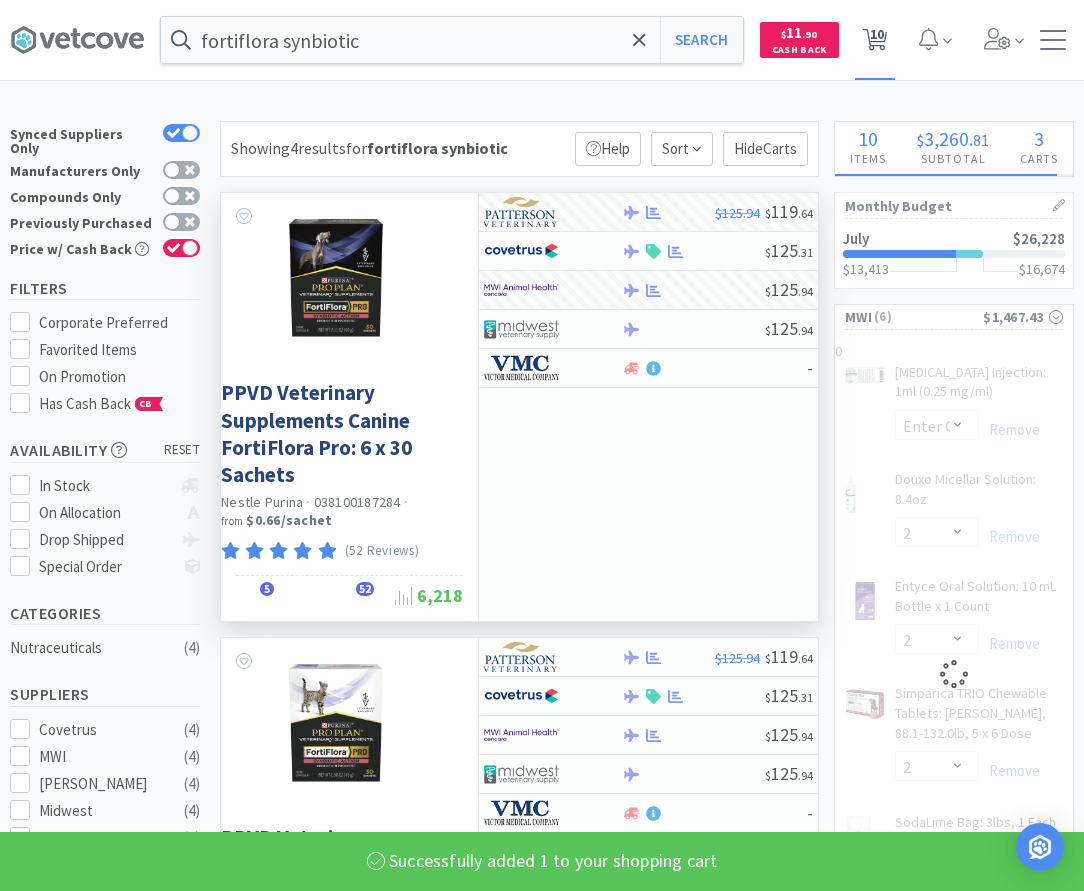 click 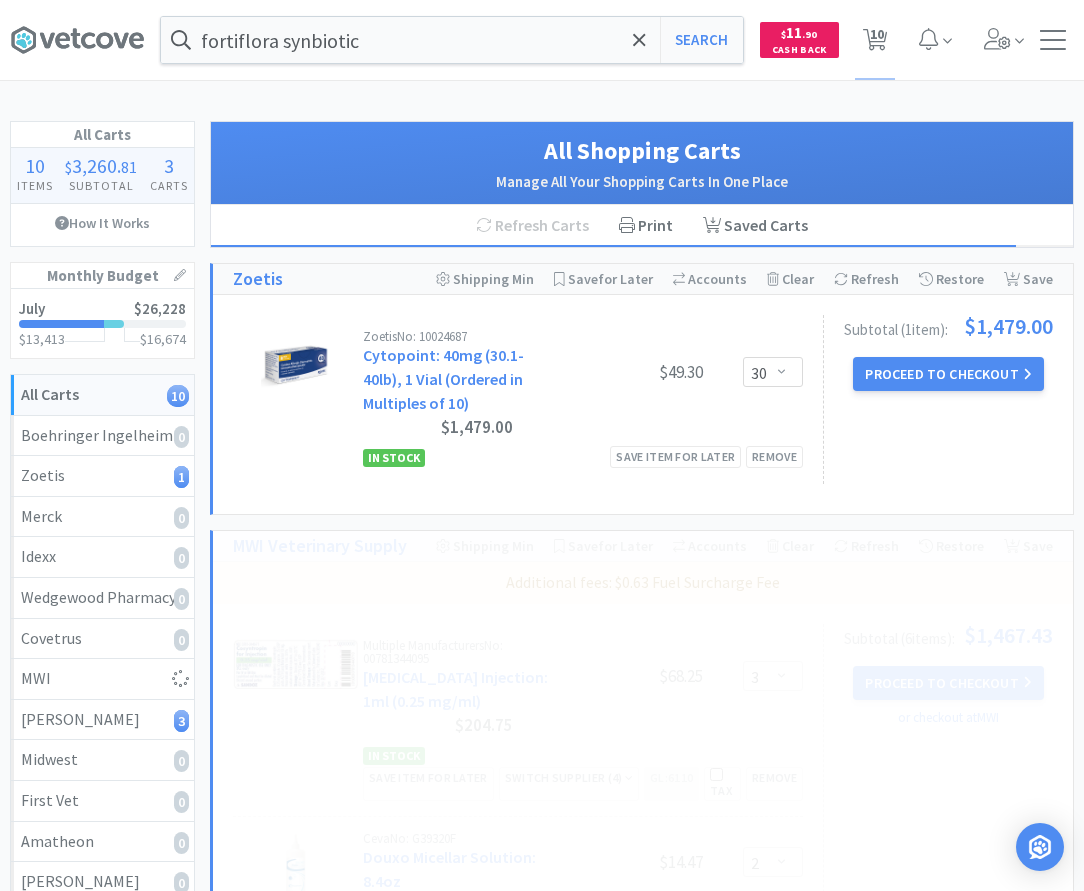 select on "2" 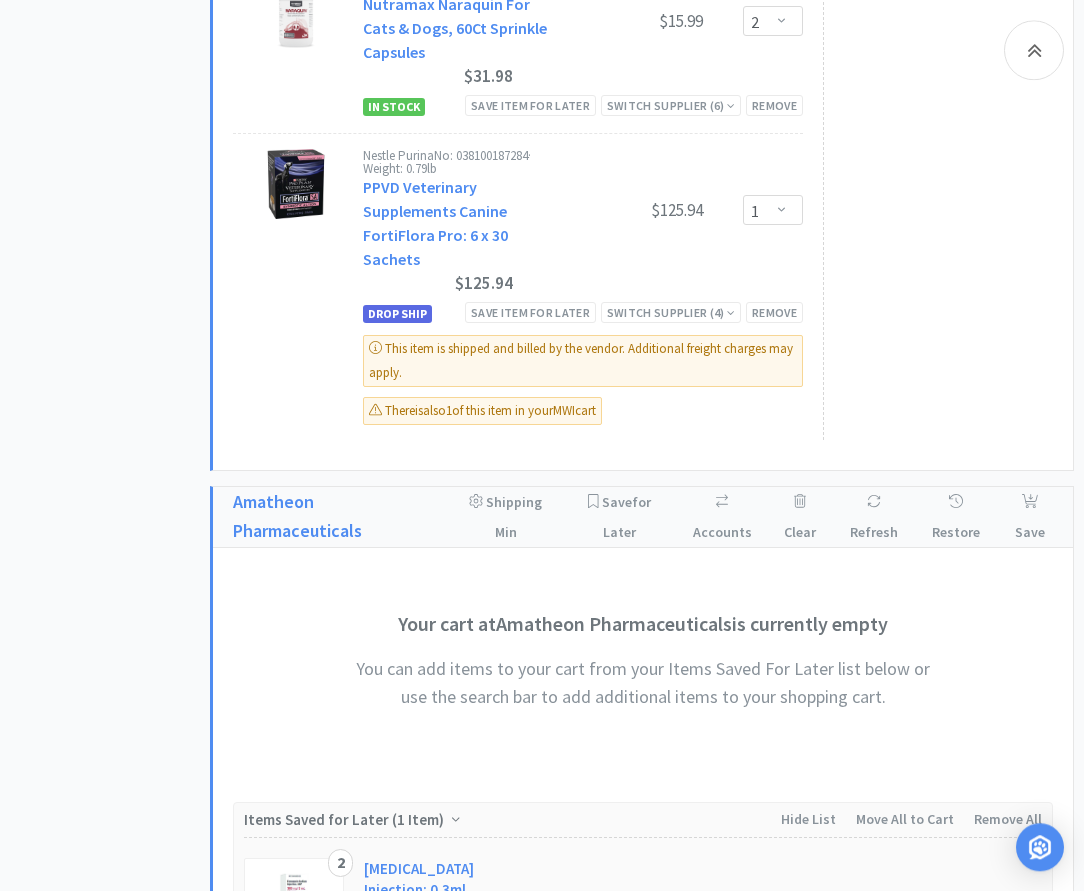 scroll, scrollTop: 2346, scrollLeft: 0, axis: vertical 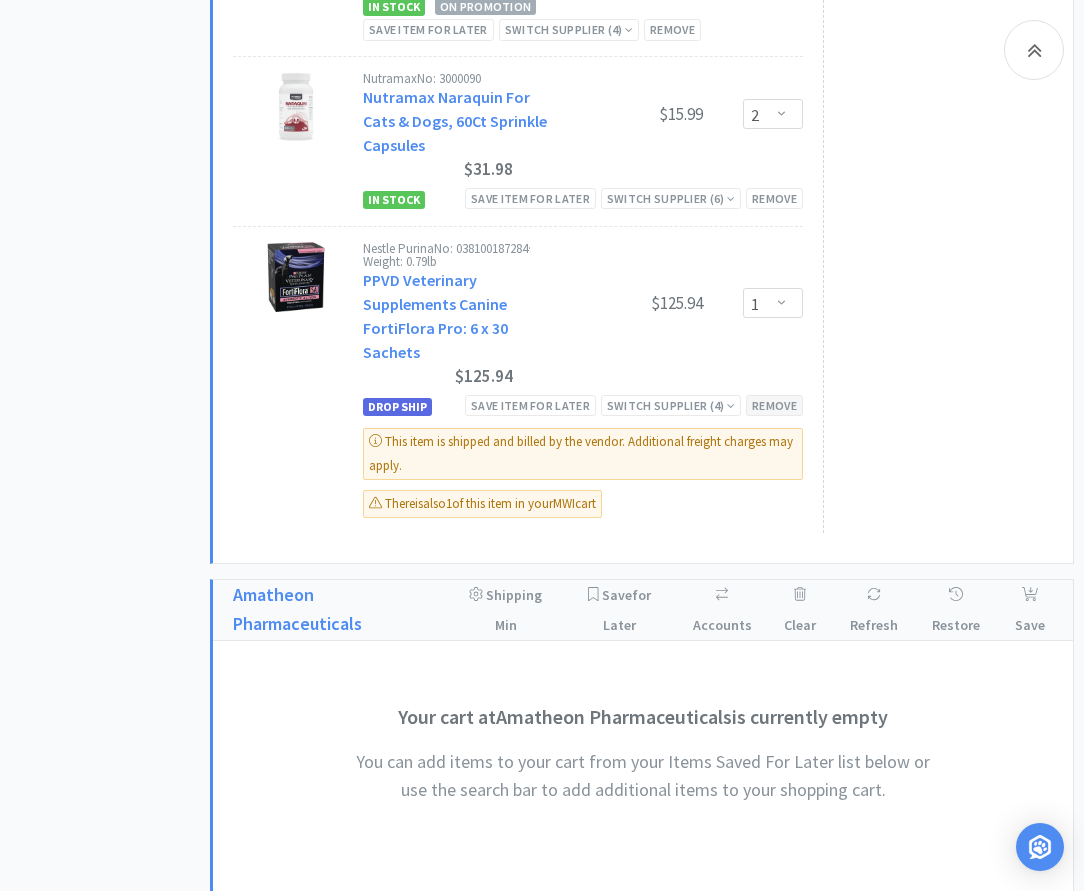 click on "Remove" at bounding box center [774, 405] 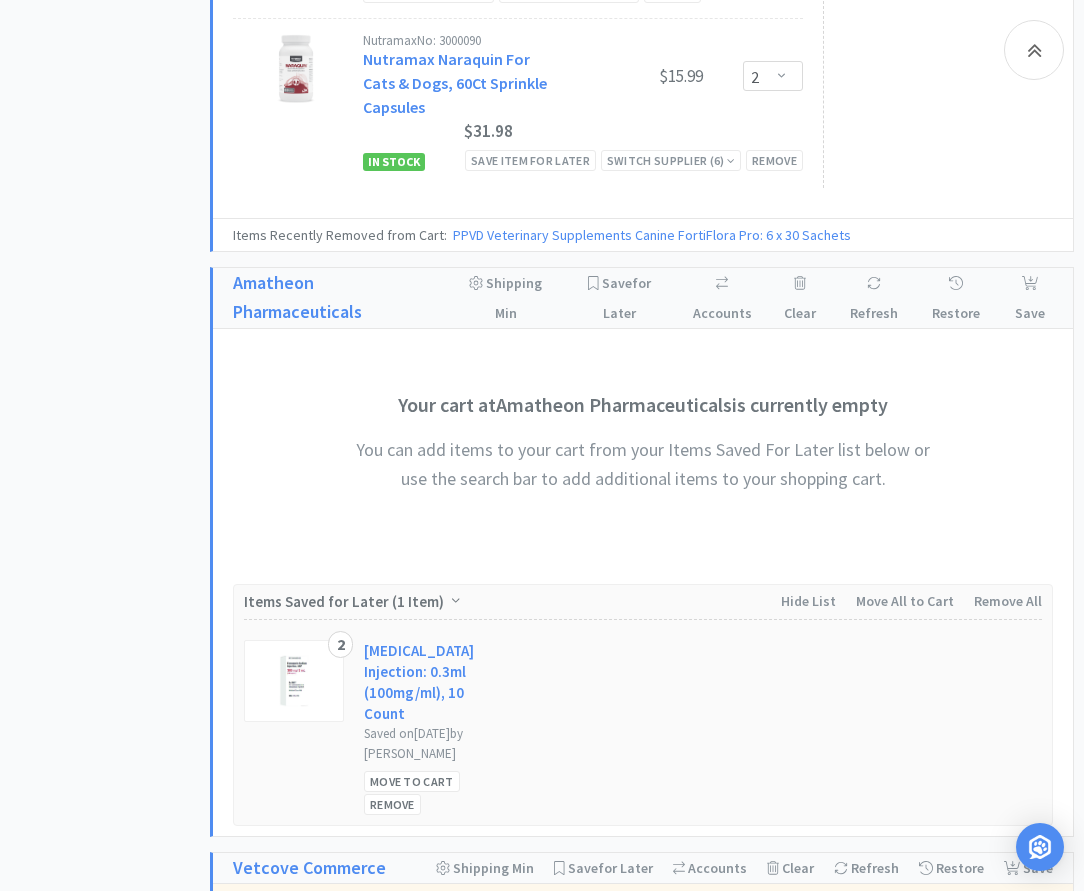 click on "All Carts 10 Items $ 3,260 . 81 Subtotal 3 Carts  How It Works Monthly Budget July $26,228 $13,413 $ 16,674 All Carts 10 Boehringer Ingelheim 0 Zoetis 1 Merck 0 Idexx 0 Wedgewood Pharmacy 0 Covetrus 0 MWI 7 [PERSON_NAME] 2 Midwest 0 First Vet 0 Amatheon 0 [PERSON_NAME] 0 Pharmsource AH 0 Vetcove 0 Elanco 0     Saved Carts View saved carts     Need help? We're happy to assist!" at bounding box center [110, -376] 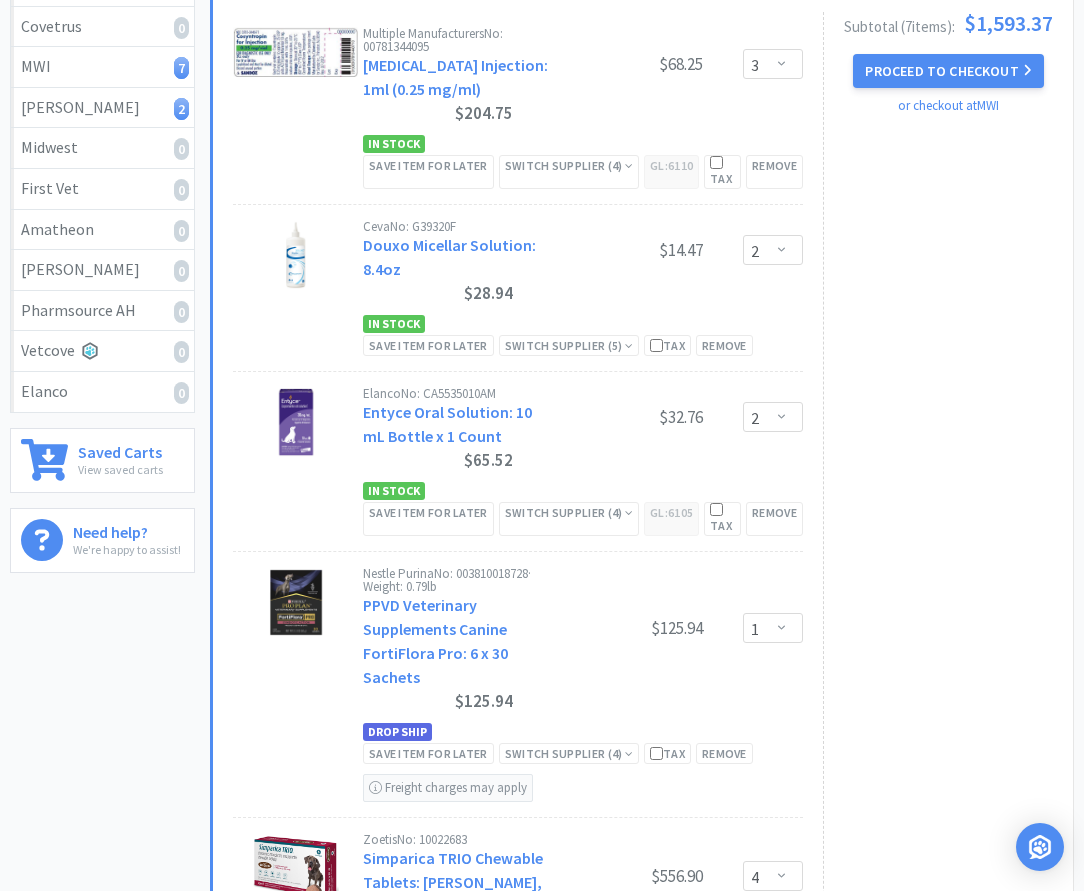 scroll, scrollTop: 0, scrollLeft: 0, axis: both 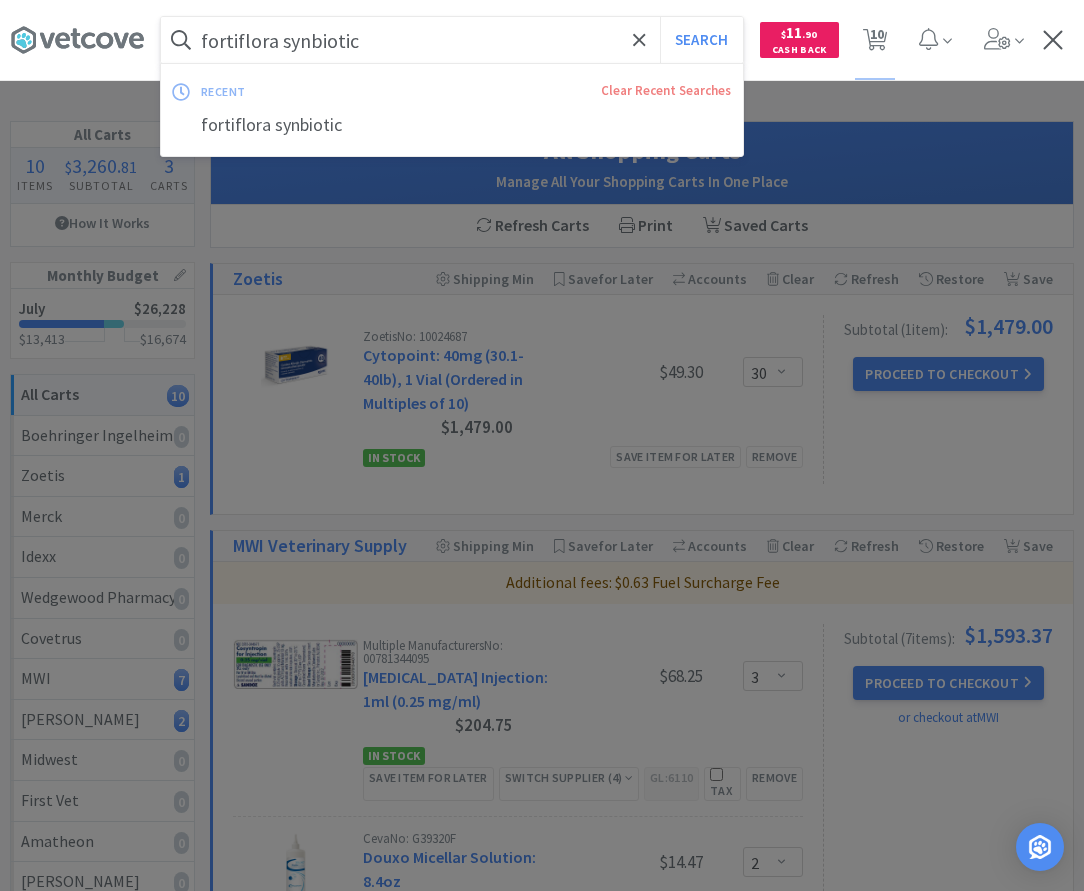 drag, startPoint x: 402, startPoint y: 35, endPoint x: 566, endPoint y: 17, distance: 164.98485 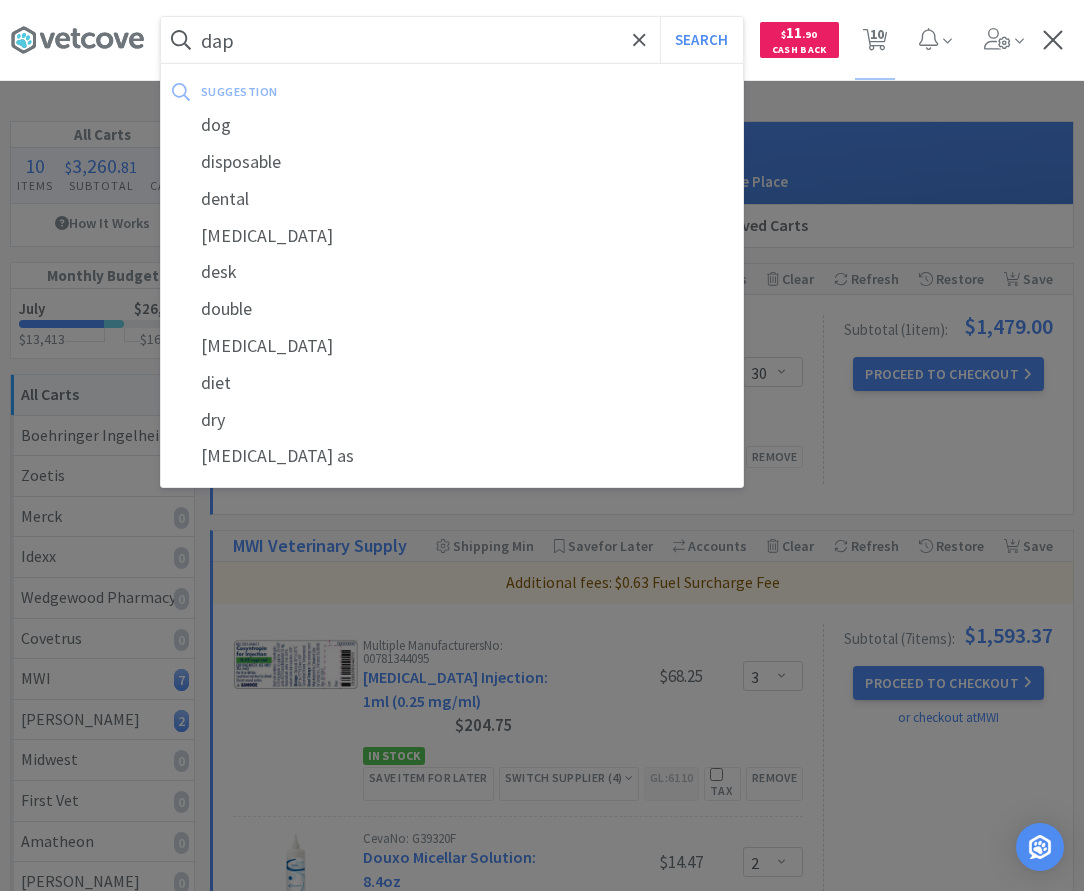 type on "dap" 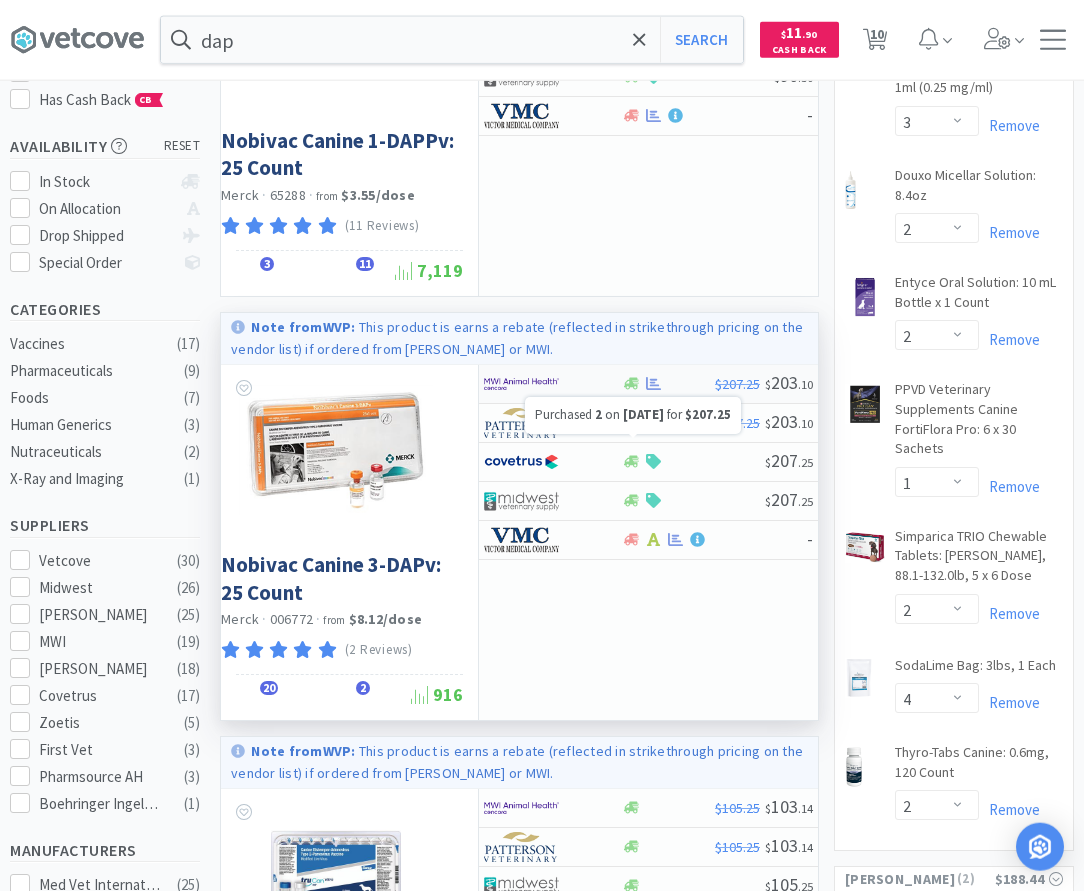 scroll, scrollTop: 306, scrollLeft: 0, axis: vertical 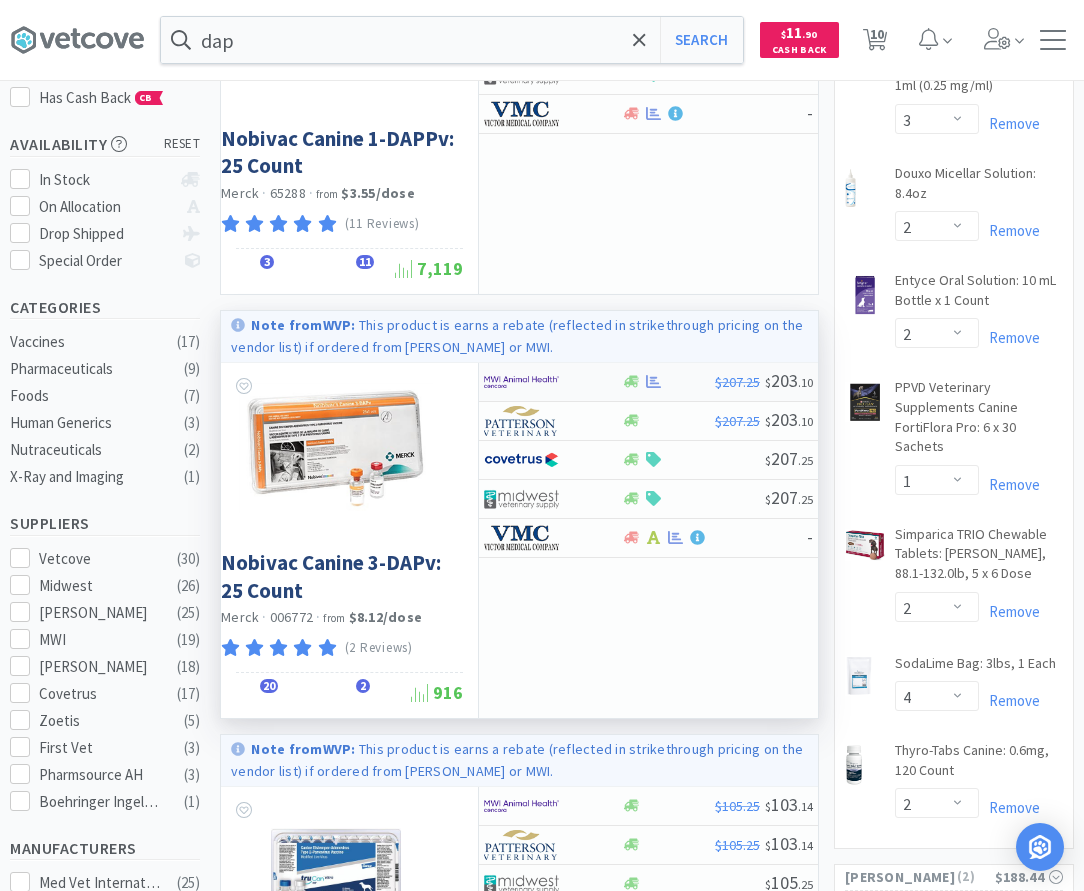 click at bounding box center (668, 381) 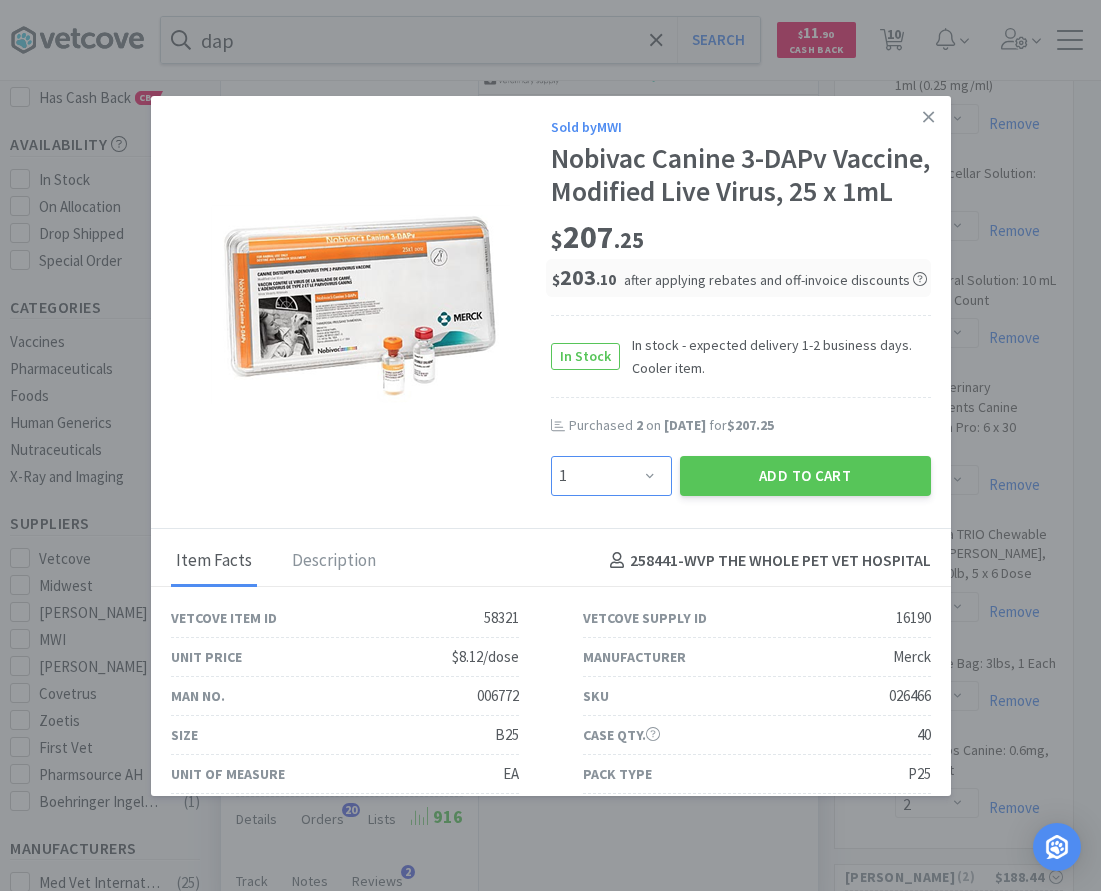 select on "2" 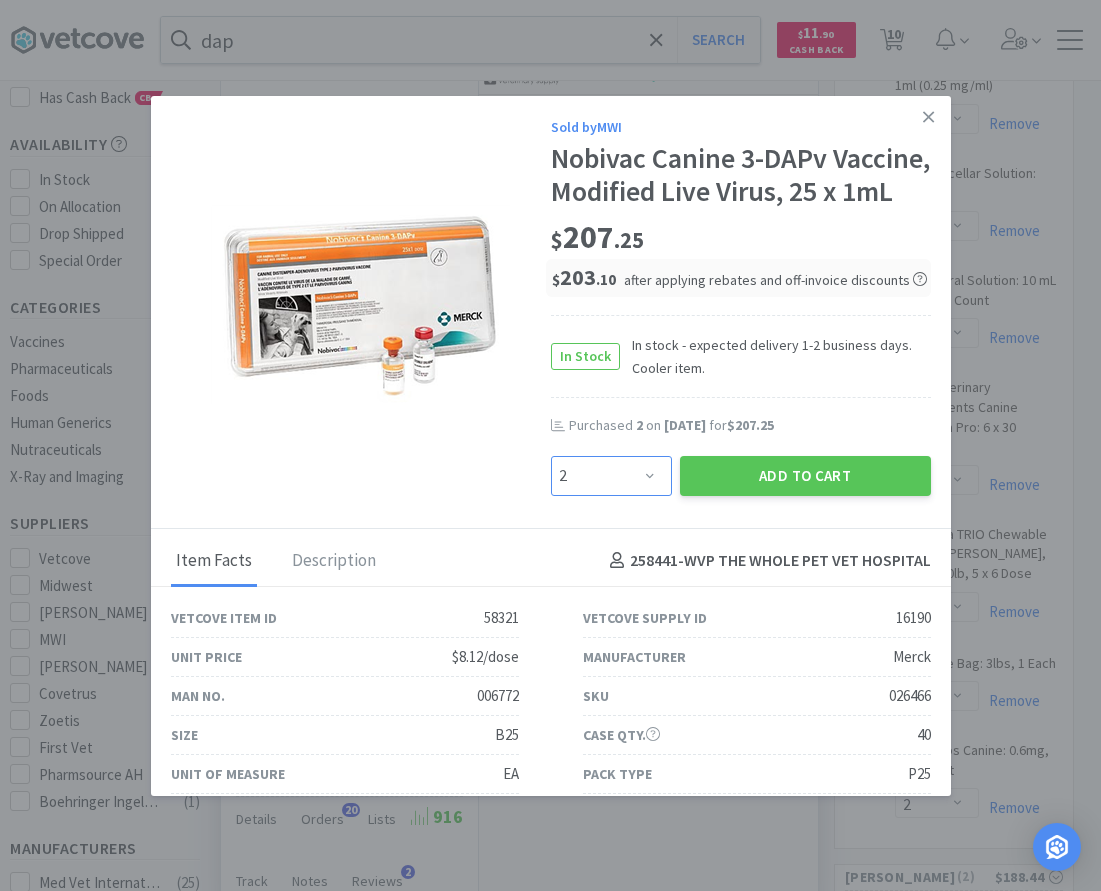 click on "2" at bounding box center (0, 0) 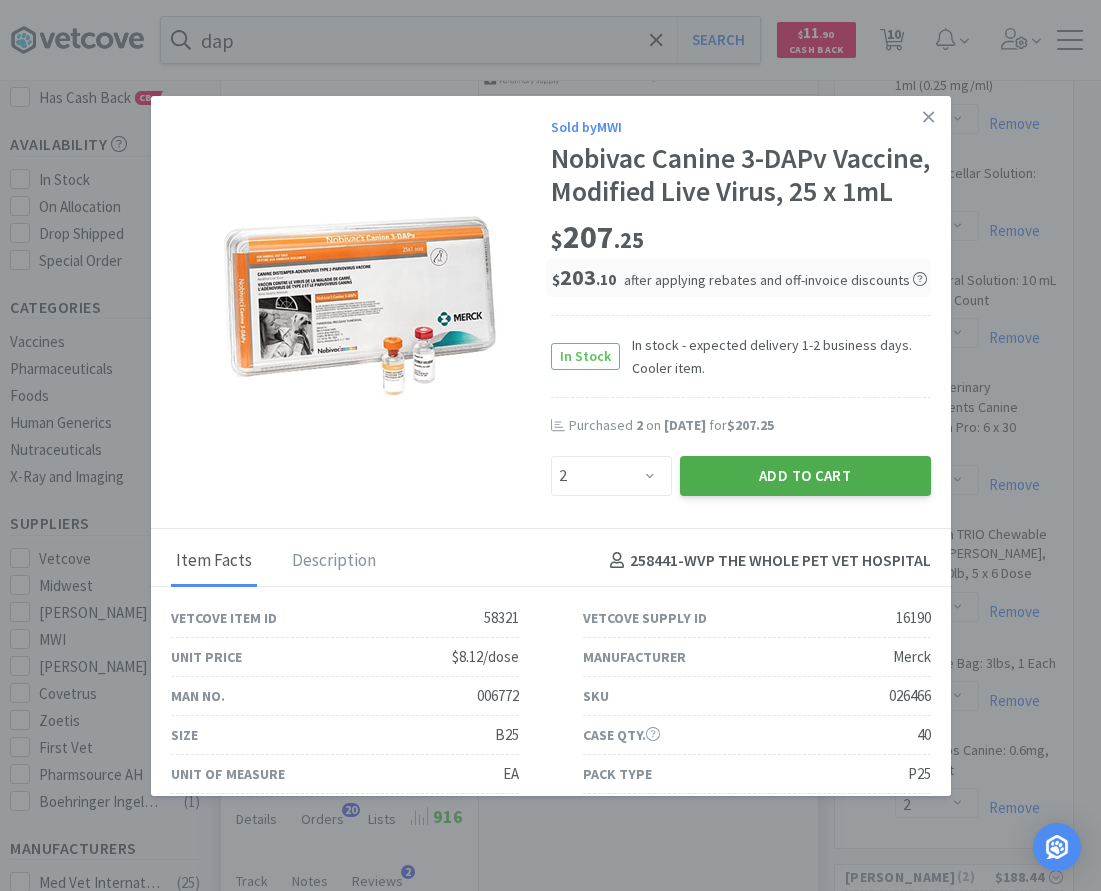click on "Add to Cart" at bounding box center [805, 476] 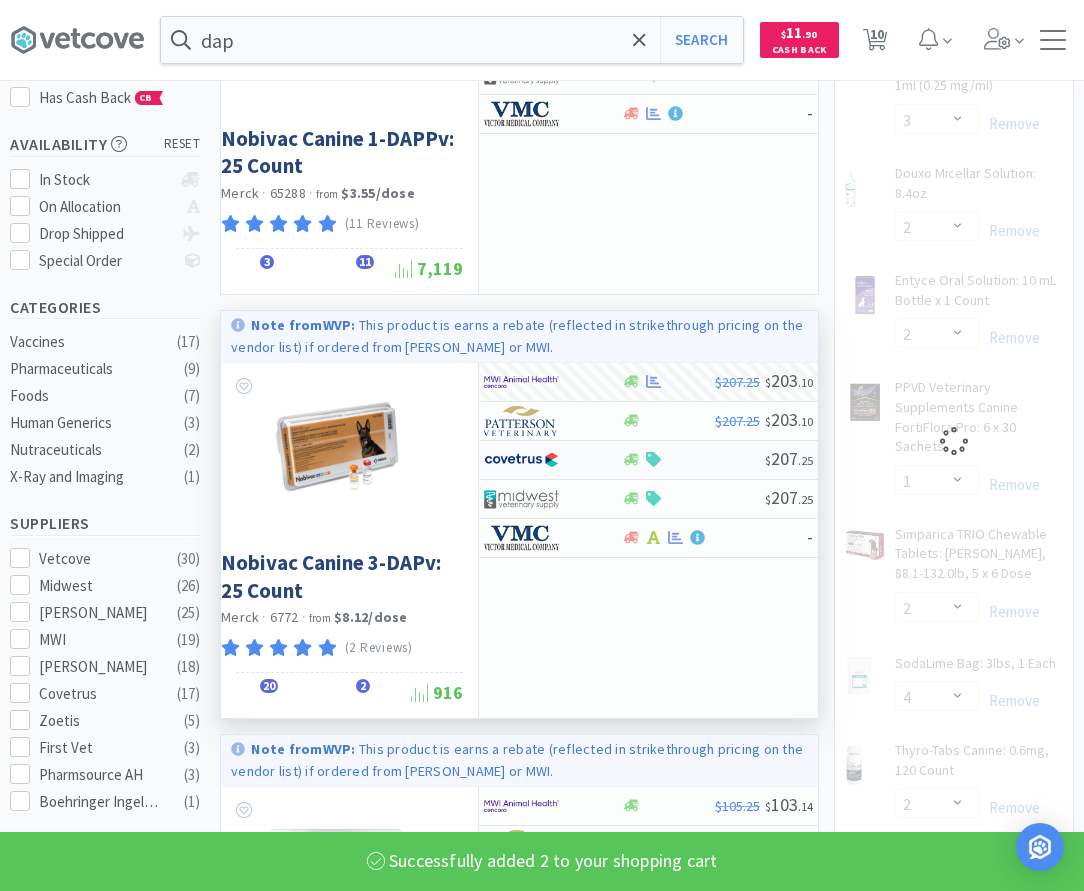 select on "2" 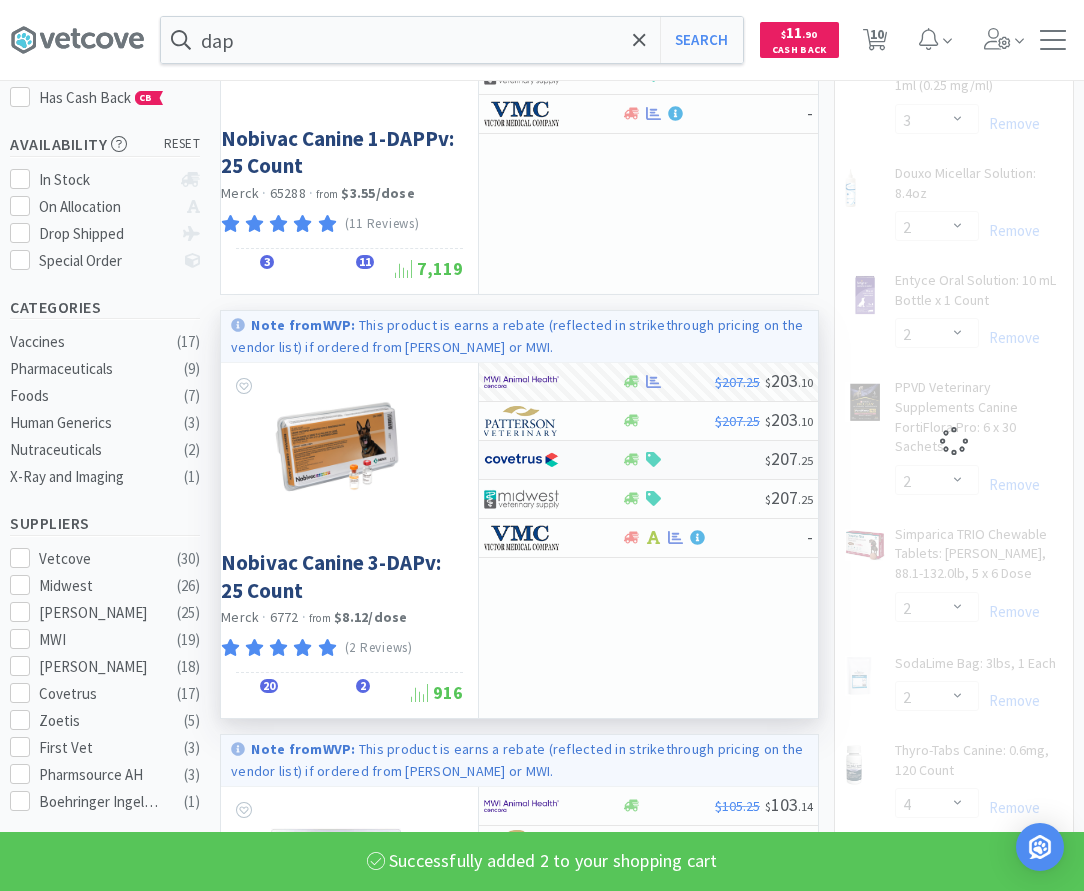 select on "1" 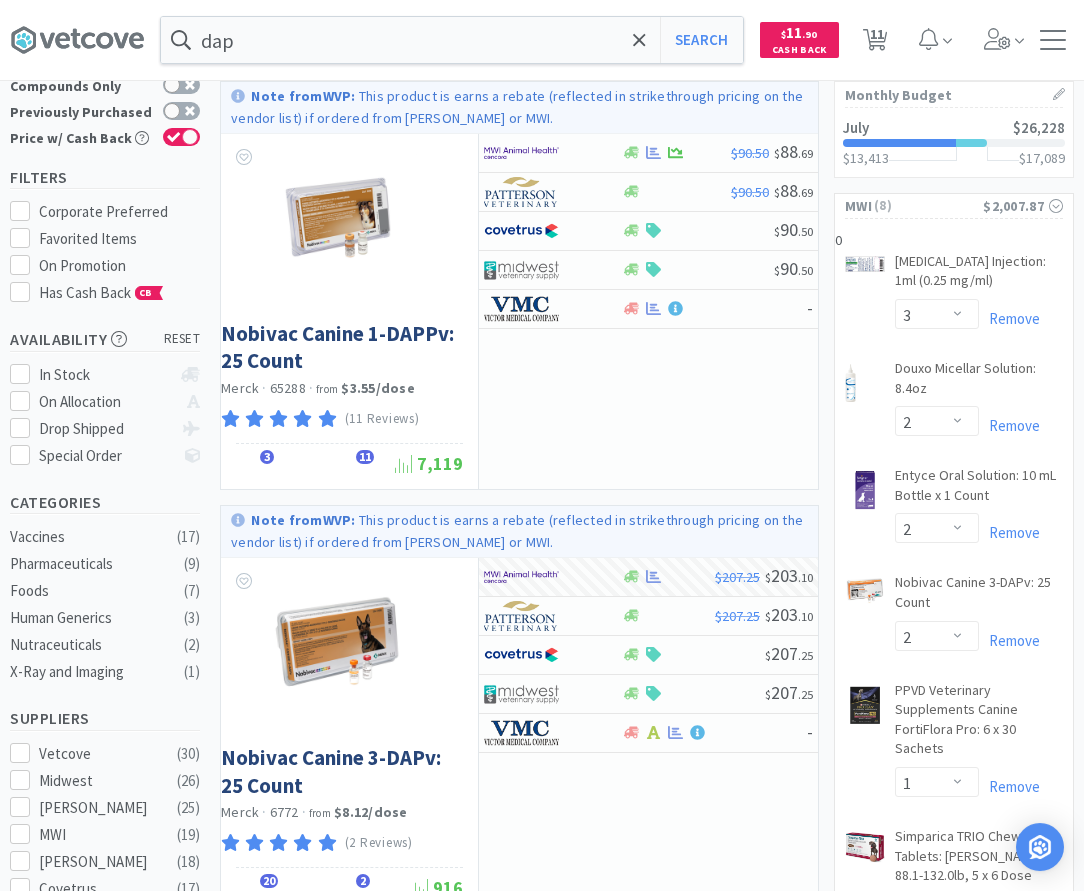 scroll, scrollTop: 0, scrollLeft: 0, axis: both 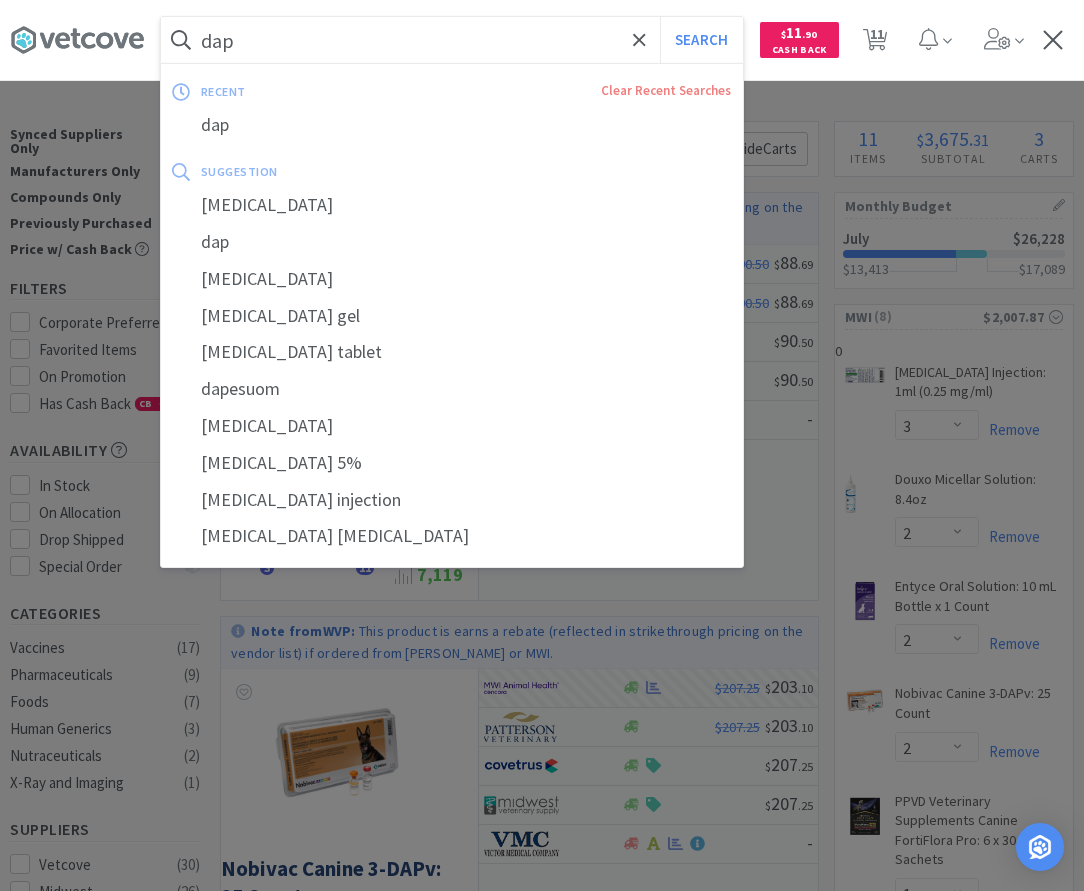 drag, startPoint x: 297, startPoint y: 48, endPoint x: 126, endPoint y: 29, distance: 172.05232 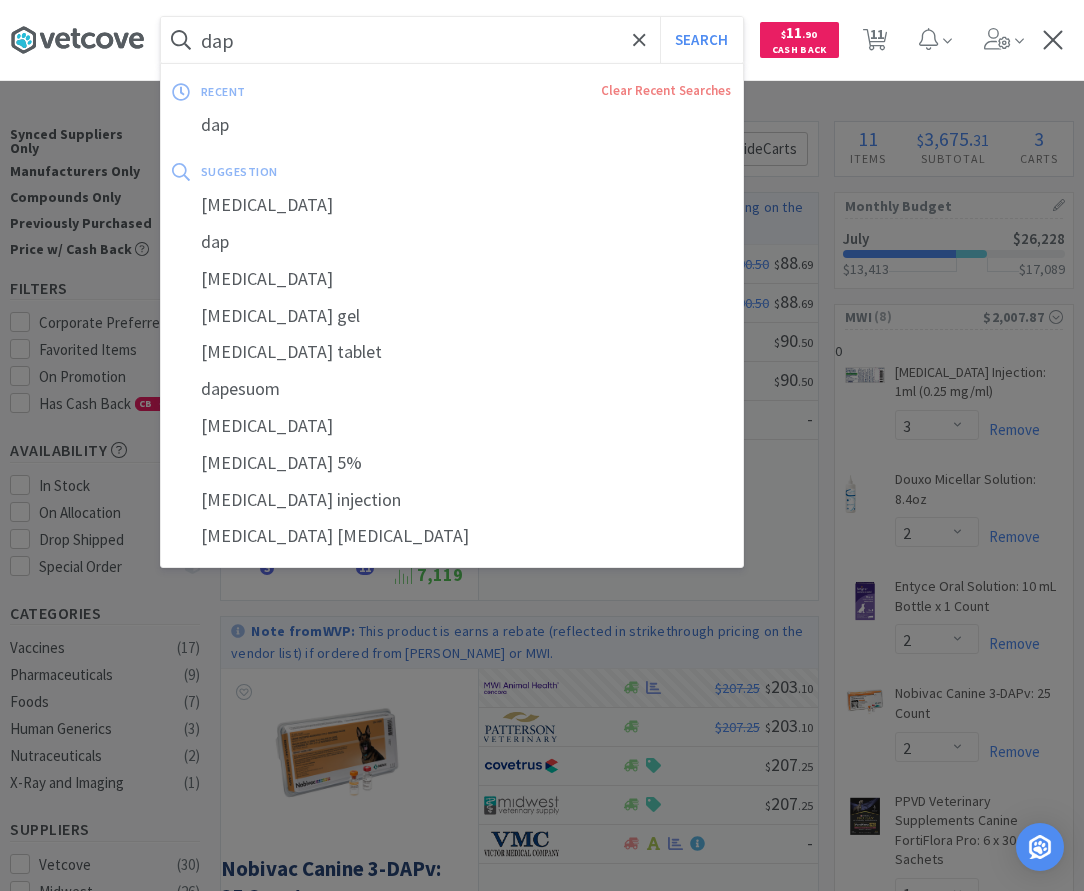 click on "dap" at bounding box center (452, 40) 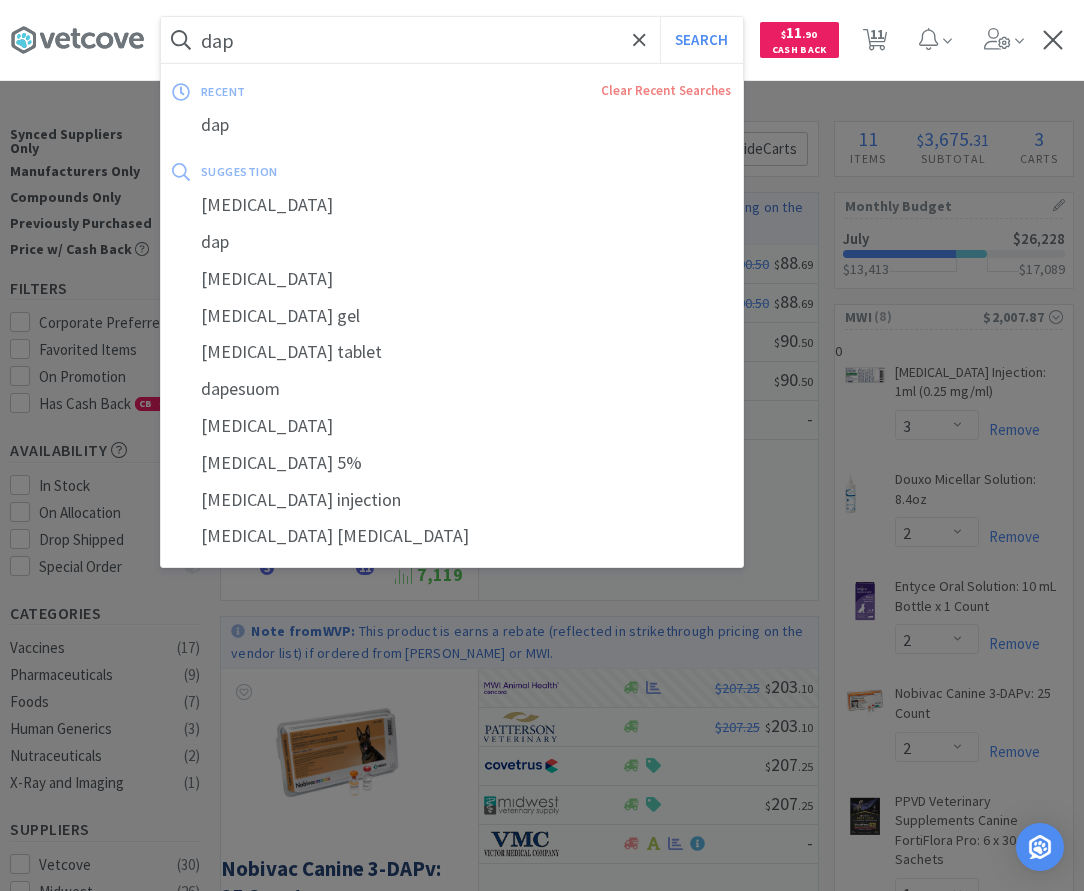 drag, startPoint x: 282, startPoint y: 40, endPoint x: 172, endPoint y: 6, distance: 115.134705 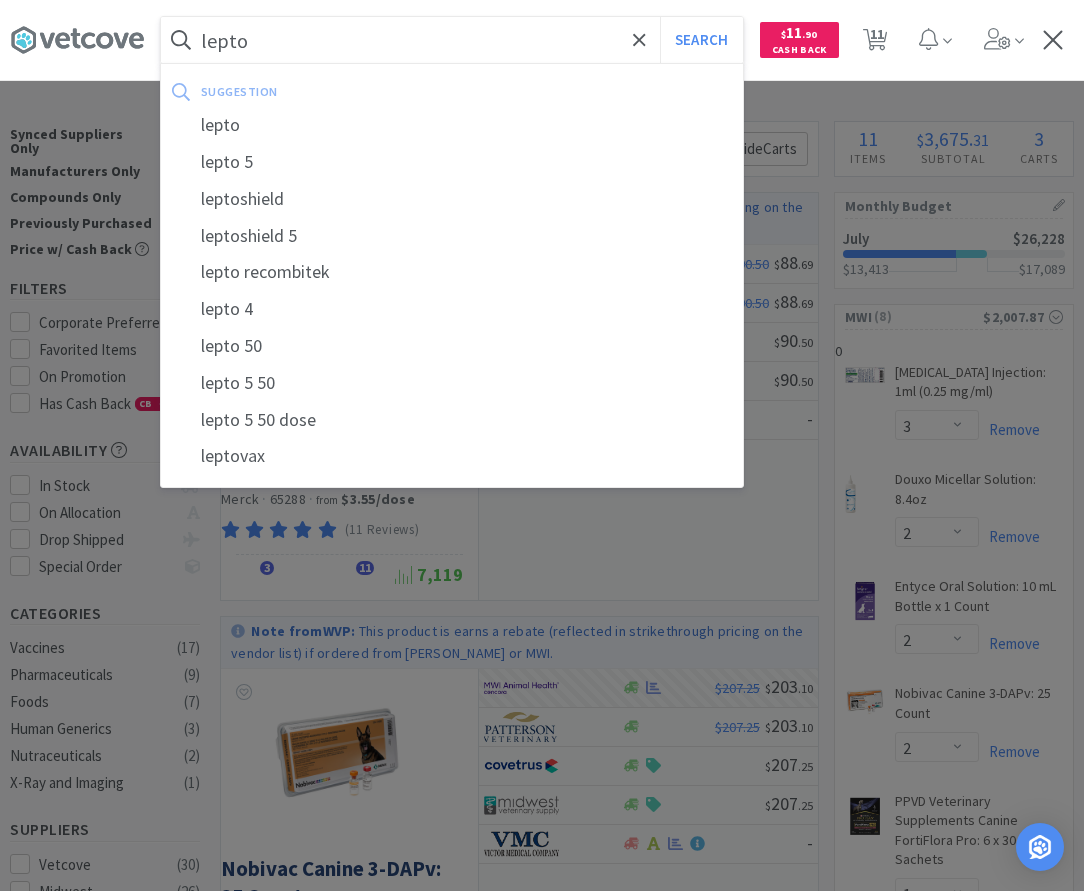 type on "lepto" 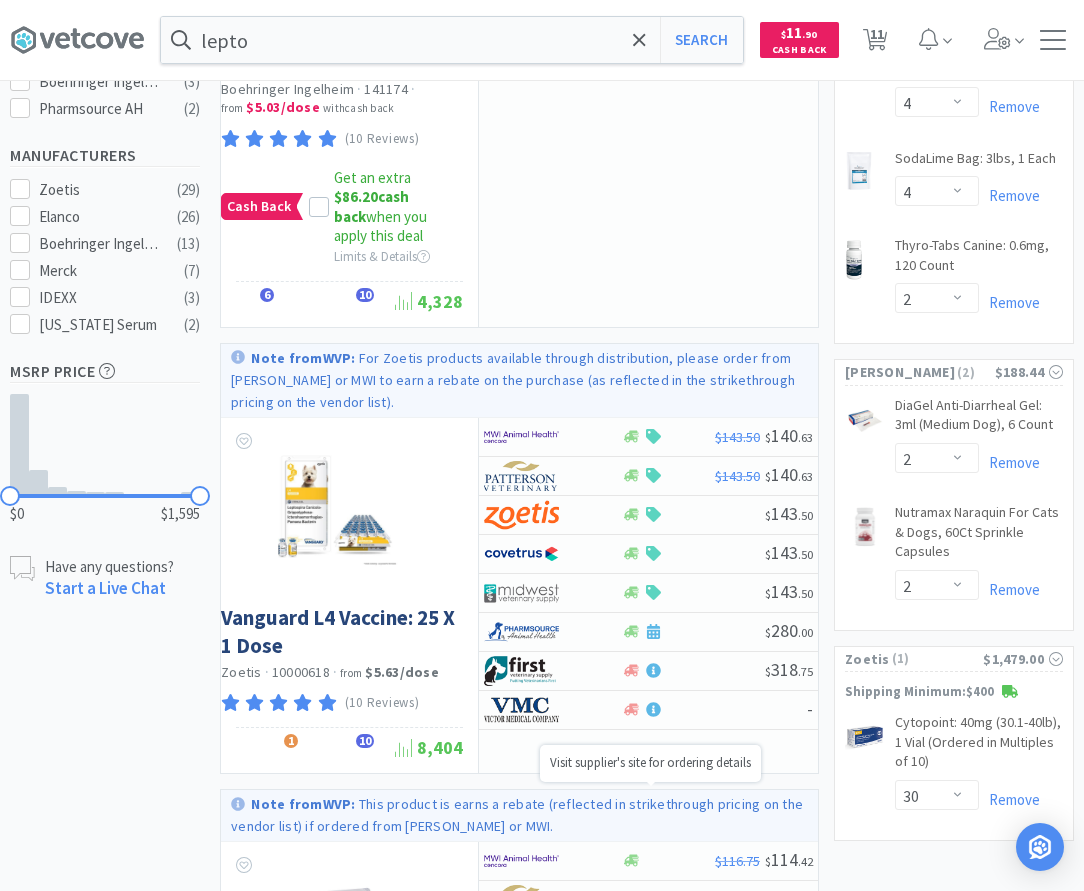 scroll, scrollTop: 0, scrollLeft: 0, axis: both 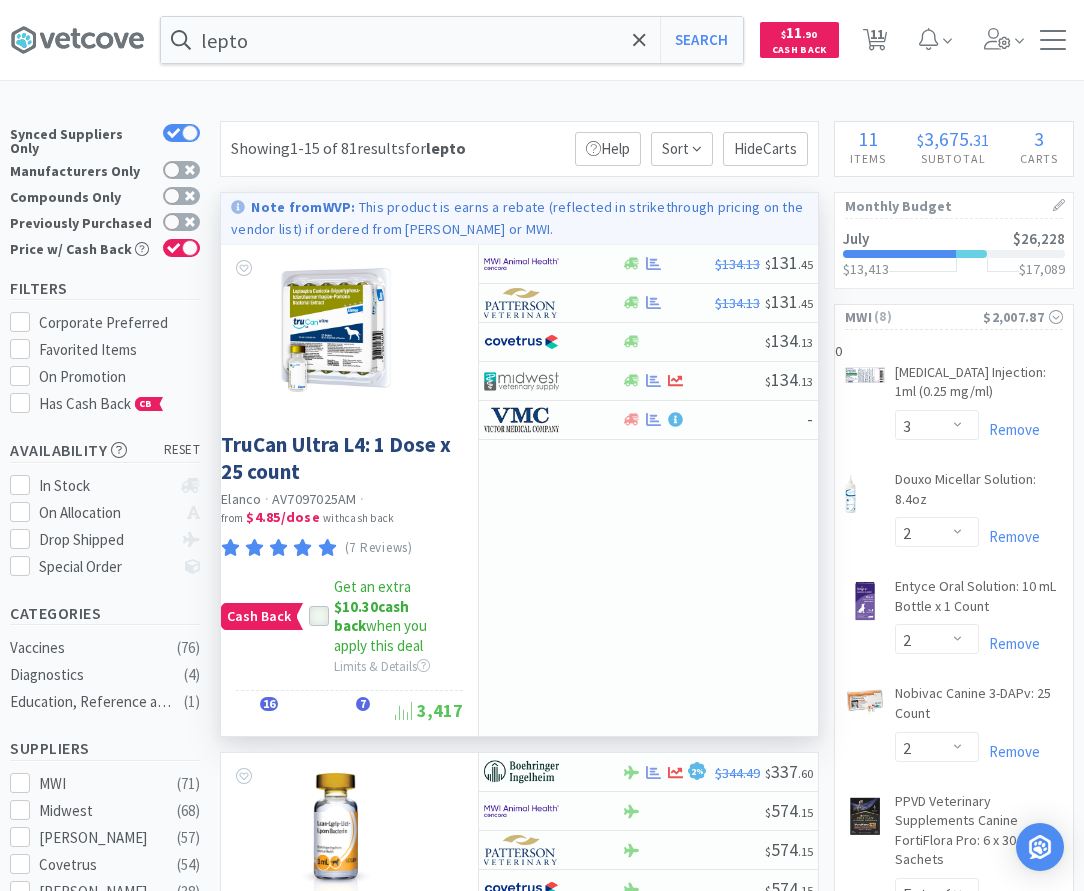 click 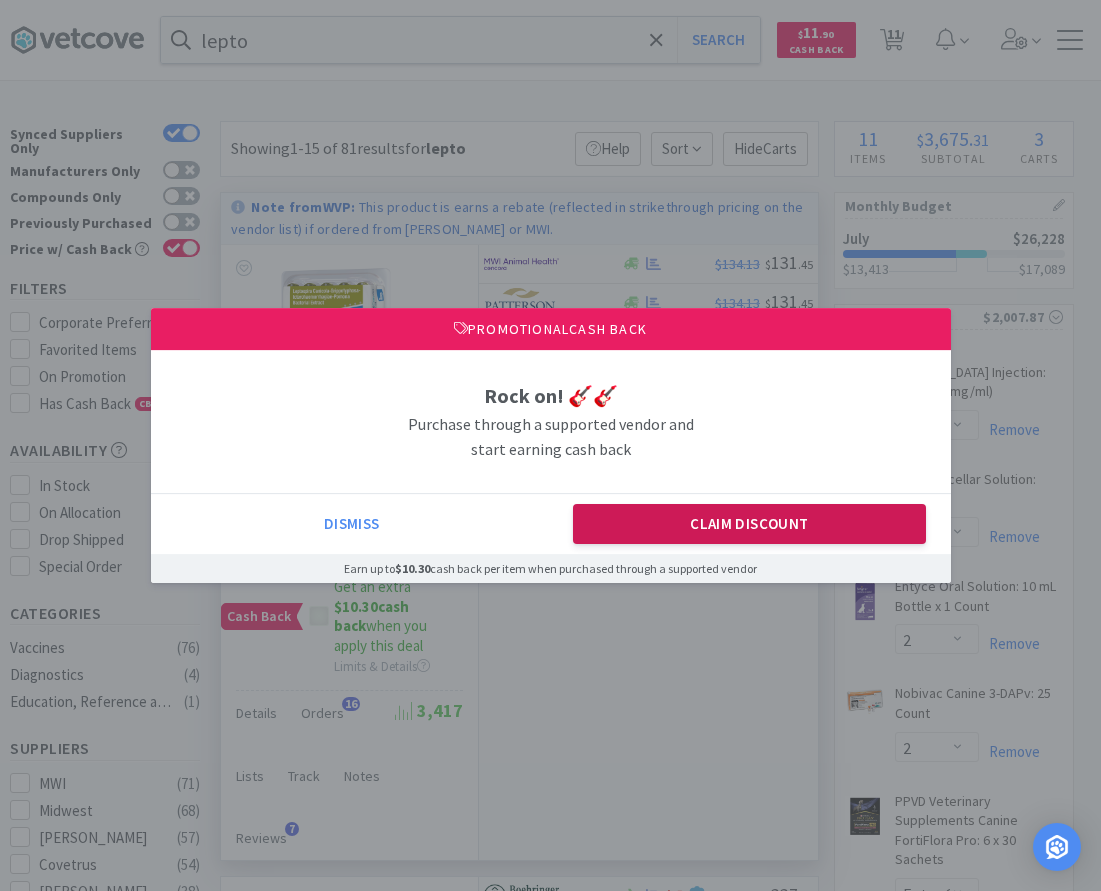 click on "Claim Discount" at bounding box center [749, 524] 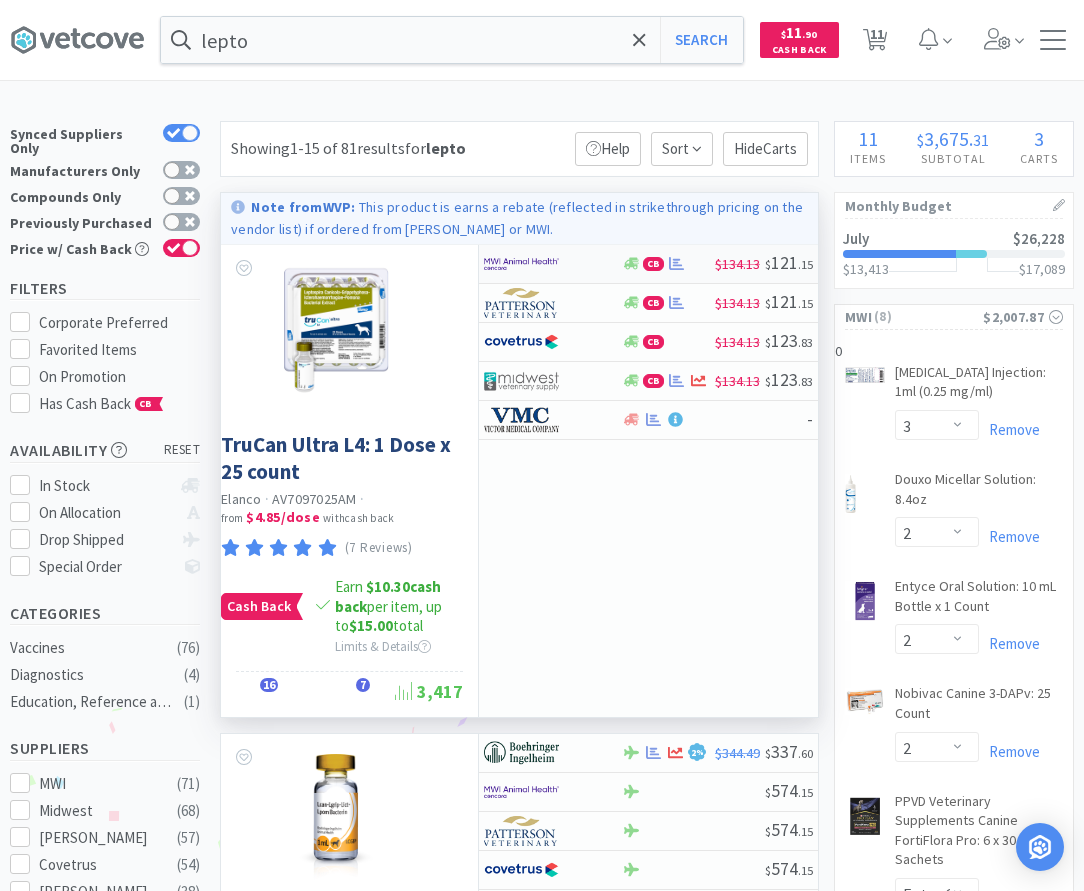 click on "CB" at bounding box center (668, 263) 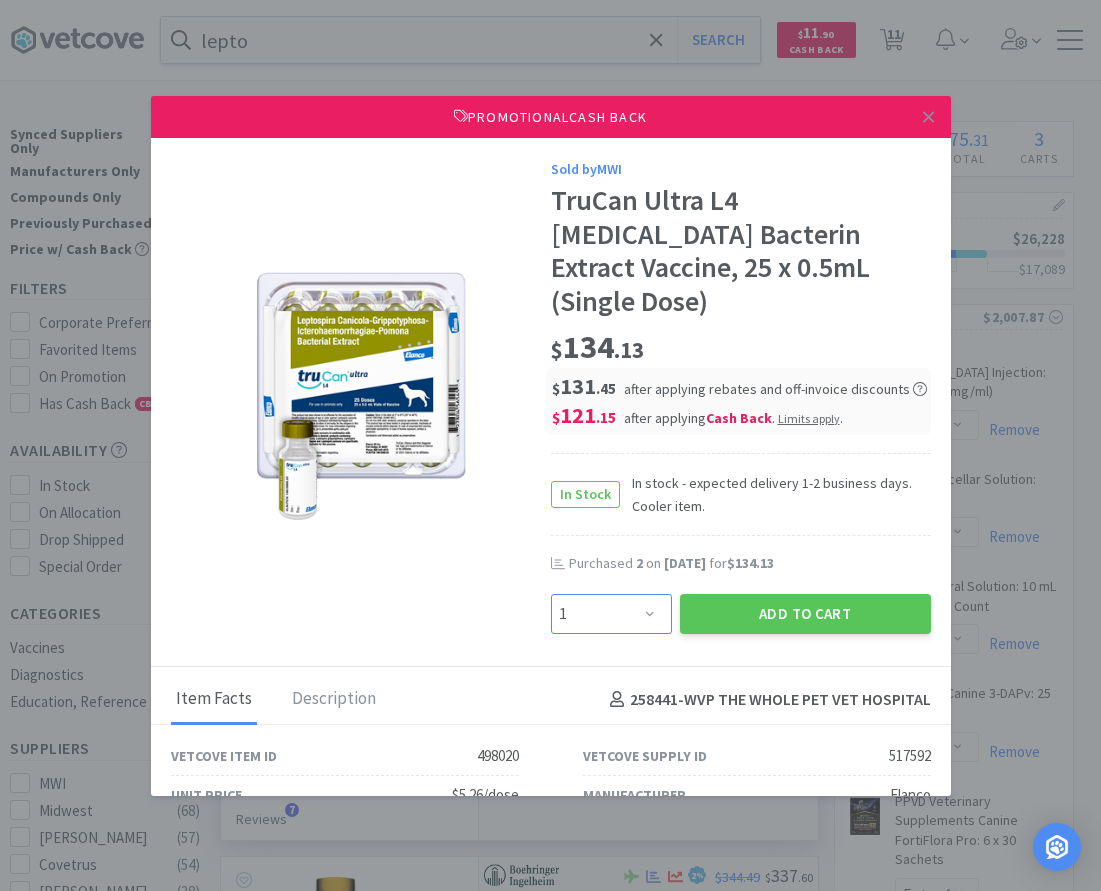 click on "Enter Quantity 1 2 3 4 5 6 7 8 9 10 11 12 13 14 15 16 17 18 19 20 Enter Quantity" at bounding box center [611, 614] 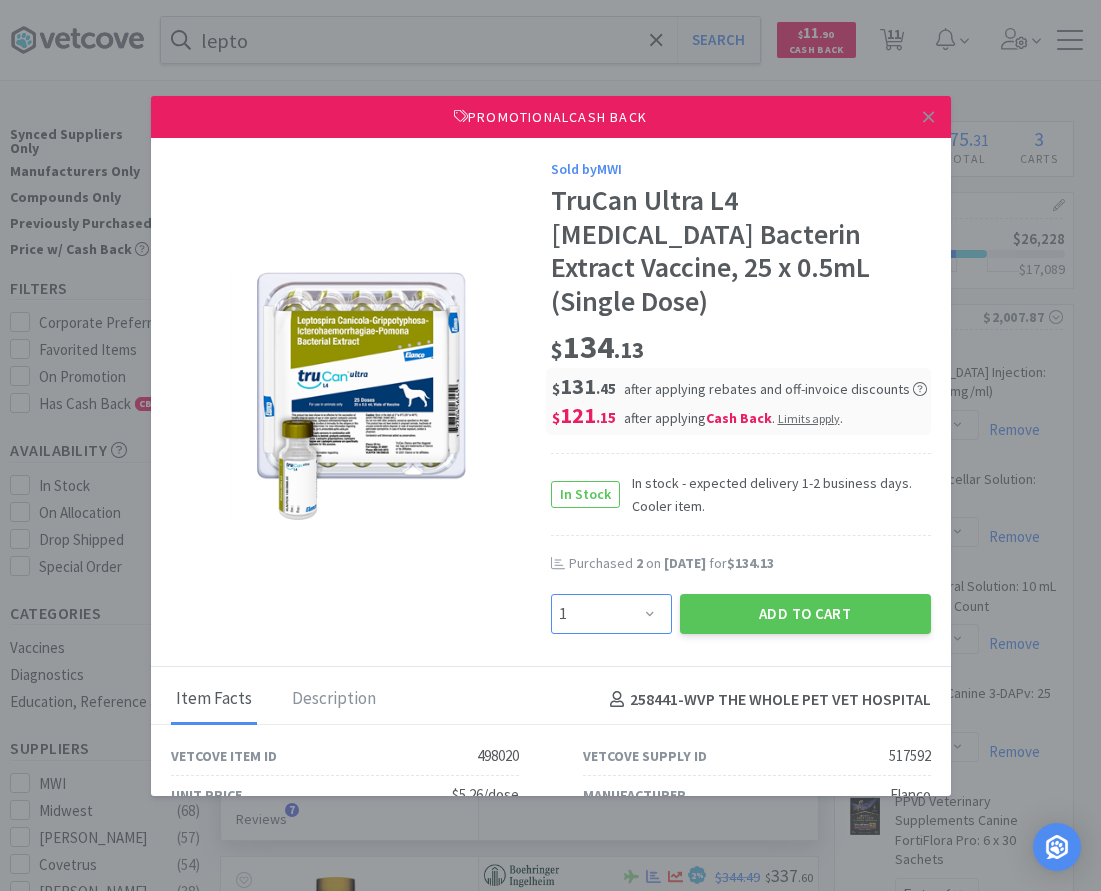 select on "2" 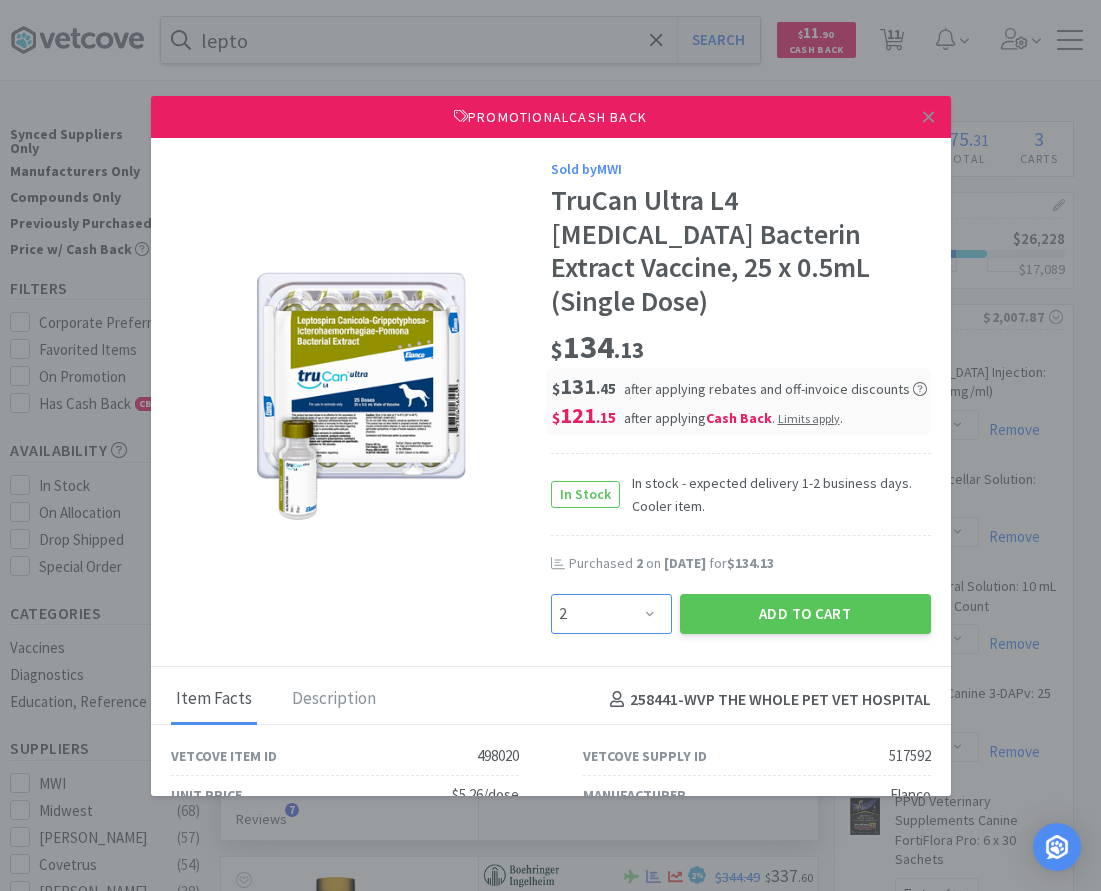 click on "2" at bounding box center [0, 0] 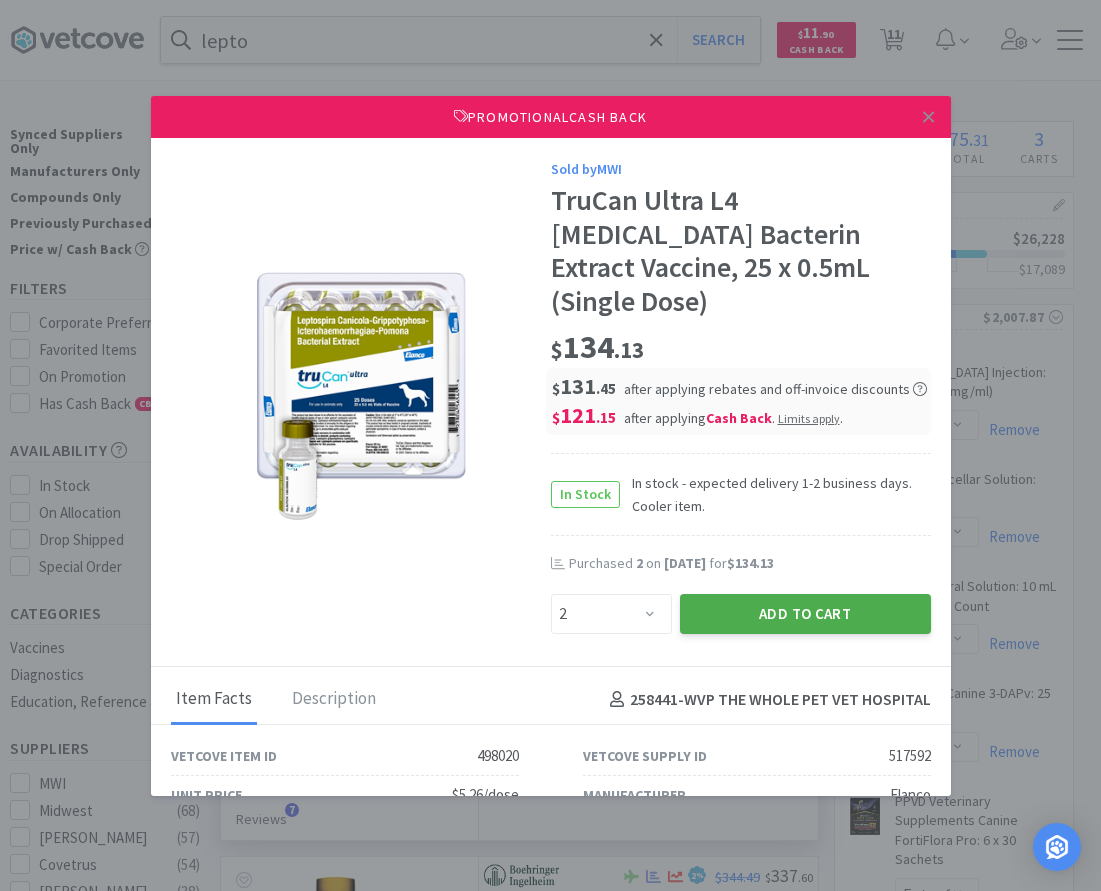 click on "Add to Cart" at bounding box center (805, 614) 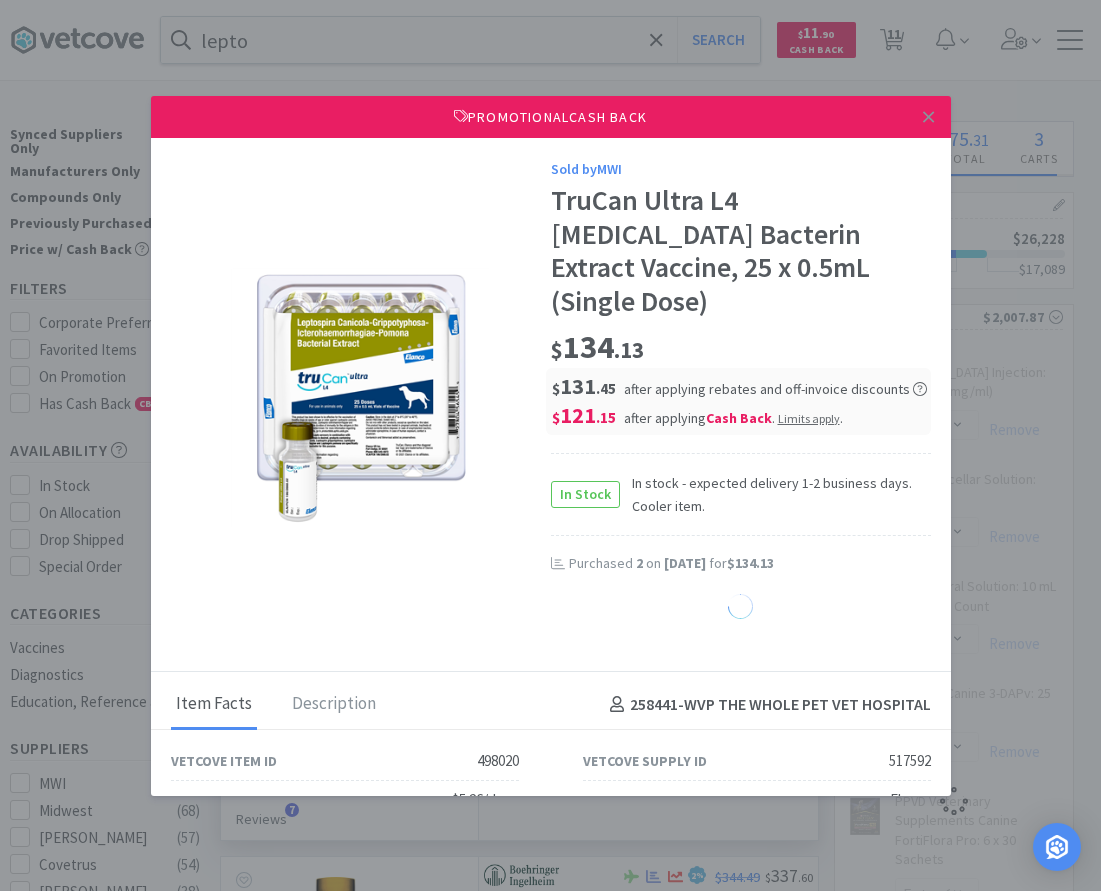 select on "1" 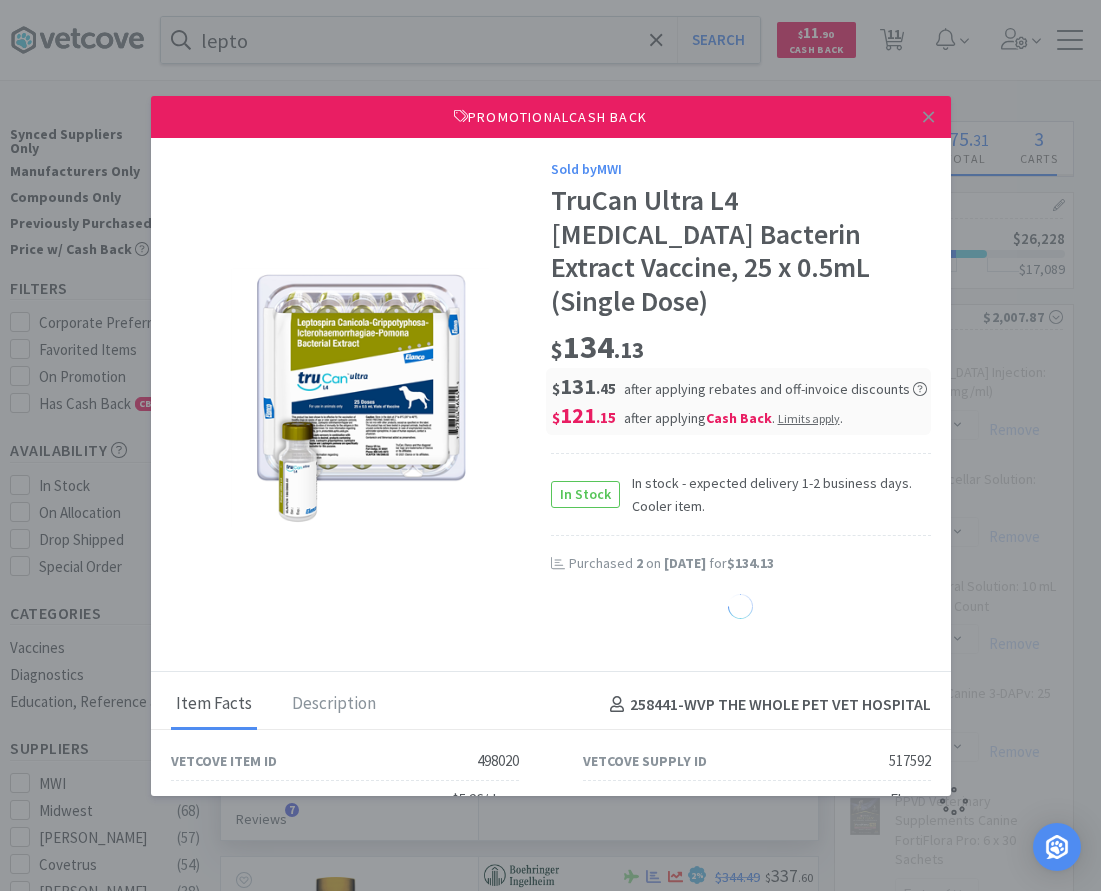 select on "1" 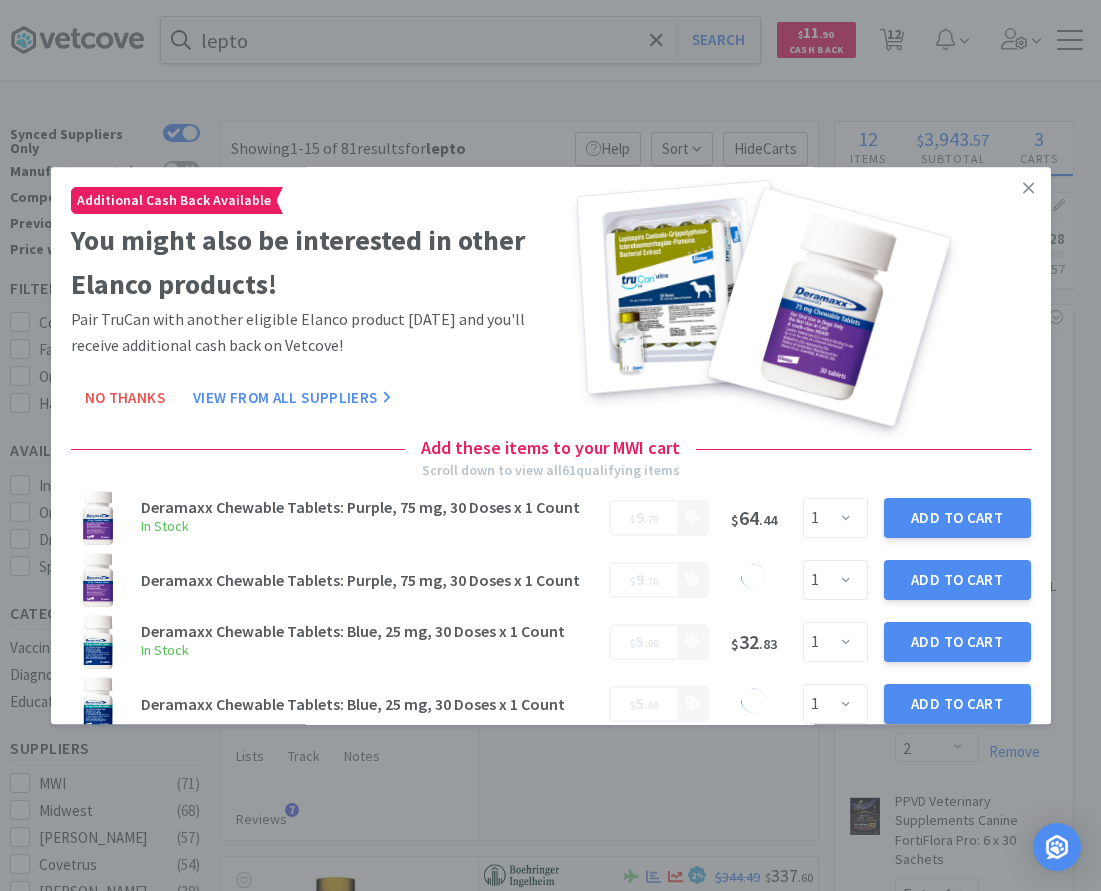 drag, startPoint x: 1017, startPoint y: 191, endPoint x: 1002, endPoint y: 196, distance: 15.811388 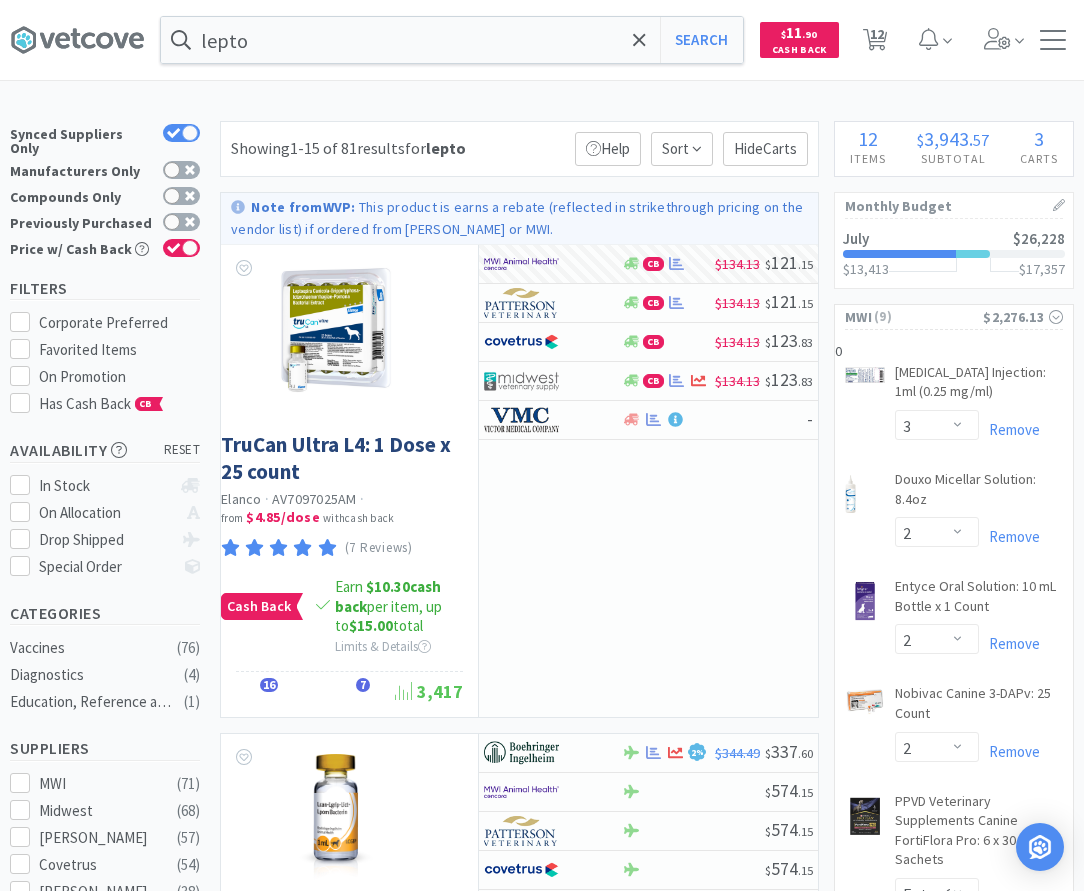 click on "Showing  1-15 of 81  results  for  lepto     Filters  Help Sort   Hide  Carts   Note from  WVP :     This product is earns a rebate (reflected in strikethrough pricing on the vendor list) if ordered from [PERSON_NAME] or MWI.
TruCan Ultra L4: 1 Dose x 25 count Elanco · AV7097025AM · from     $4.85 / dose   with  cash back (7 Reviews) Cash Back Earn   $10.30  cash back  per item,    up to  $15.00  total Limits & Details      Details     Orders 16     Lists     Track     Notes     Reviews 7     3,417 CB $134.13 $ 121 . 15 CB $134.13 $ 121 . 15 CB $134.13 $ 123 . 83 CB $134.13 $ 123 . 83 - Recombitek®: Lepto 4, 50 Dose Boehringer Ingelheim · 141174 · from     $5.03 / dose   with  cash back (10 Reviews) Cash Back Get an extra   $86.20  cash back  when you apply this deal Limits & Details      Details     Orders 6     Lists     Track     Notes     Reviews 10     4,328 2 % $344.49 $ 337 . 60 $ 574 . 15 $ 574 . 15 $ 574 . 15 $ 574 . 15 -   Note from  WVP :
Vanguard L4 Vaccine: 25 X 1 Dose Zoetis · 10000618" at bounding box center [514, 3752] 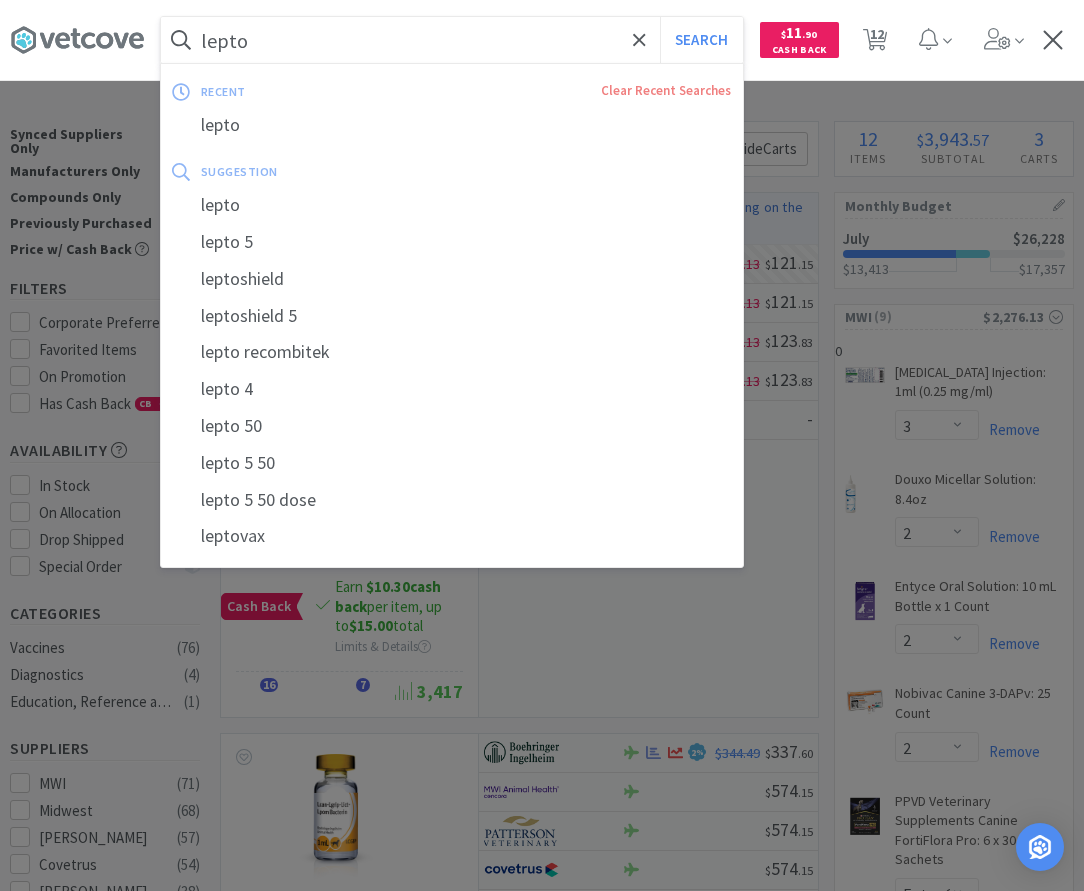 drag, startPoint x: 401, startPoint y: 41, endPoint x: 228, endPoint y: 29, distance: 173.41568 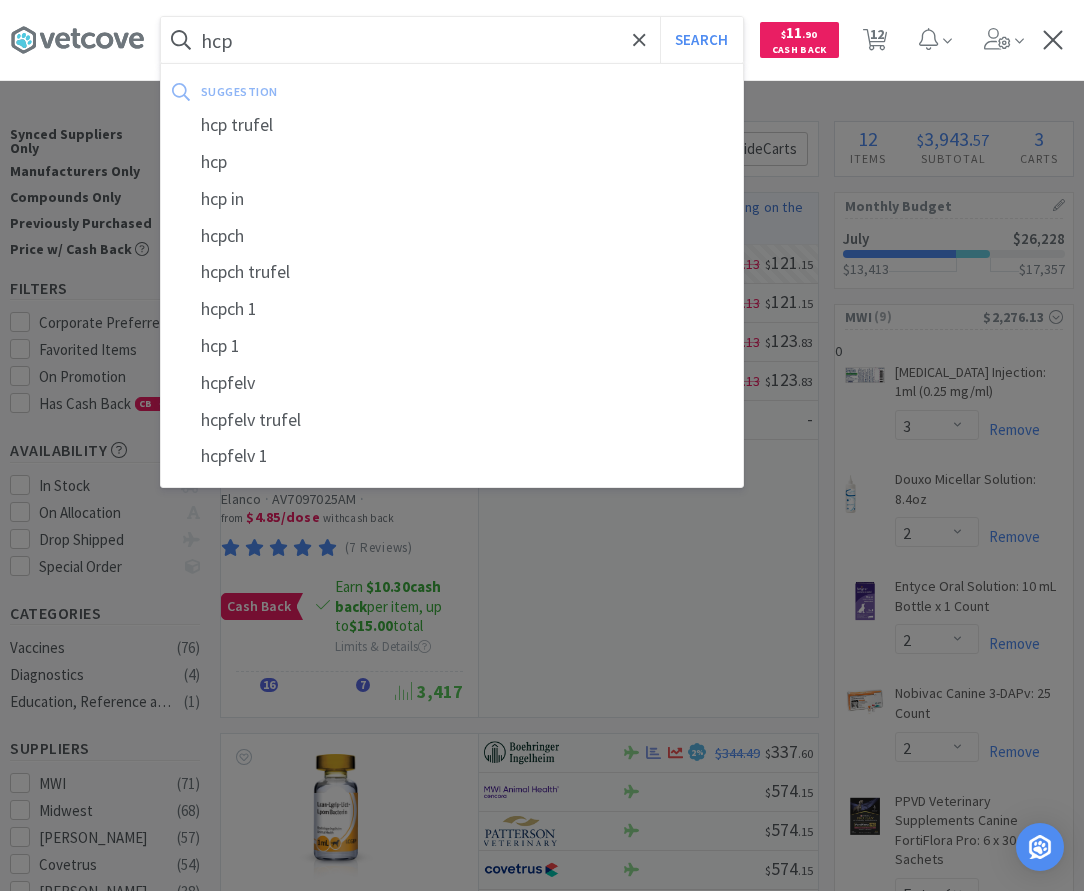 click on "Search" at bounding box center (701, 40) 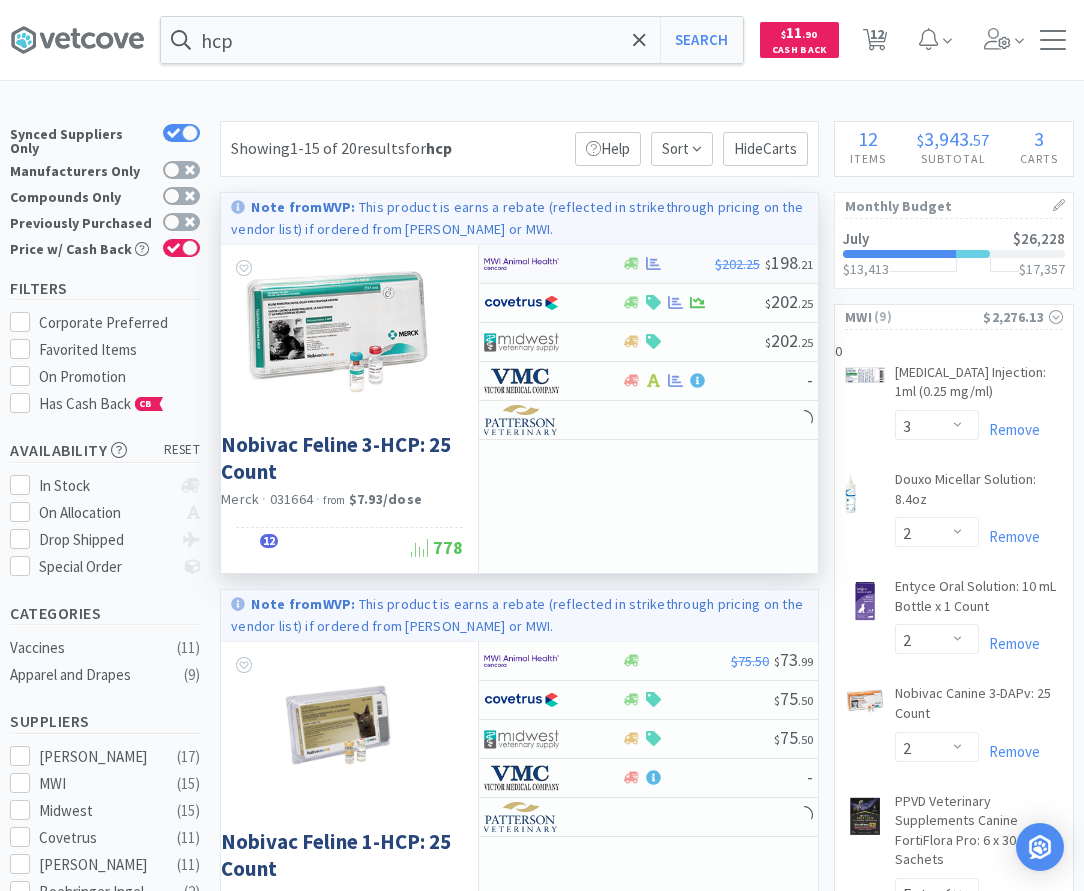 click at bounding box center [668, 263] 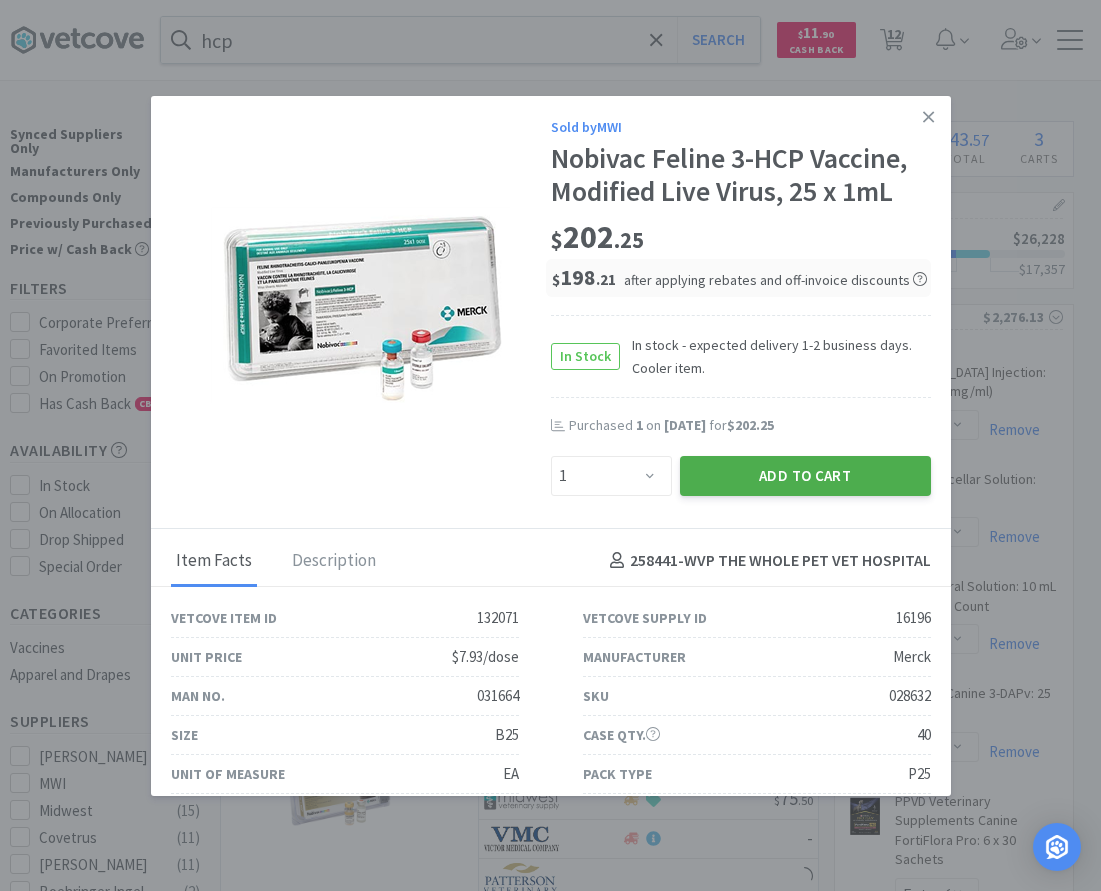 click on "Add to Cart" at bounding box center (805, 476) 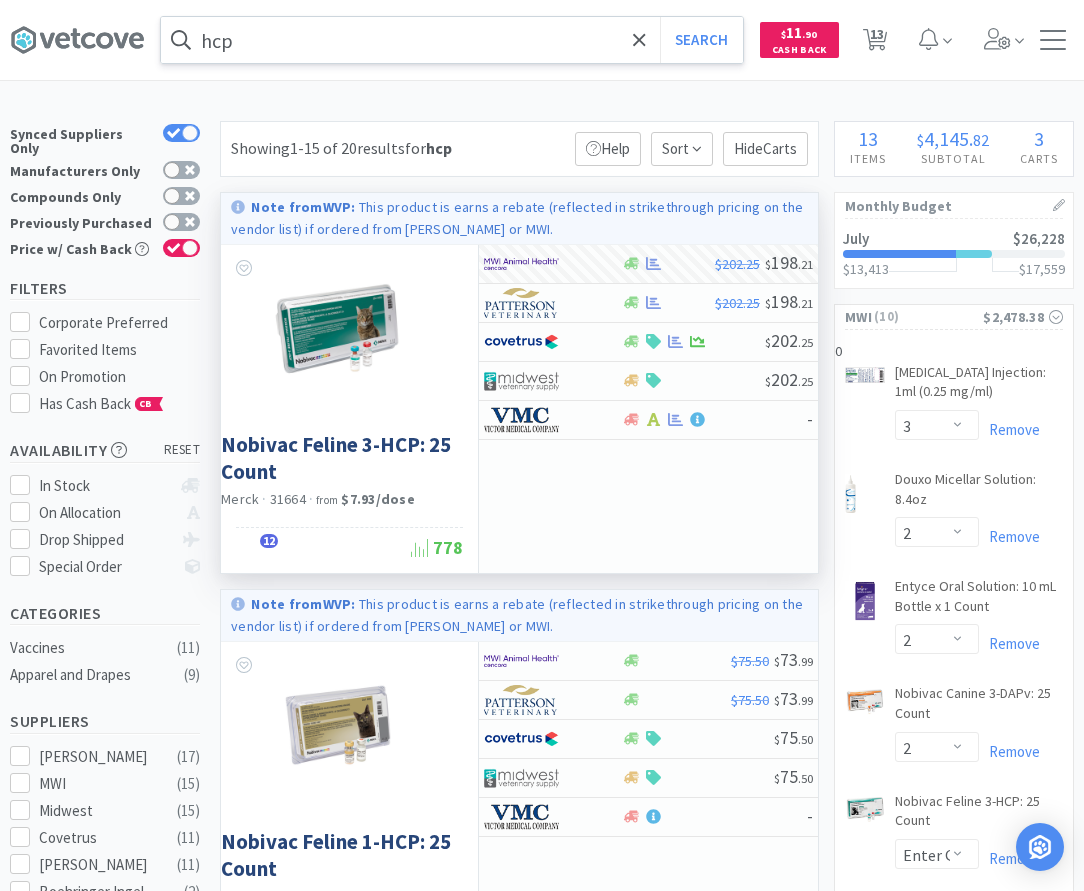 click on "hcp" at bounding box center (452, 40) 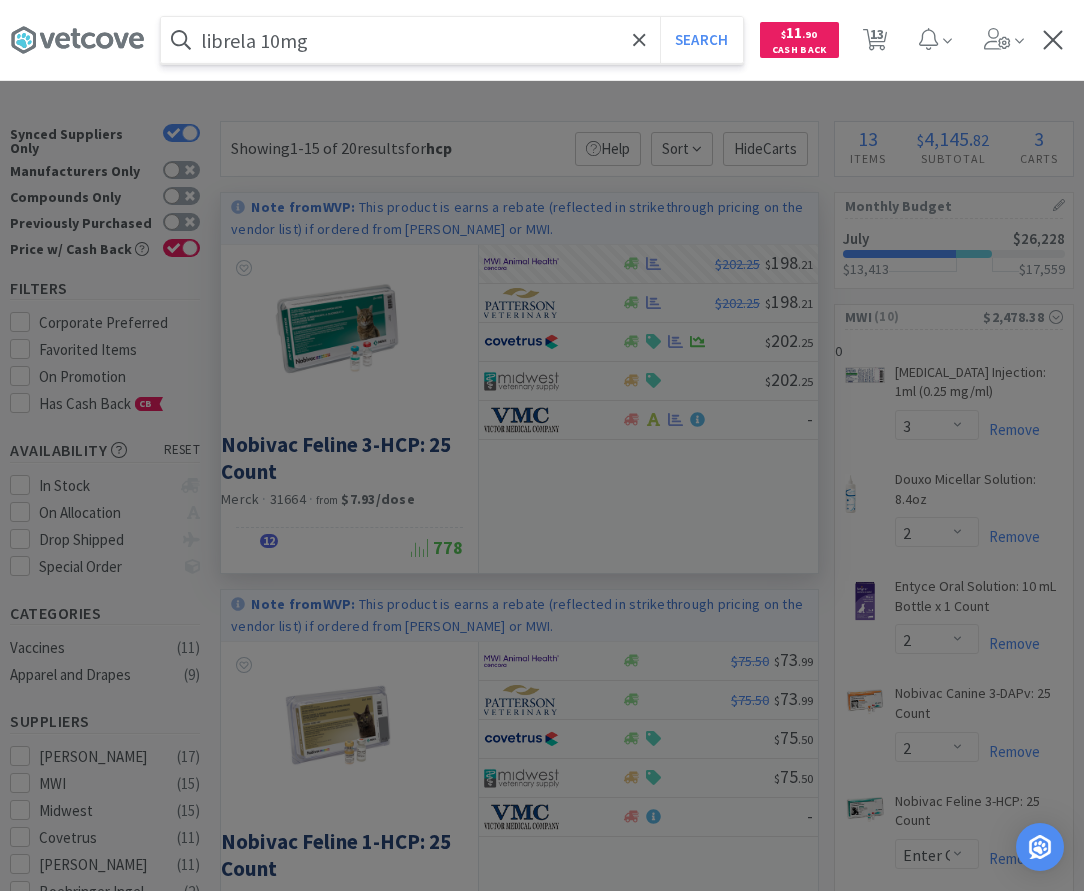 click on "Search" at bounding box center [701, 40] 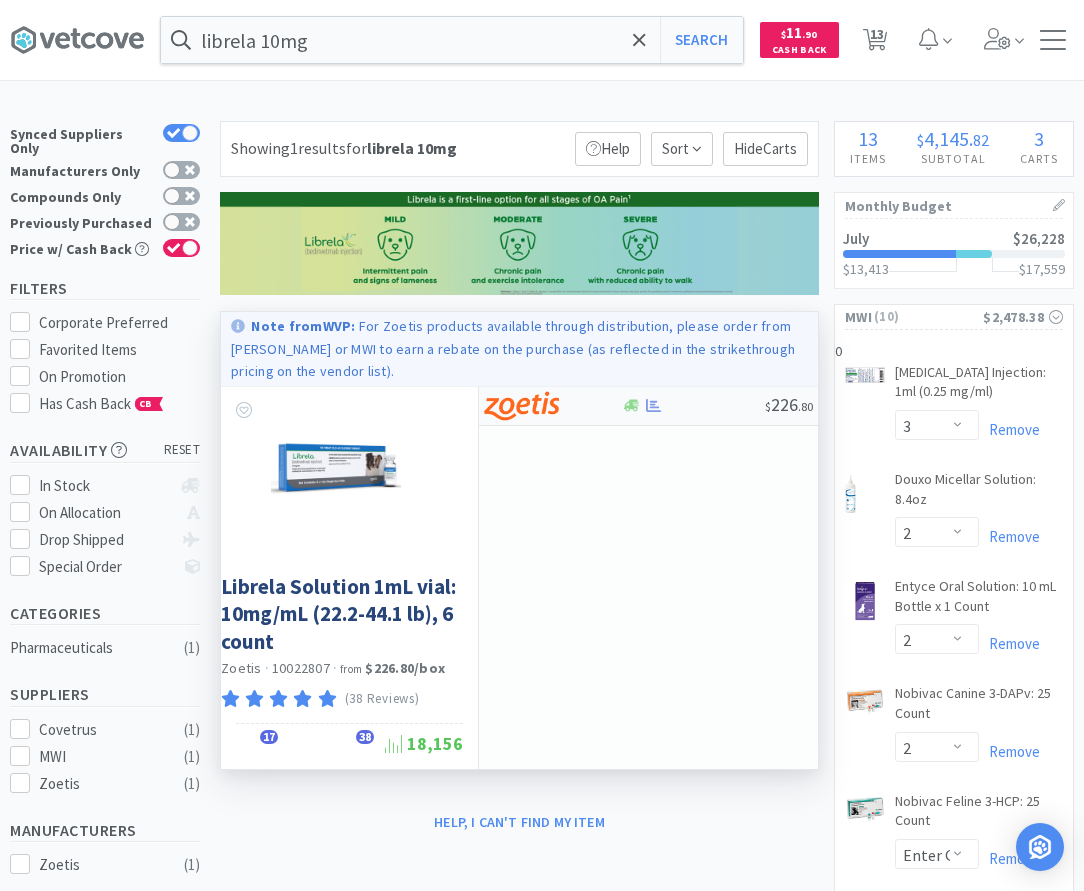click at bounding box center (693, 405) 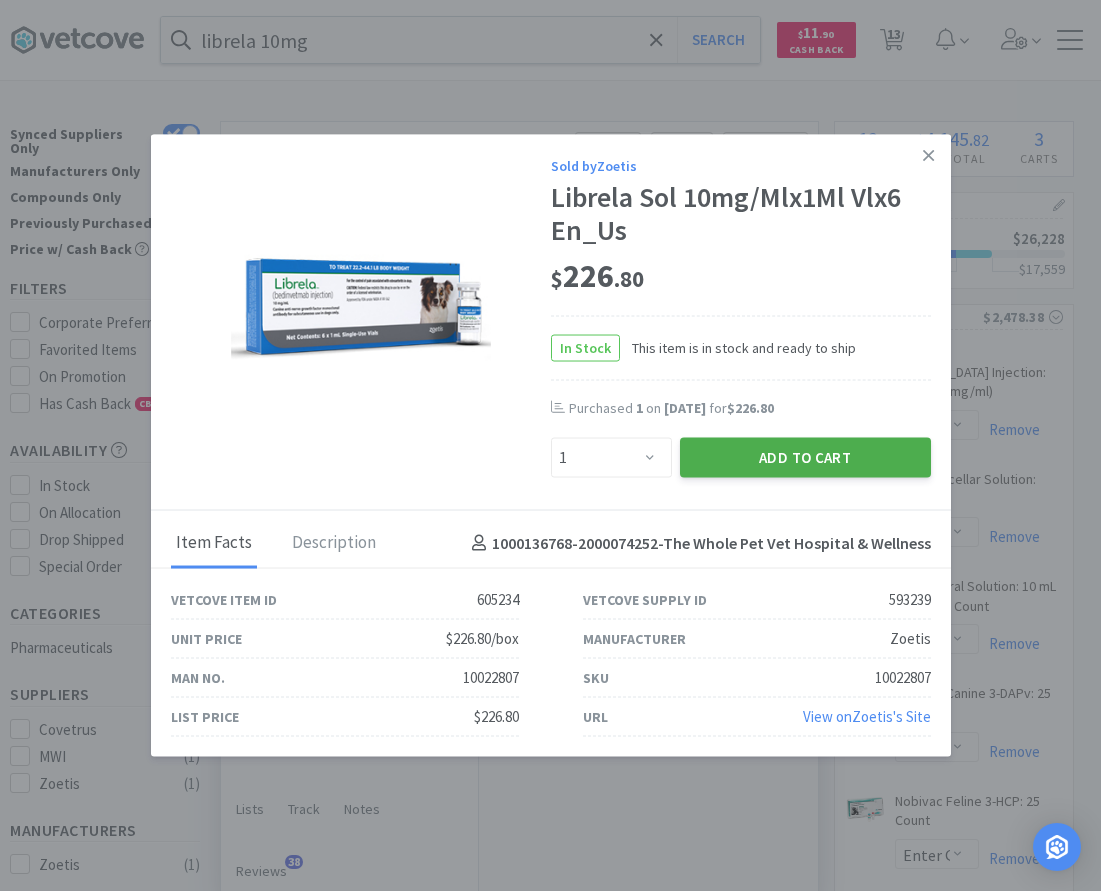 click on "Add to Cart" at bounding box center (805, 458) 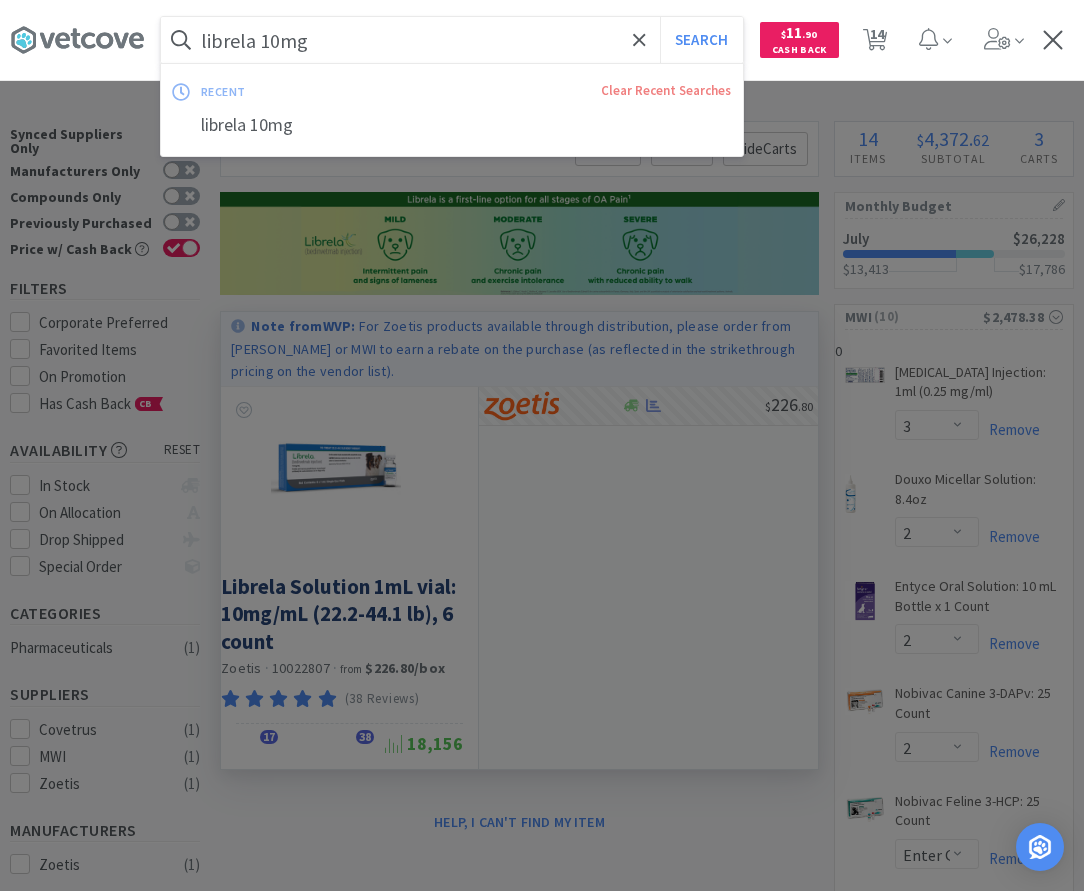 click on "librela 10mg" at bounding box center [452, 40] 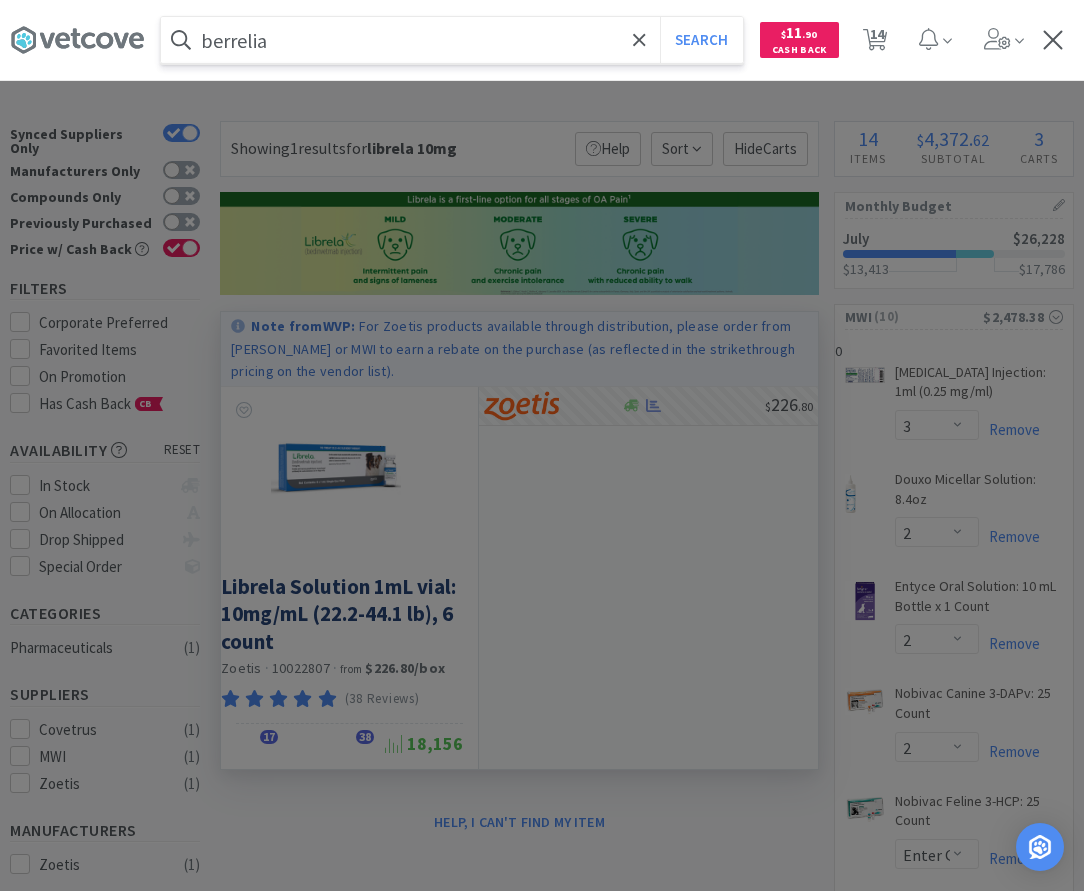 click on "Search" at bounding box center (701, 40) 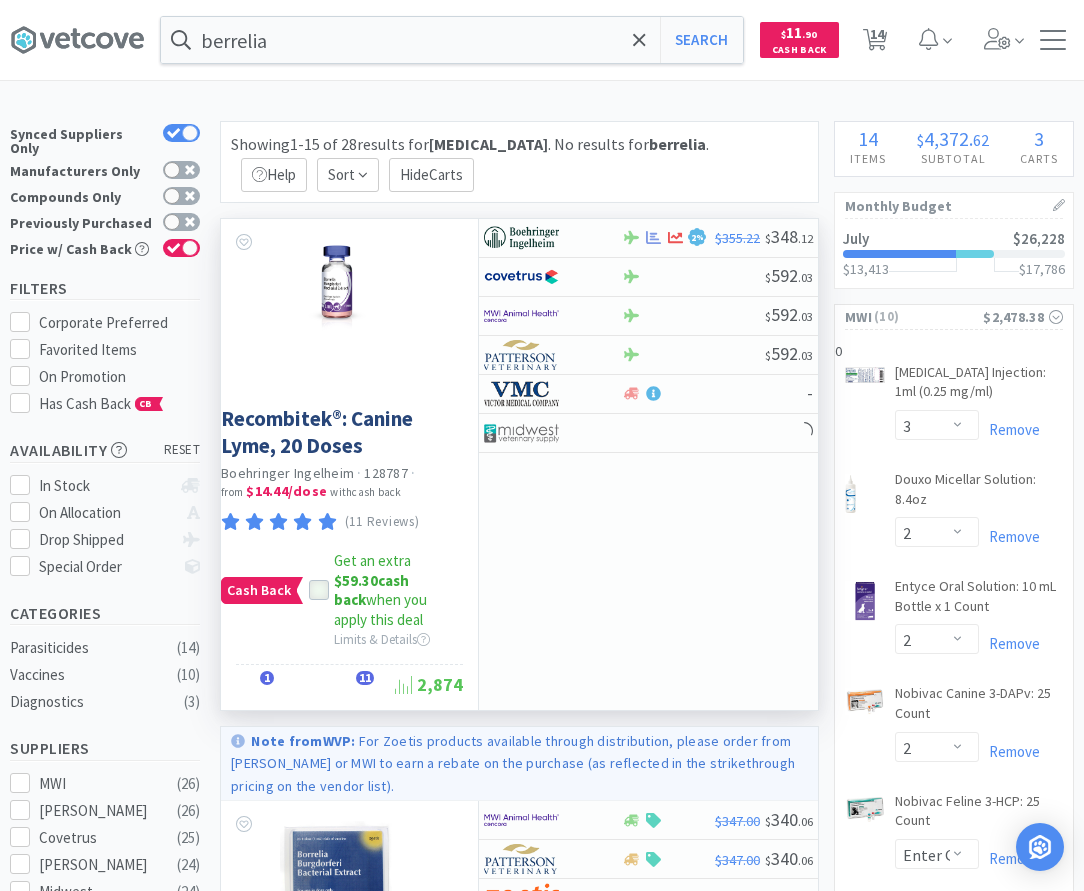 click 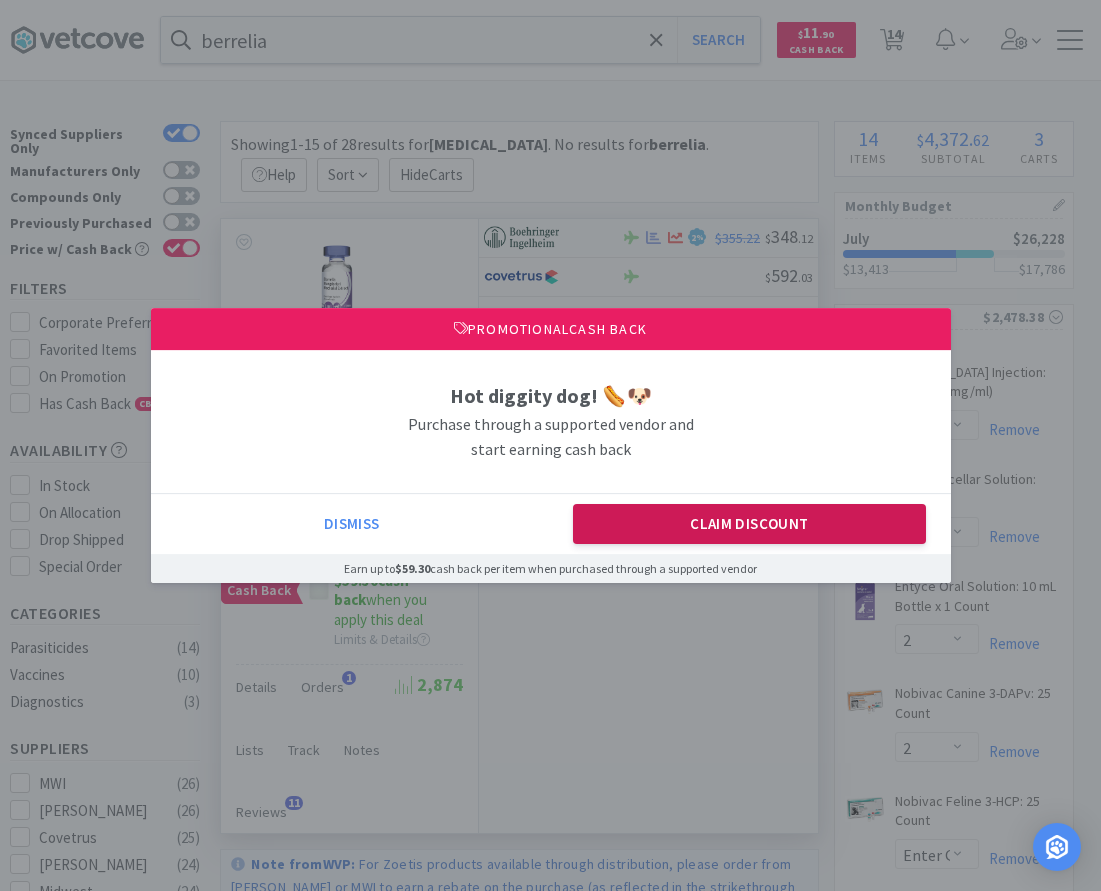 click on "Claim Discount" at bounding box center (749, 524) 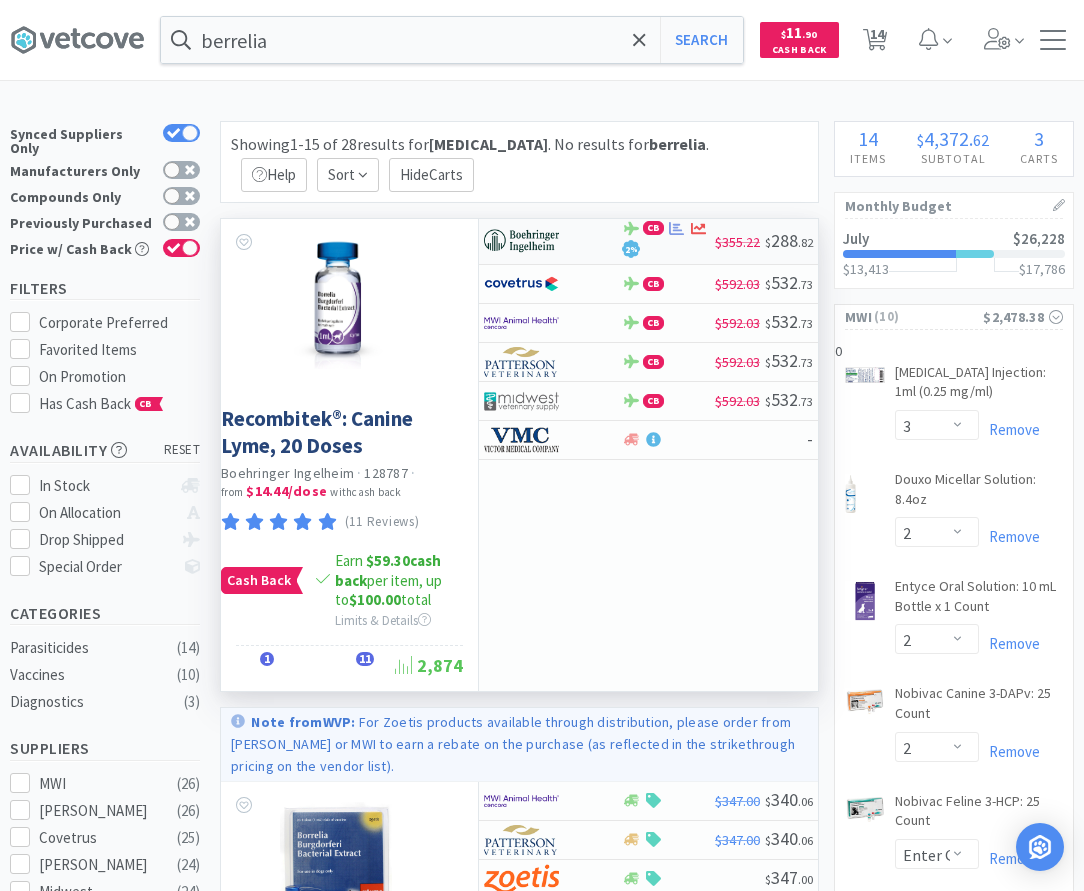 click at bounding box center (539, 241) 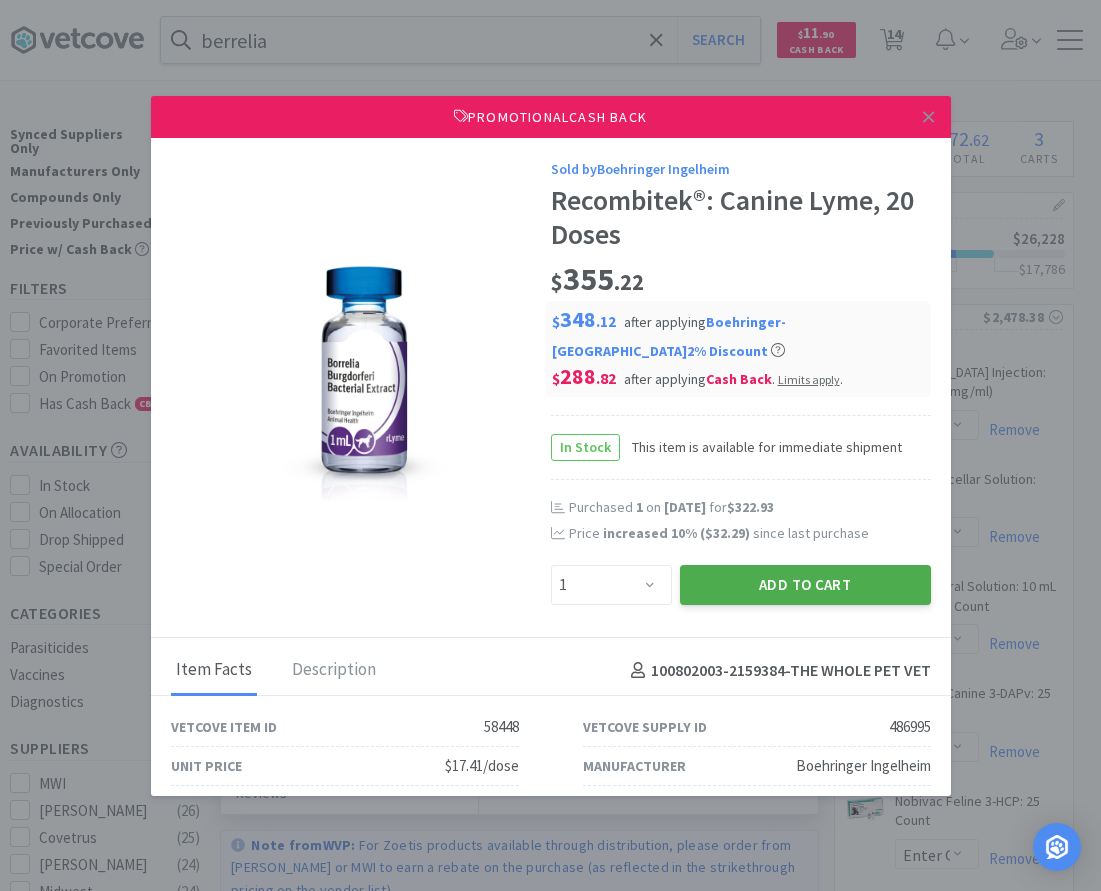 click on "Add to Cart" at bounding box center [805, 585] 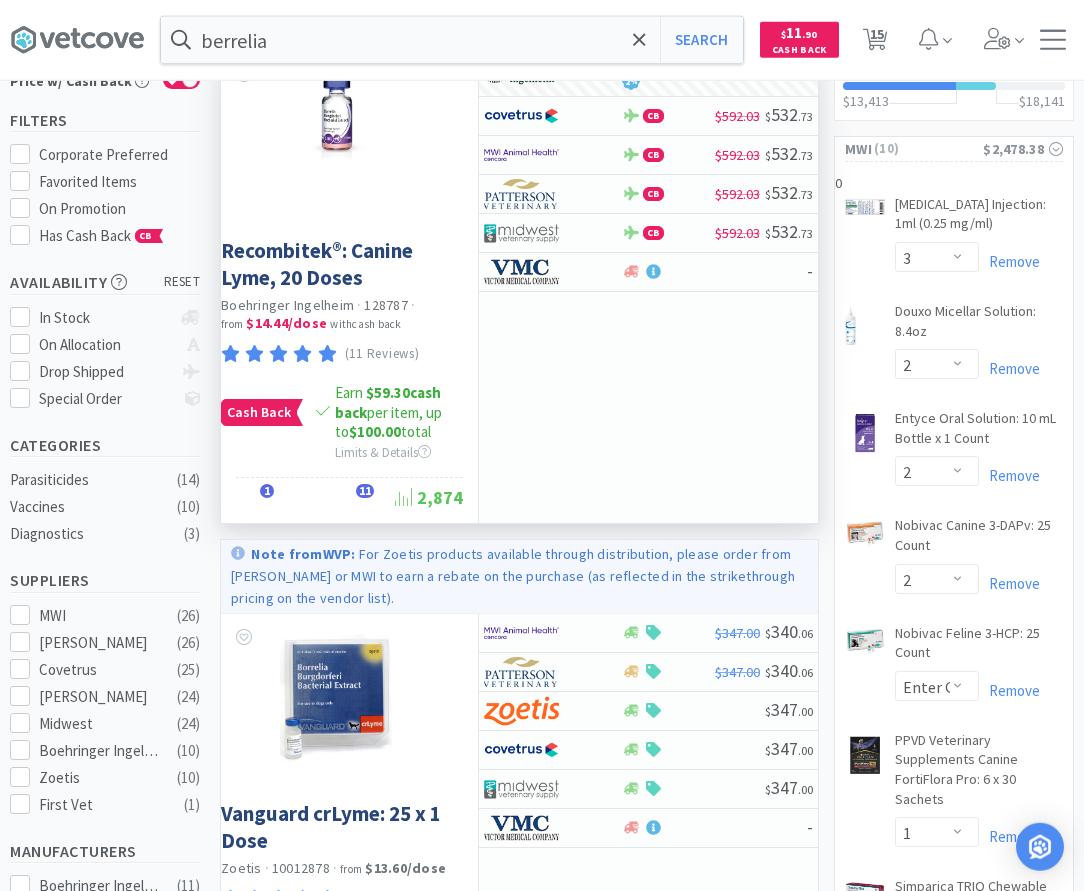 scroll, scrollTop: 306, scrollLeft: 0, axis: vertical 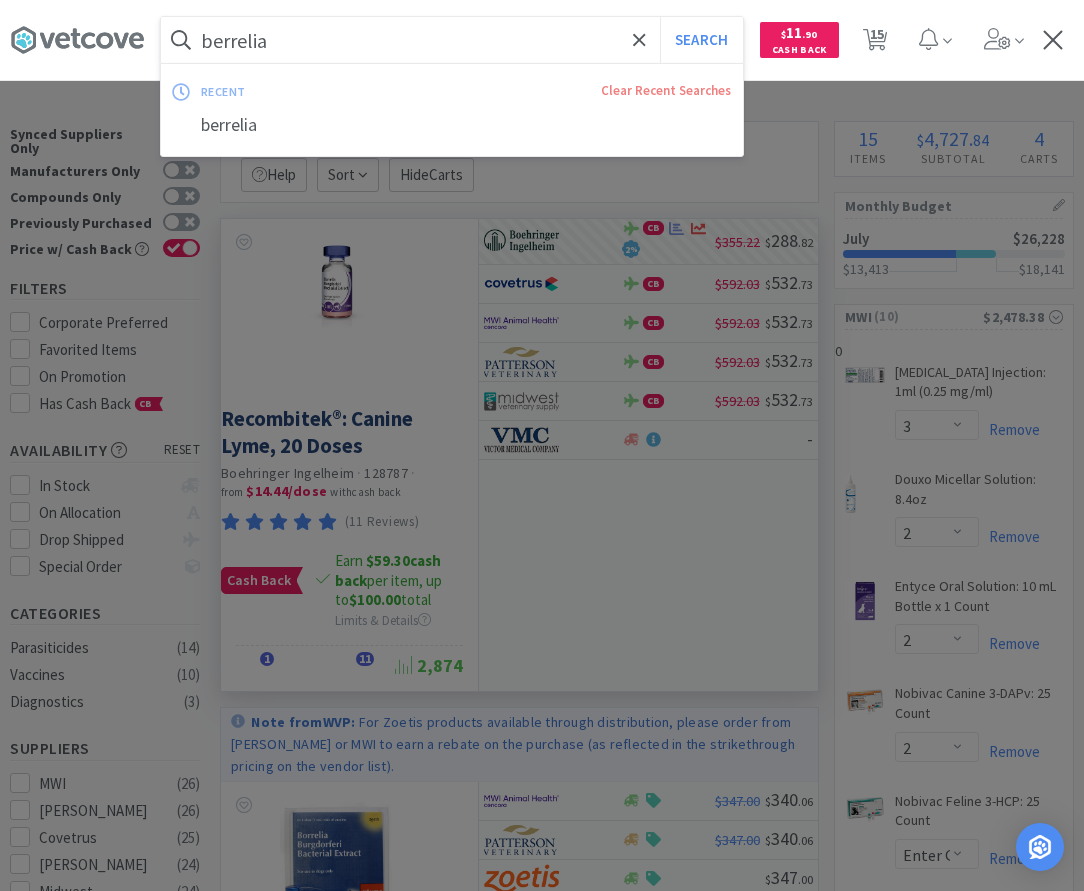 click on "berrelia" at bounding box center (452, 40) 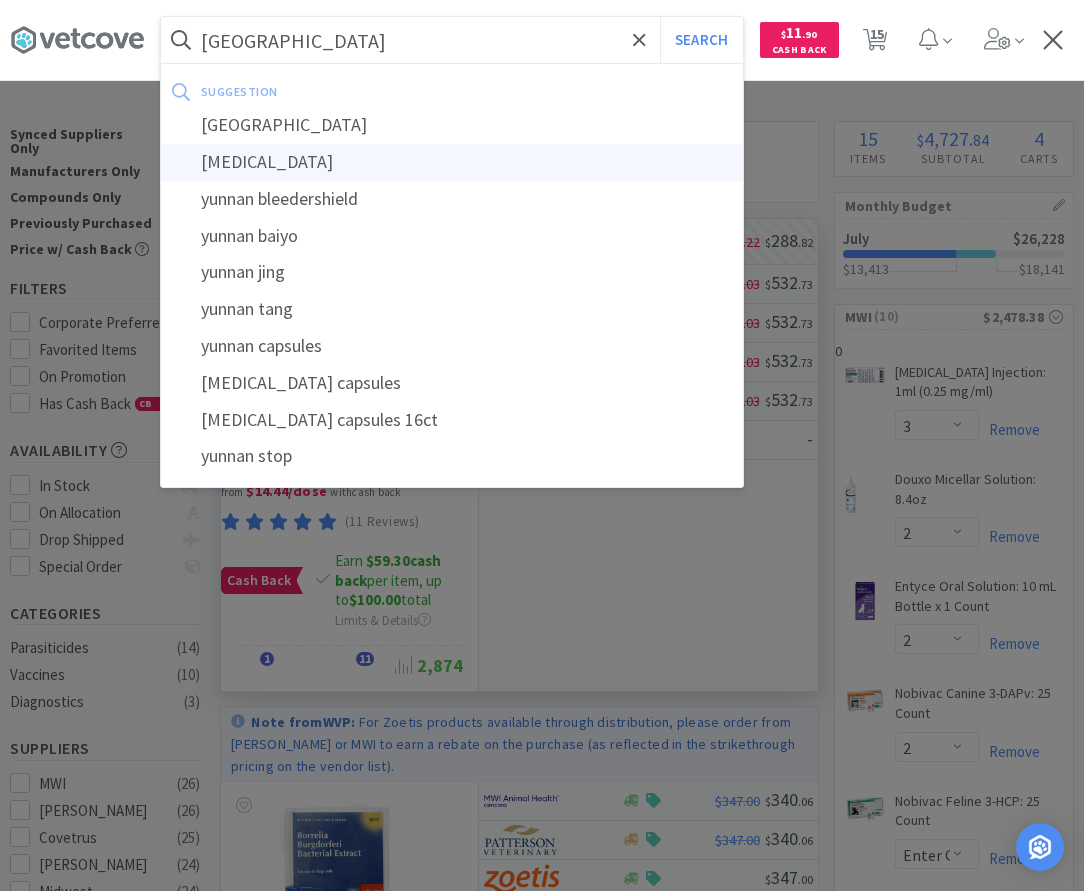click on "[MEDICAL_DATA]" at bounding box center [452, 162] 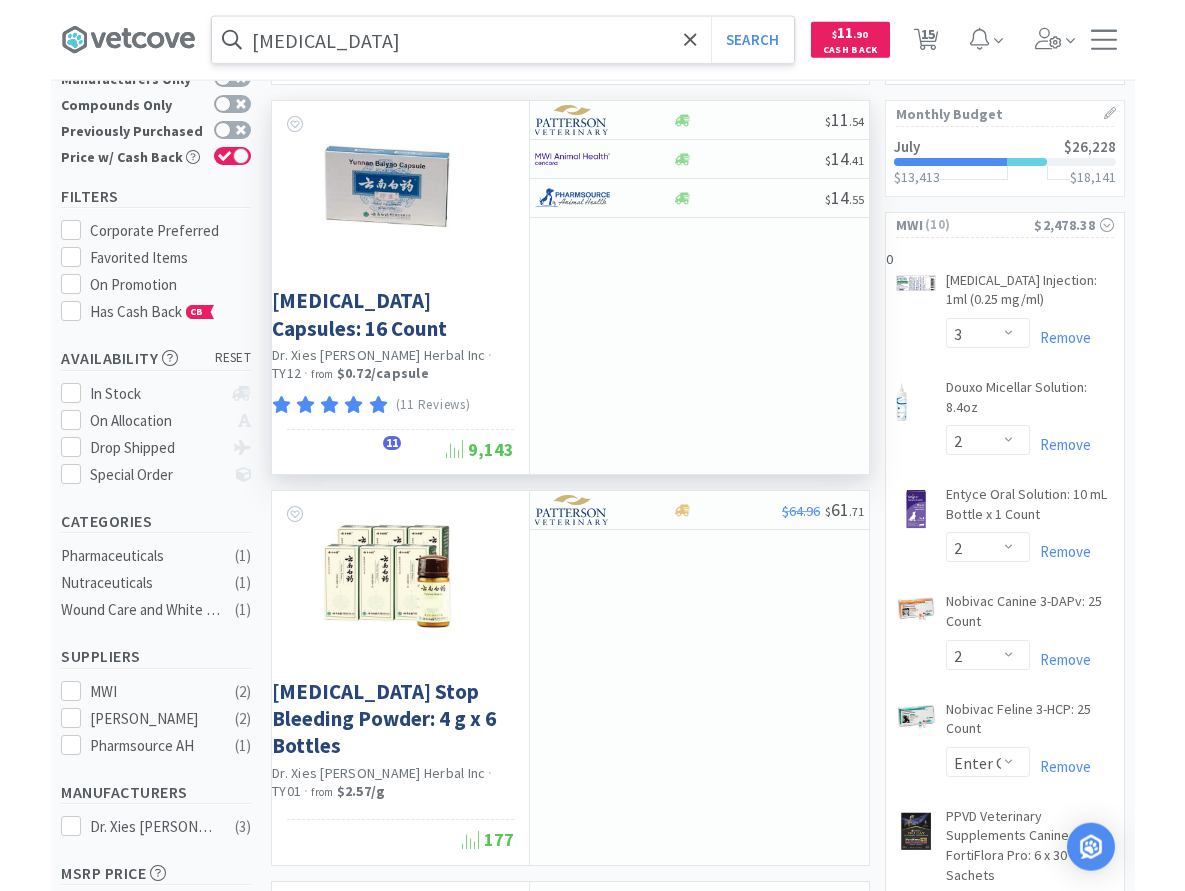 scroll, scrollTop: 0, scrollLeft: 0, axis: both 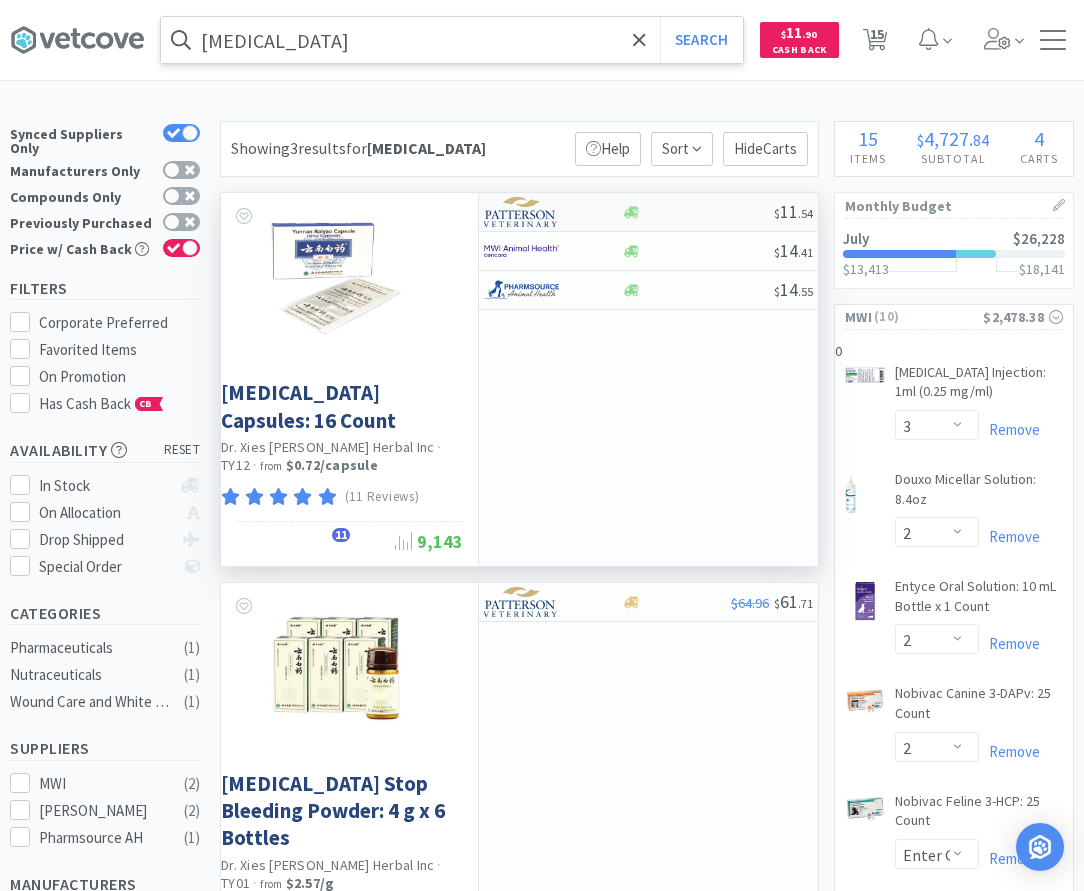 click at bounding box center [697, 212] 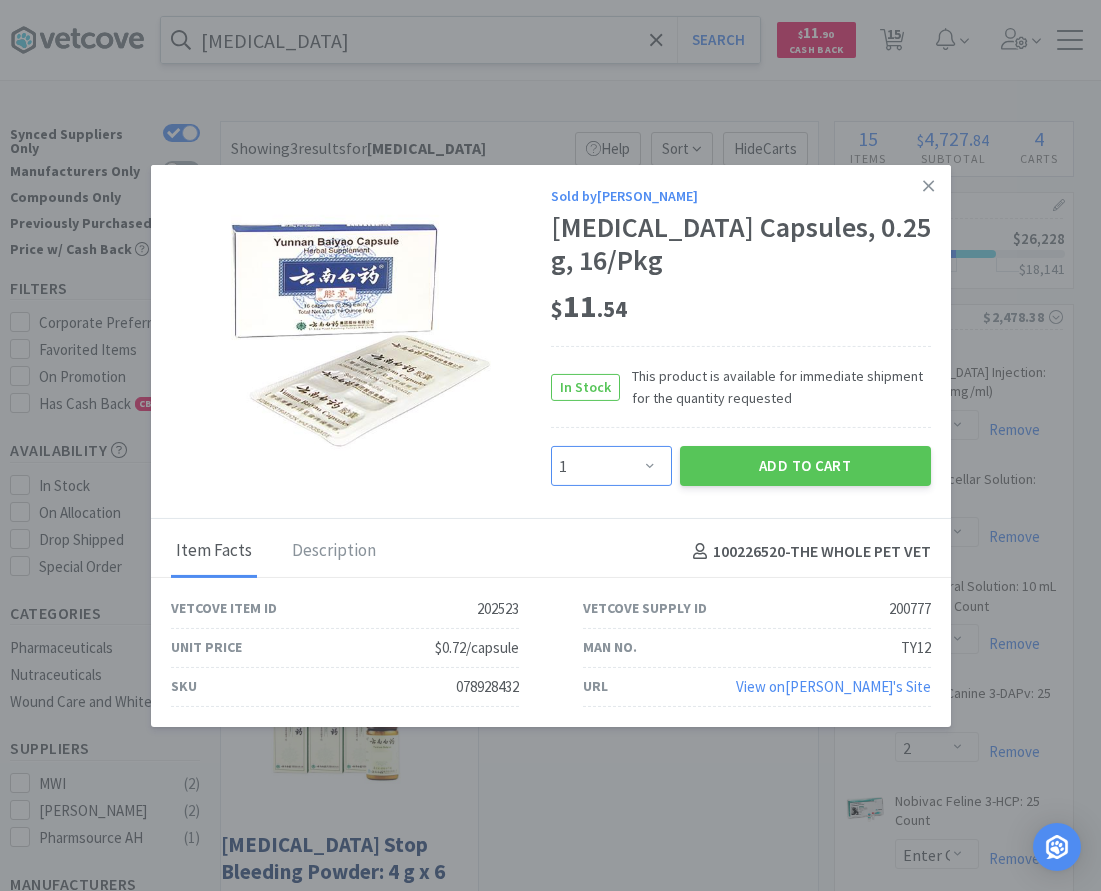 click on "Enter Quantity 1 2 3 4 5 6 7 8 9 10 11 12 13 14 15 16 17 18 19 20 Enter Quantity" at bounding box center [611, 466] 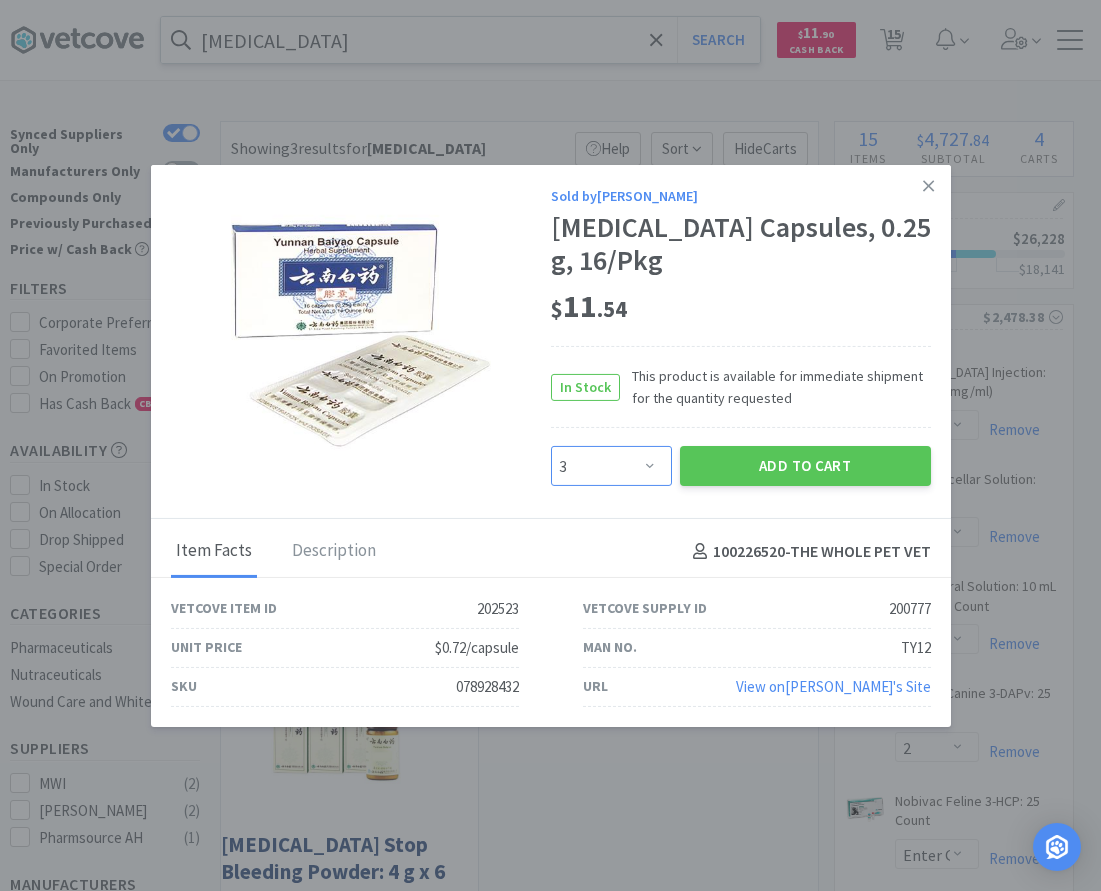 click on "3" at bounding box center (0, 0) 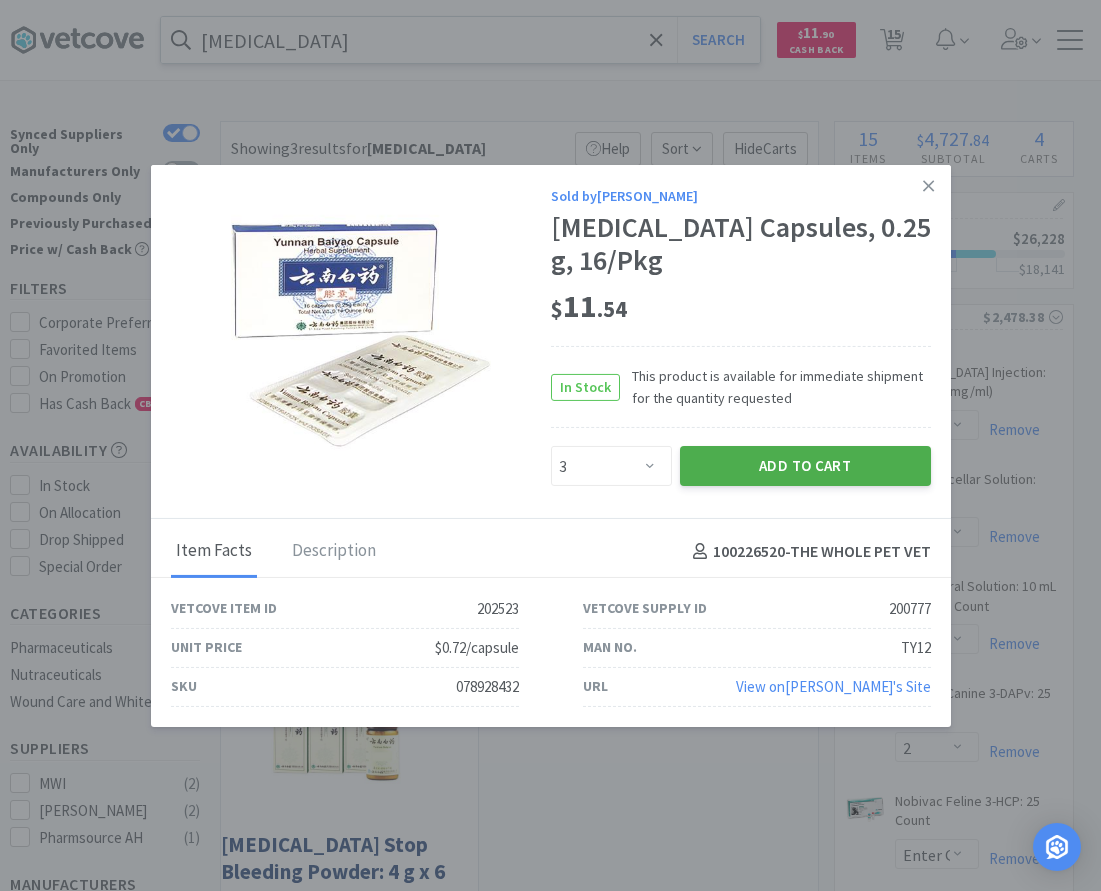 click on "Add to Cart" at bounding box center (805, 466) 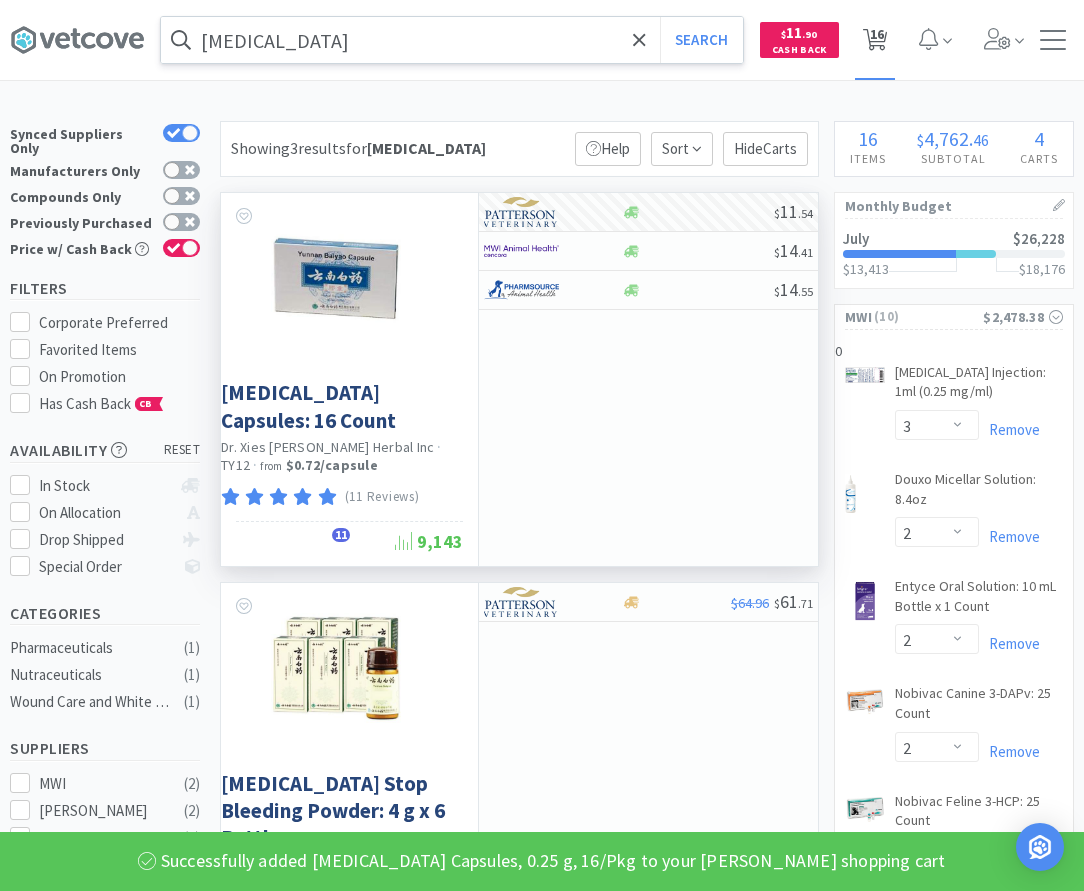 click on "16" at bounding box center (877, 34) 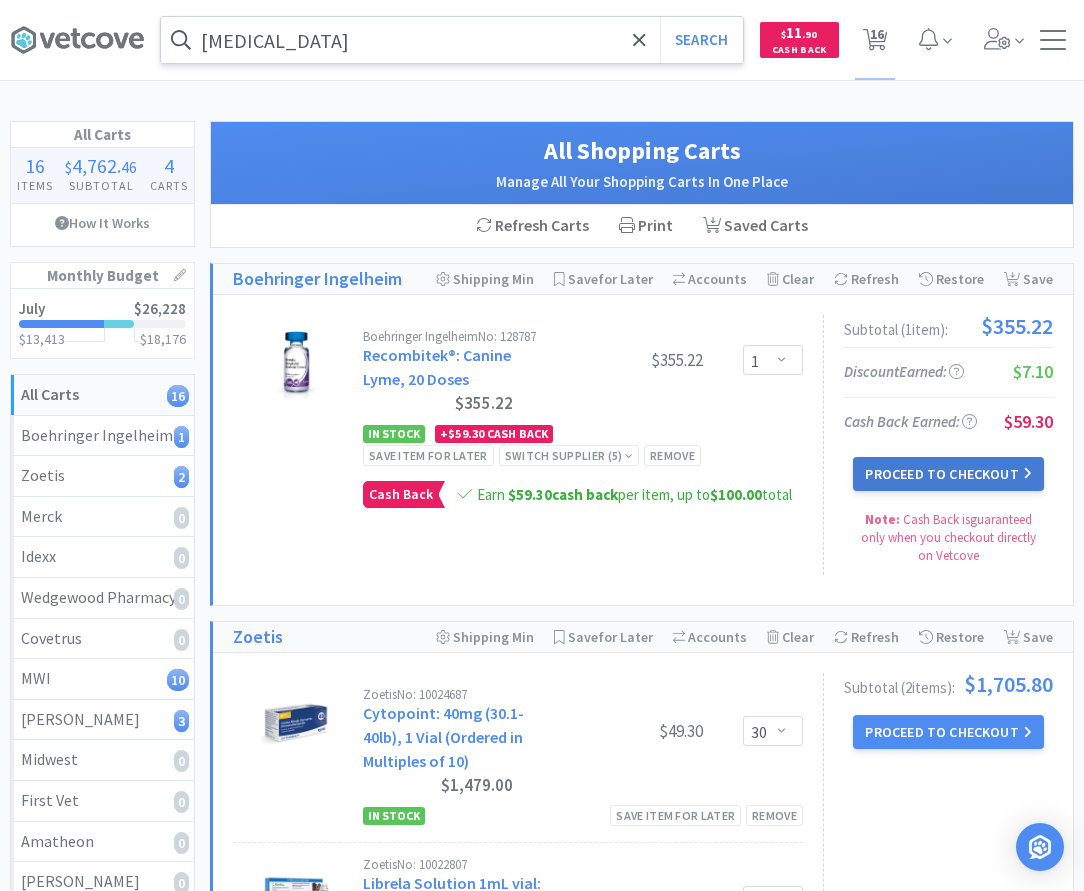 click on "Proceed to Checkout" at bounding box center (948, 474) 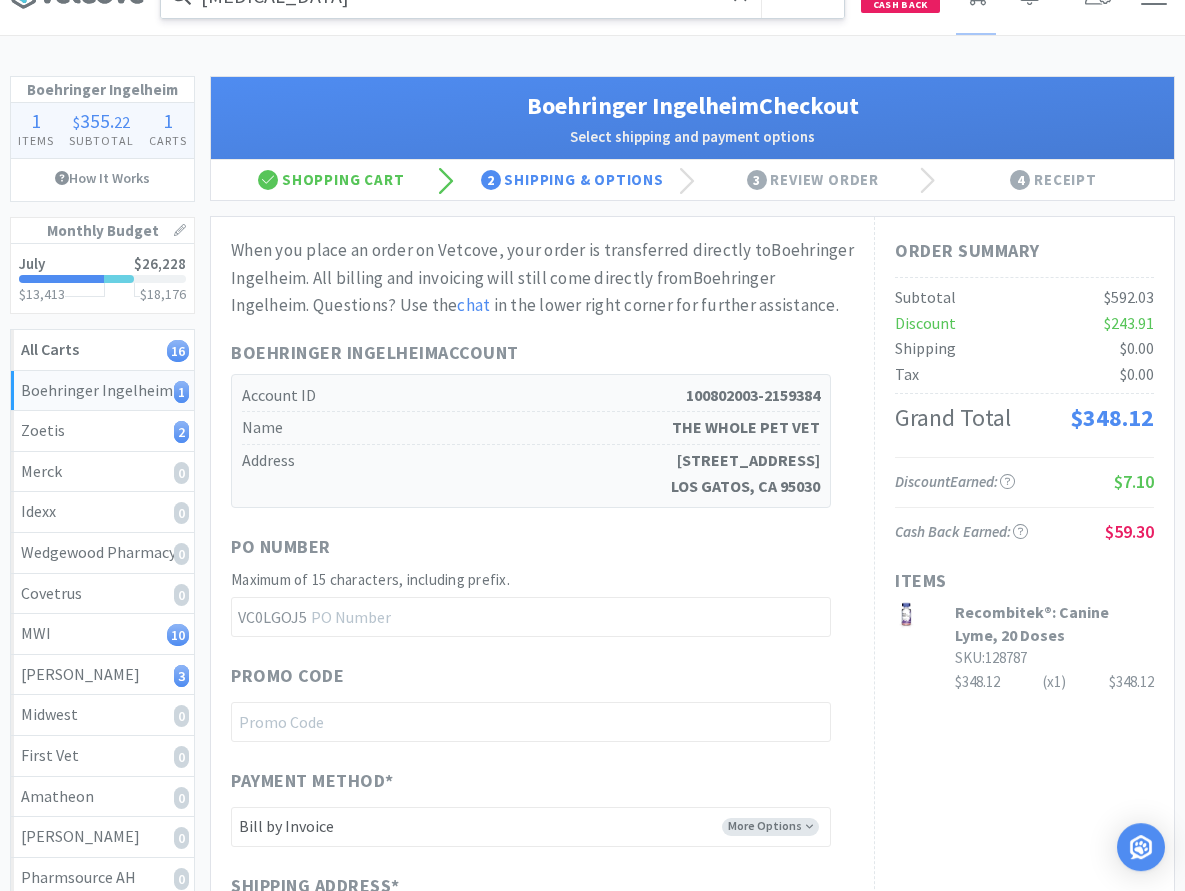 scroll, scrollTop: 0, scrollLeft: 0, axis: both 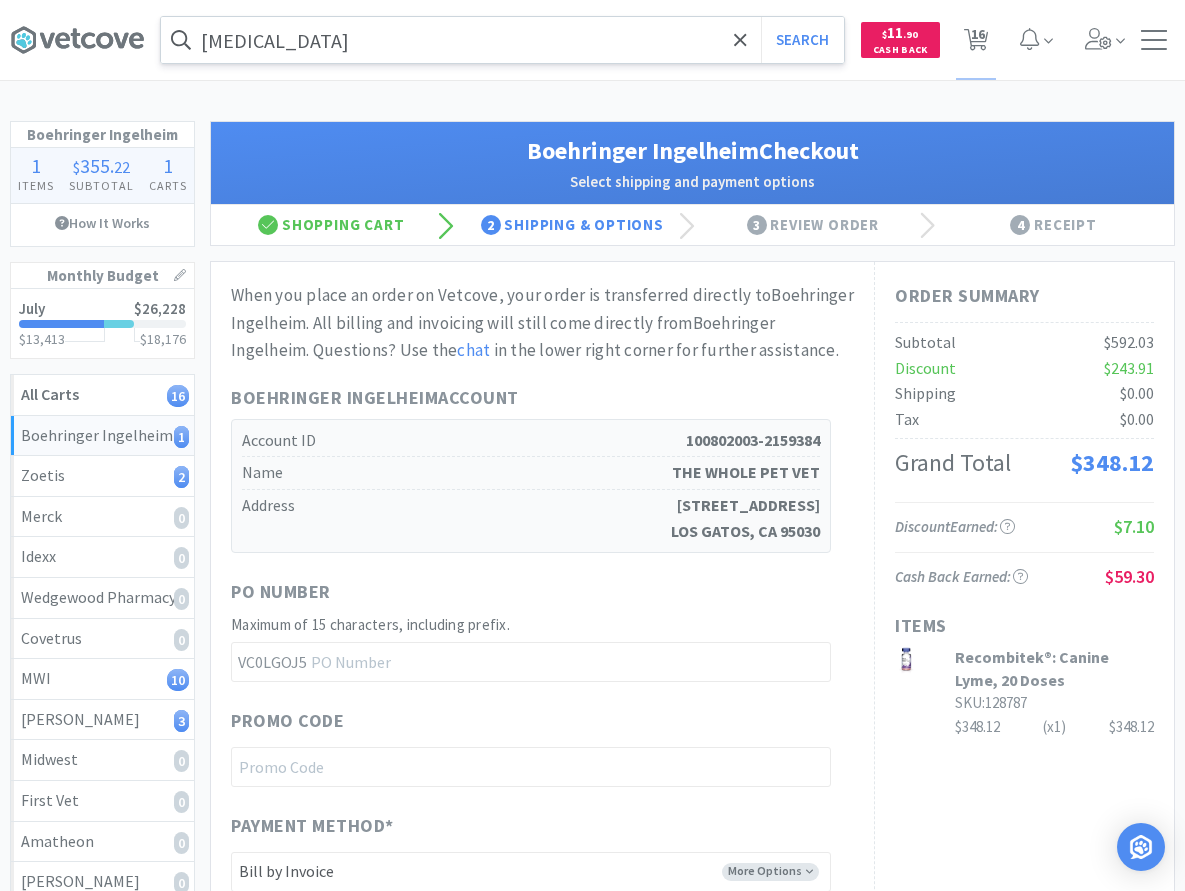 click on "Order Summary Subtotal   $592.03 Discount   $243.91 Shipping   $0.00 Tax   $0.00 Grand Total   $348.12 Discount  Earned:  $7.10 Cash Back Earned :  $59.30 Items Recombitek®: Canine Lyme, 20 Doses SKU:  128787 $348.12     (x 1 ) $348.12" at bounding box center [1024, 665] 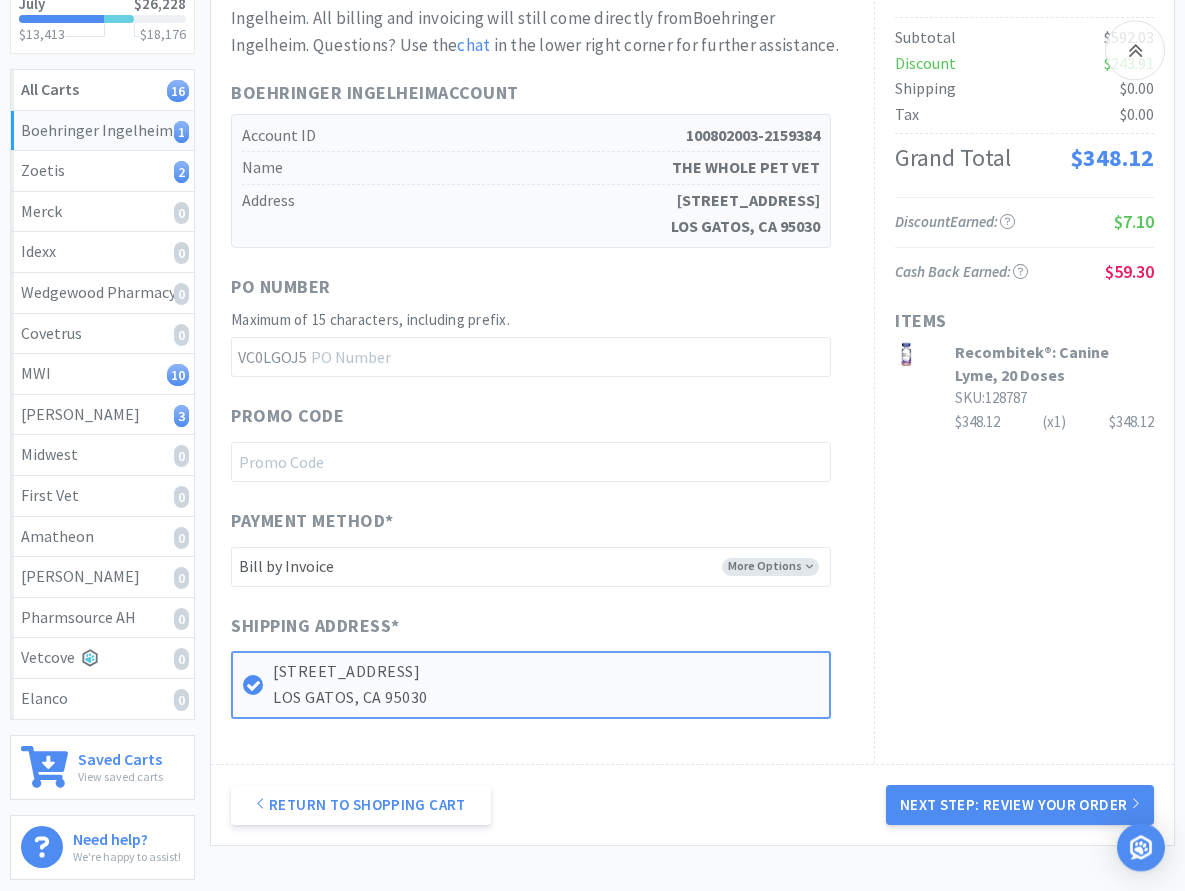 scroll, scrollTop: 306, scrollLeft: 0, axis: vertical 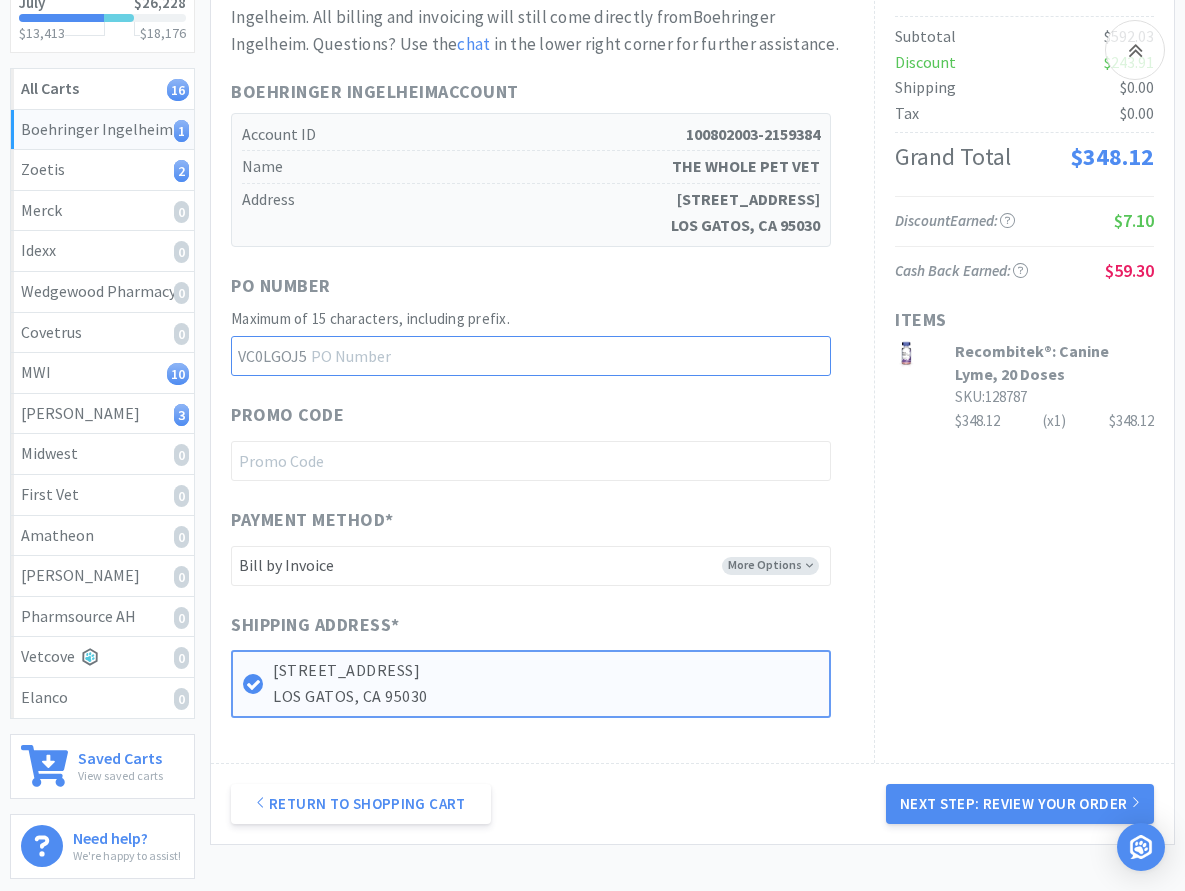 click at bounding box center (531, 356) 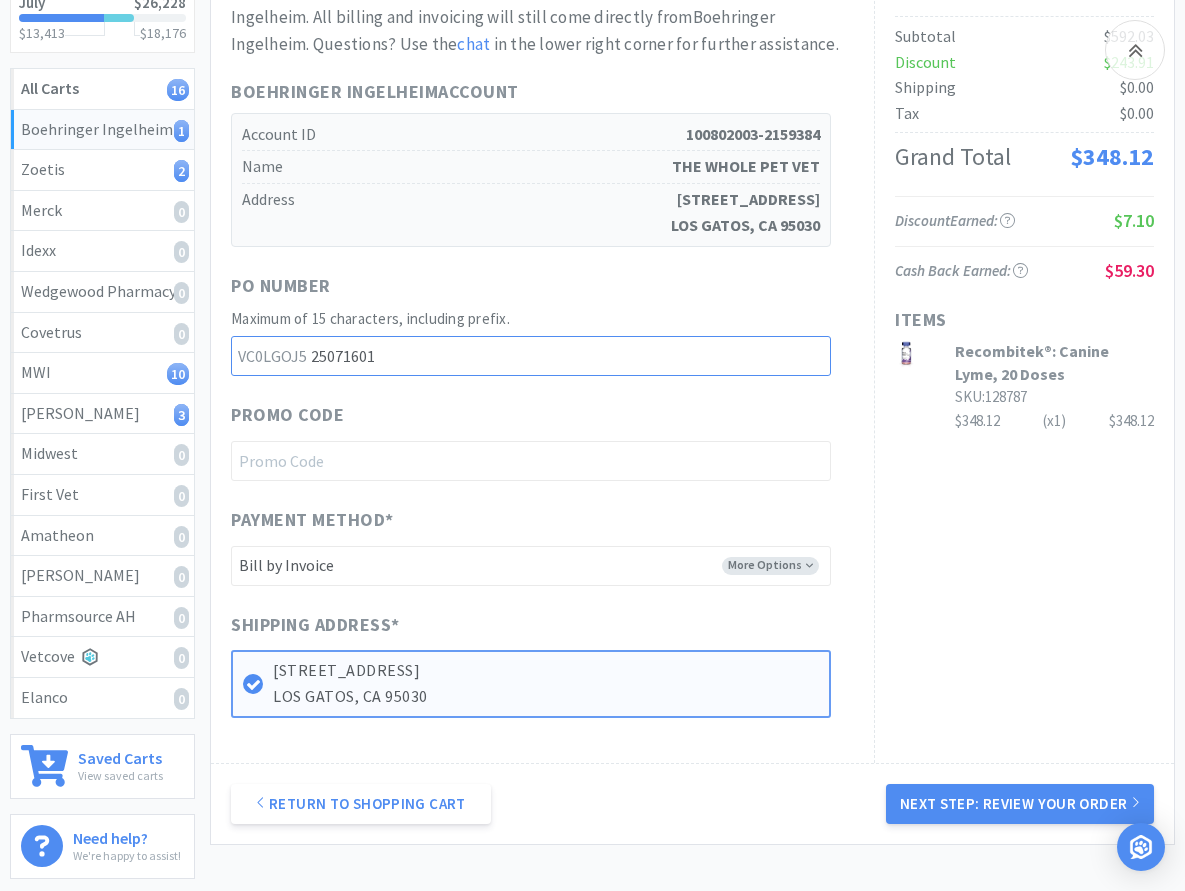 scroll, scrollTop: 408, scrollLeft: 0, axis: vertical 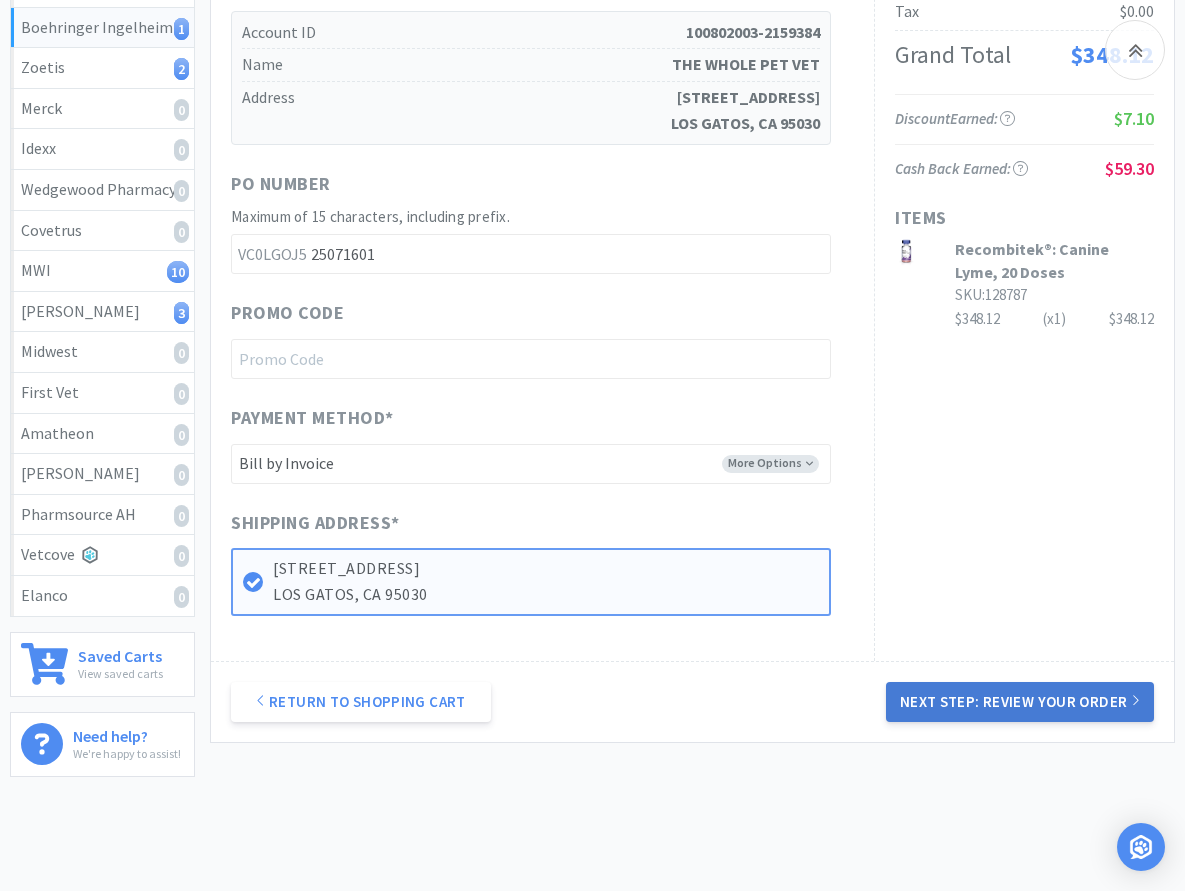 click on "Next Step: Review Your Order" at bounding box center (1020, 702) 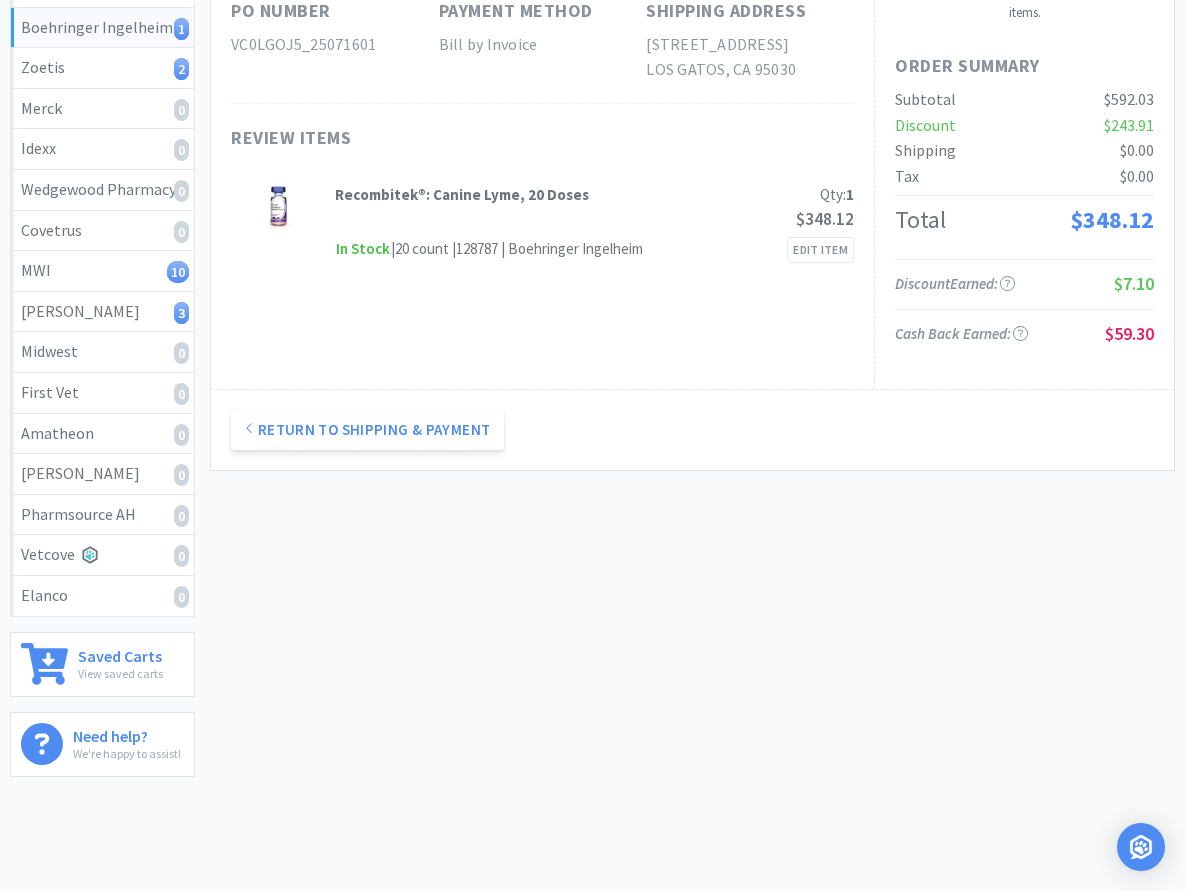 scroll, scrollTop: 0, scrollLeft: 0, axis: both 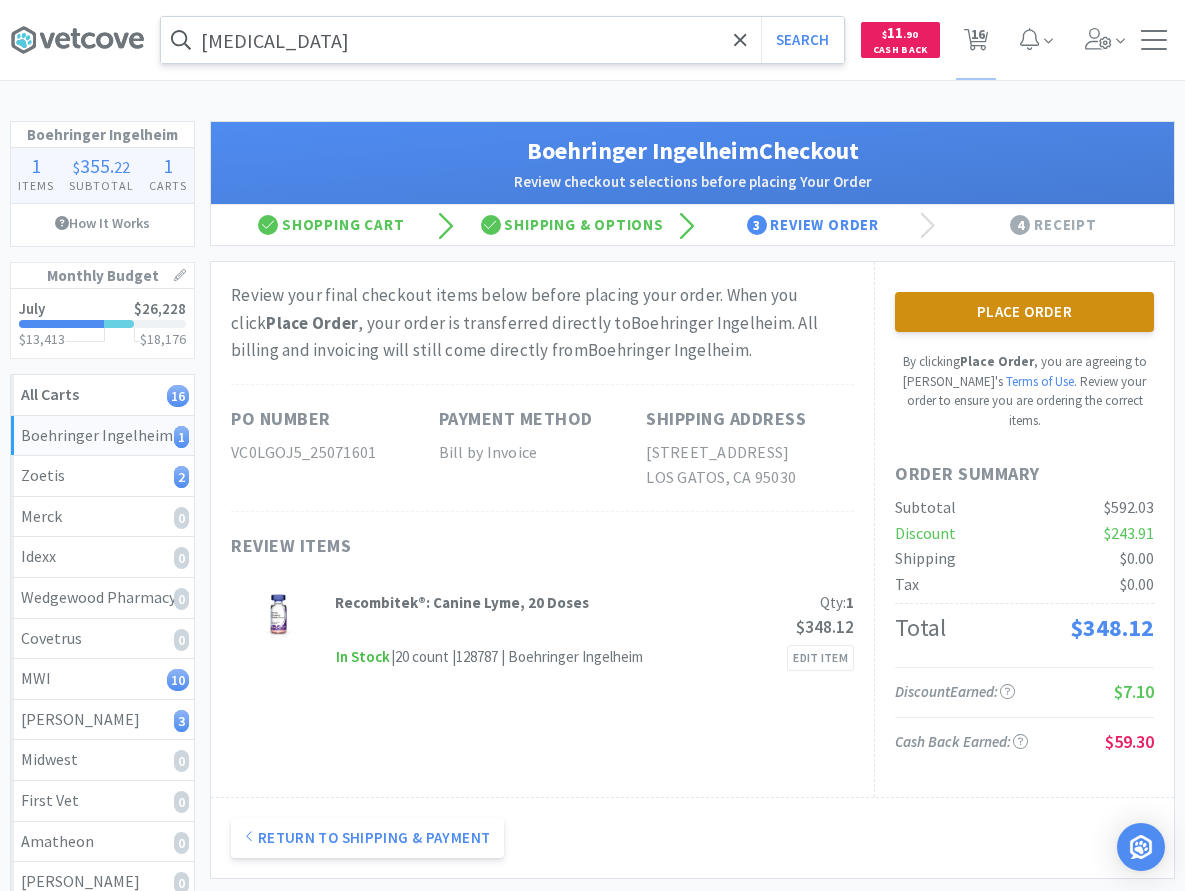 click on "Place Order" at bounding box center (1024, 312) 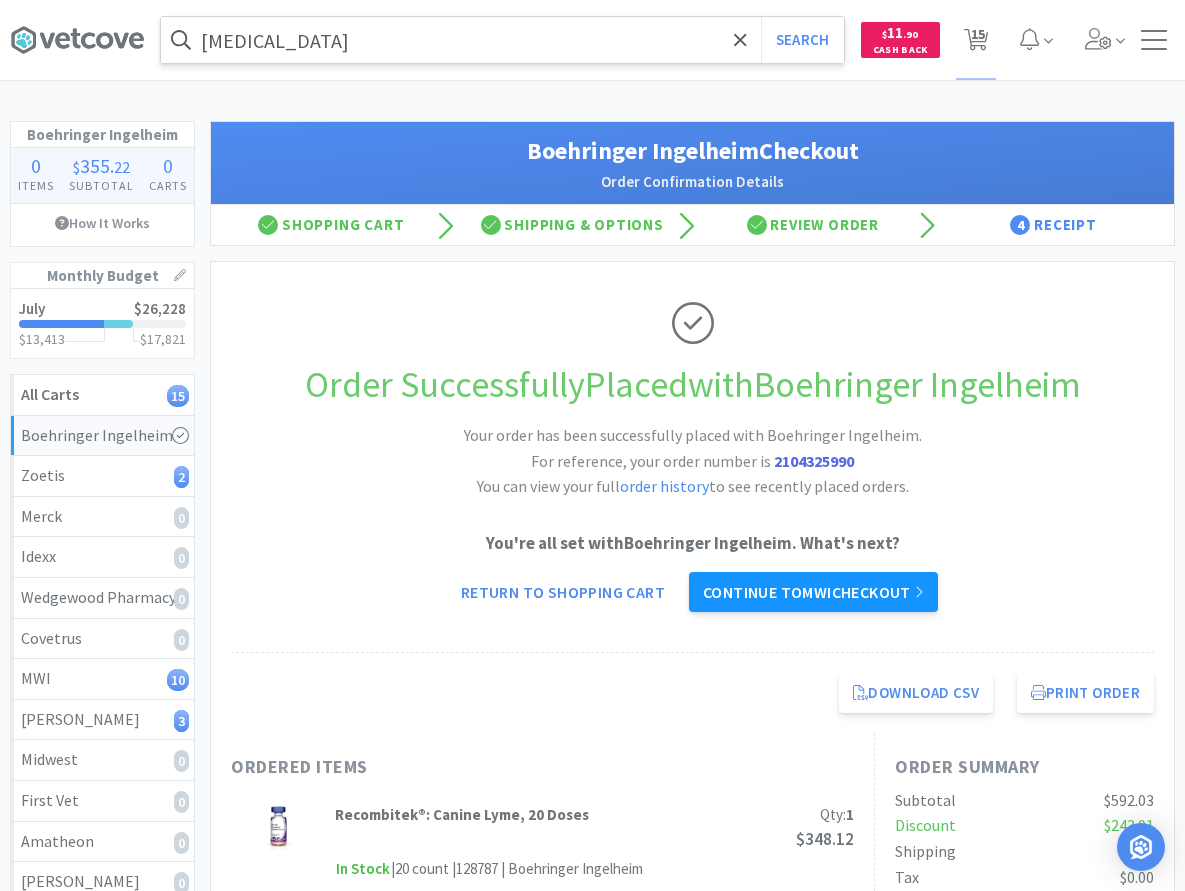 click on "Continue to  MWI  checkout" at bounding box center (813, 592) 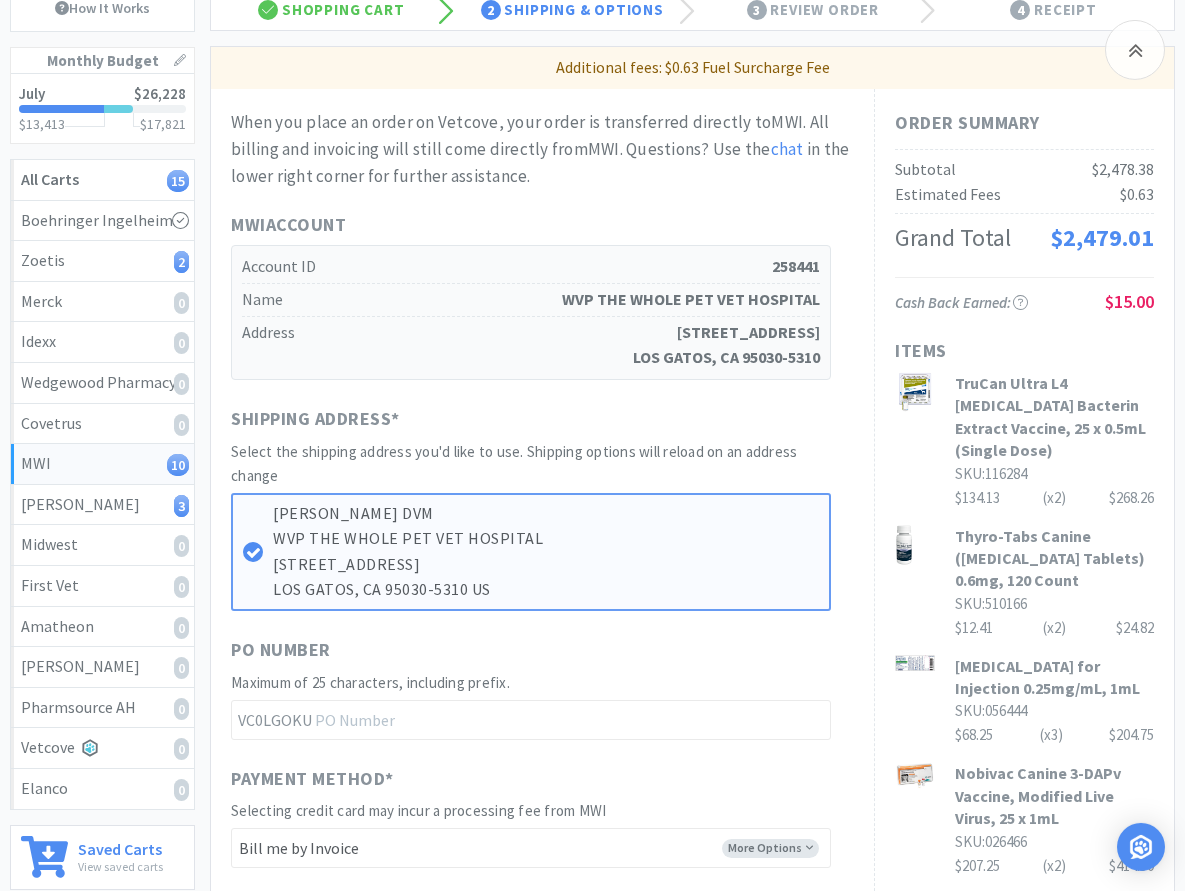 scroll, scrollTop: 408, scrollLeft: 0, axis: vertical 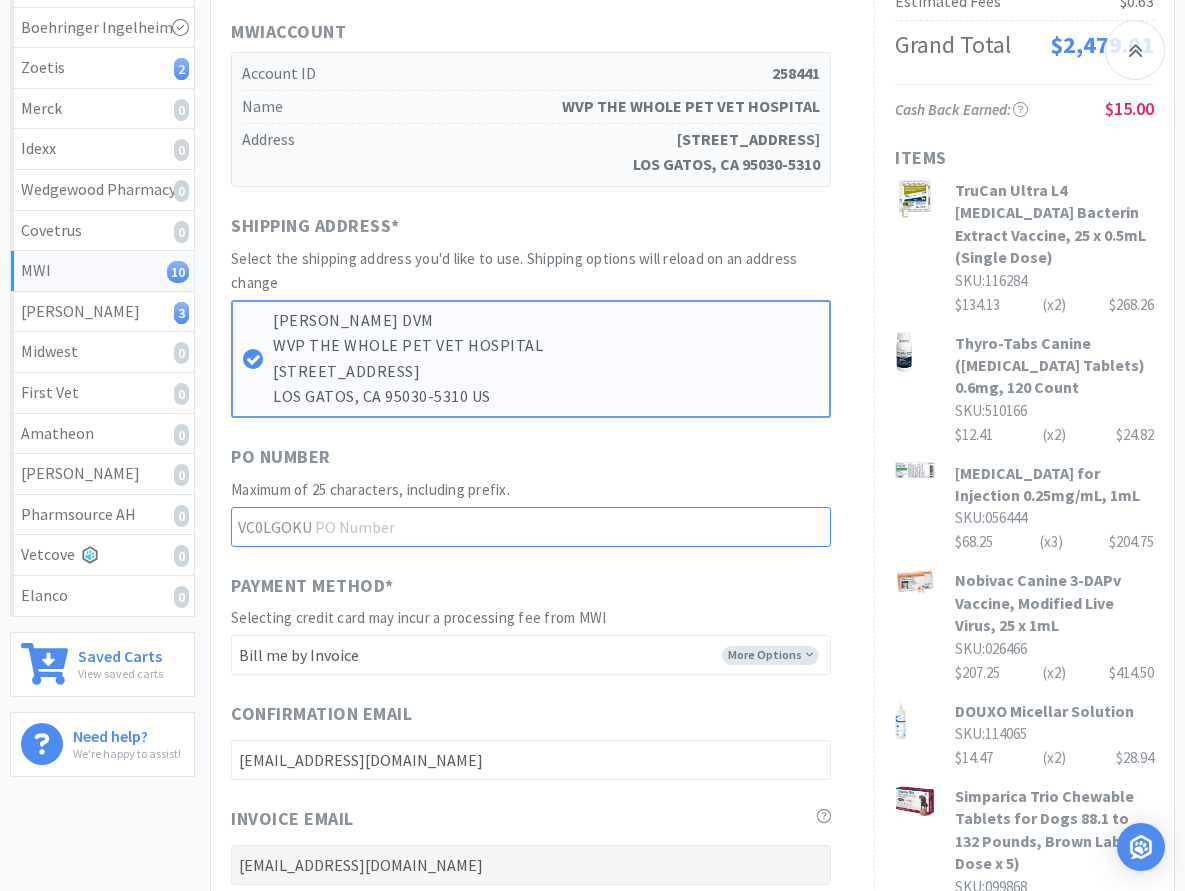 click at bounding box center [531, 527] 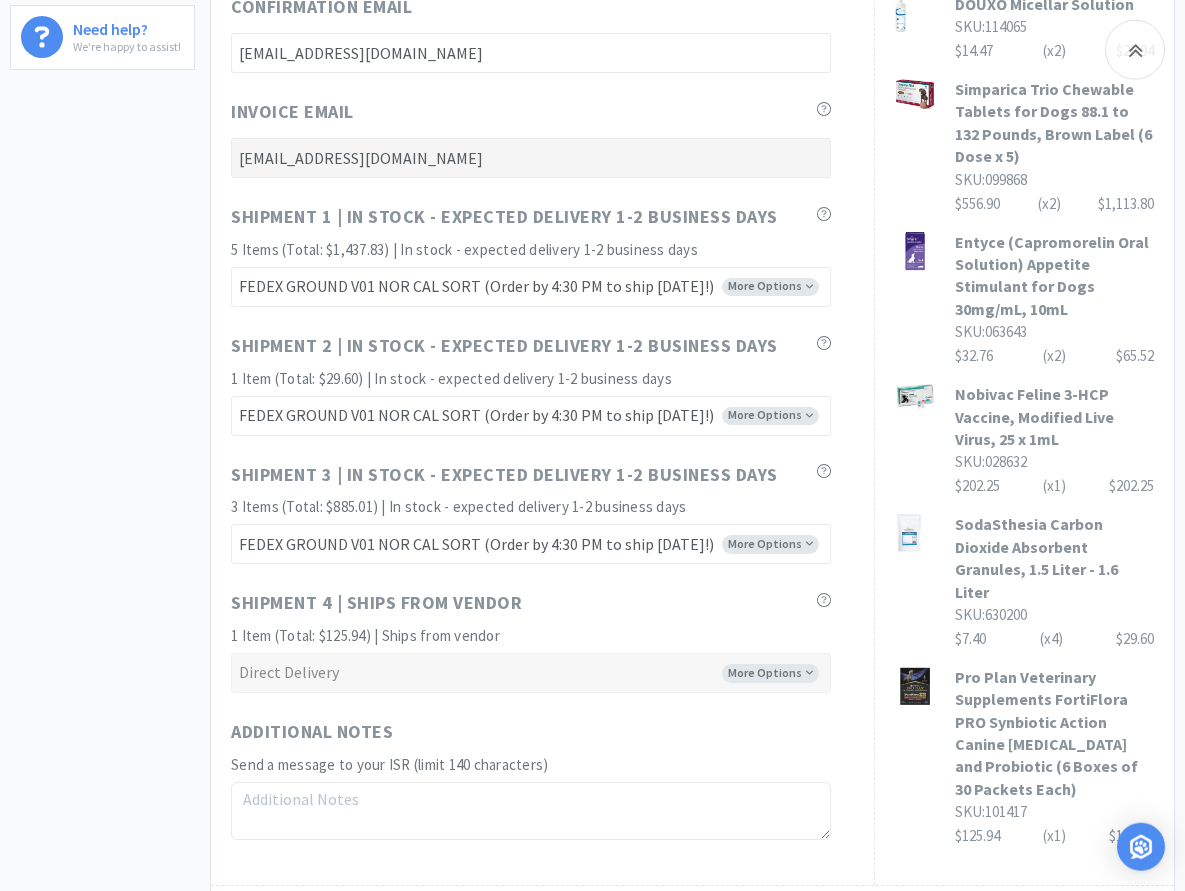 scroll, scrollTop: 1224, scrollLeft: 0, axis: vertical 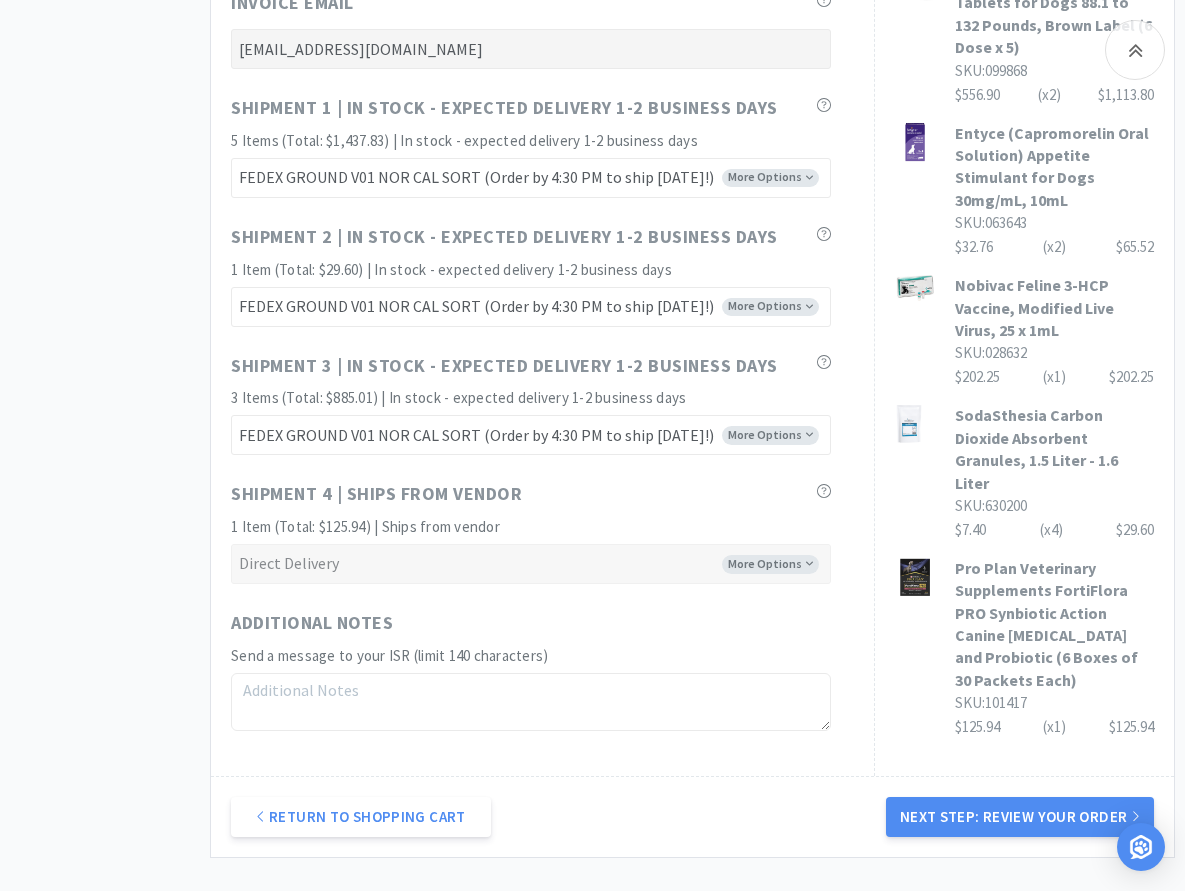click on "Additional Notes Send a message to your ISR (limit 140 characters)" at bounding box center [542, 670] 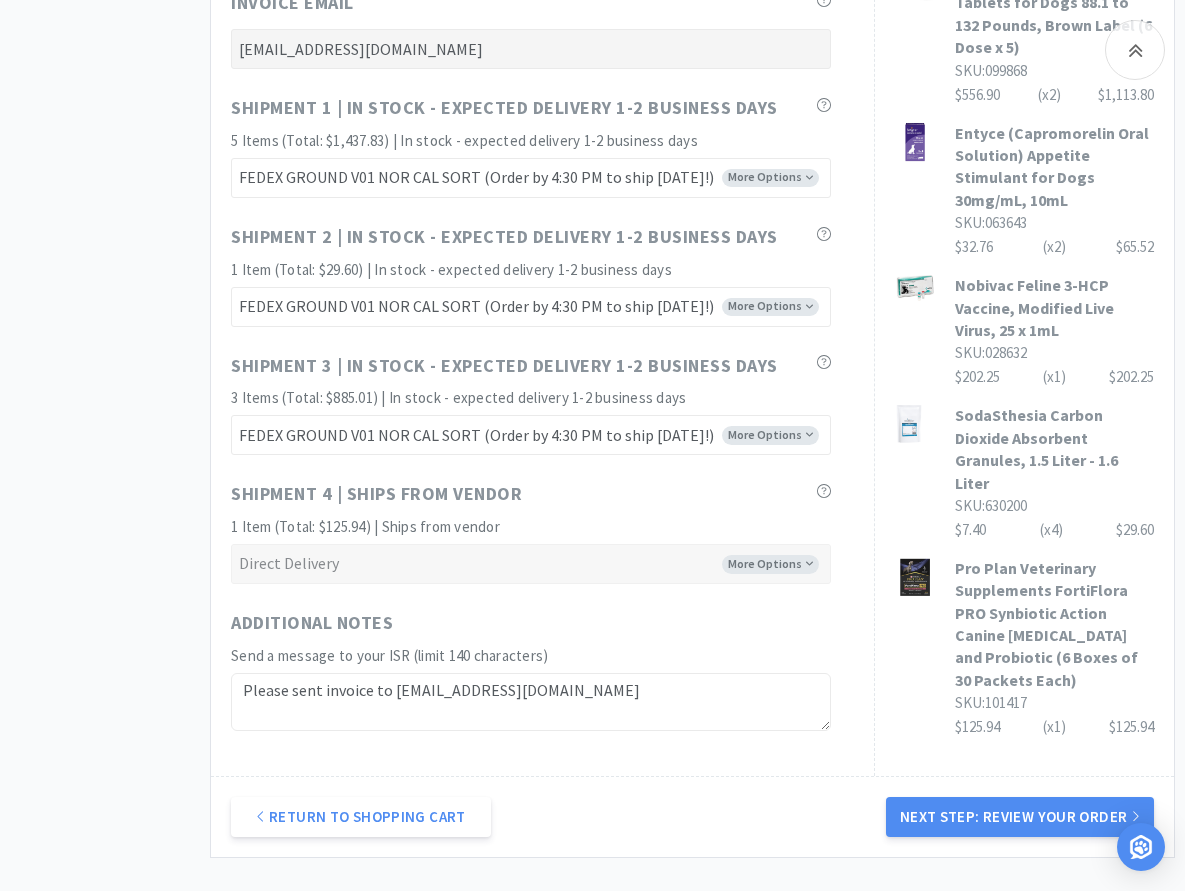 drag, startPoint x: 660, startPoint y: 690, endPoint x: 158, endPoint y: 666, distance: 502.57336 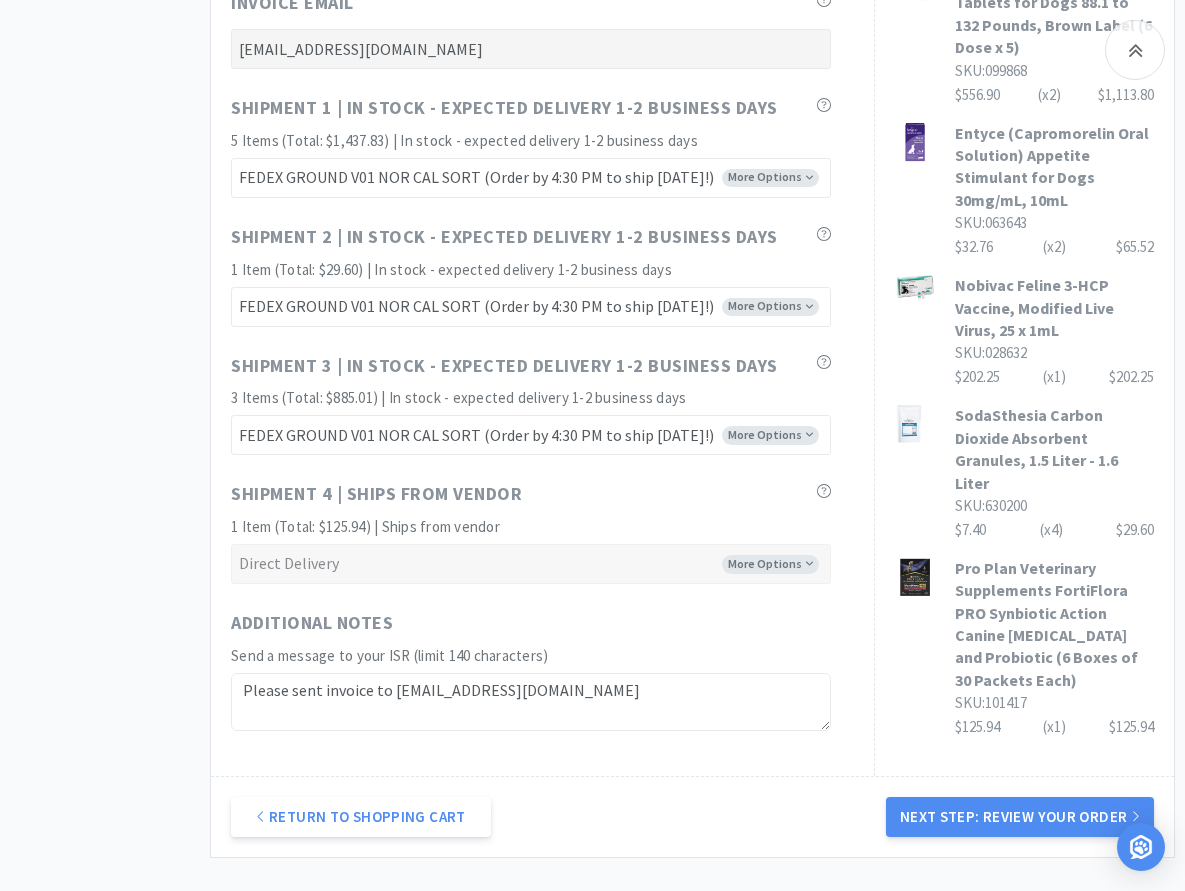 click on "When you place an order on Vetcove, your order is transferred directly to  MWI . All billing and invoicing will still come directly from  MWI . Questions? Use the  chat    in the lower right corner for further assistance. MWI  Account Account ID  258441 Name  WVP THE WHOLE PET VET HOSPITAL Address [STREET_ADDRESS] Shipping Address * Select the shipping address you'd like to use. Shipping options will reload on an address change [PERSON_NAME] DVM WVP THE WHOLE PET VET HOSPITAL [STREET_ADDRESS] PO Number Maximum of 25 characters, including prefix. VC0LGOKU 25071602 Payment Method * Selecting credit card may incur a processing fee from MWI More Options -------- Bill me by Invoice Confirmation Email [EMAIL_ADDRESS][DOMAIN_NAME] Invoice Email [EMAIL_ADDRESS][DOMAIN_NAME] Shipment 1 | In stock - expected delivery 1-2 business days 5 Items (Total: $1,437.83) | In stock - expected delivery 1-2 business days More Options More Options More Options More Options" at bounding box center [542, -72] 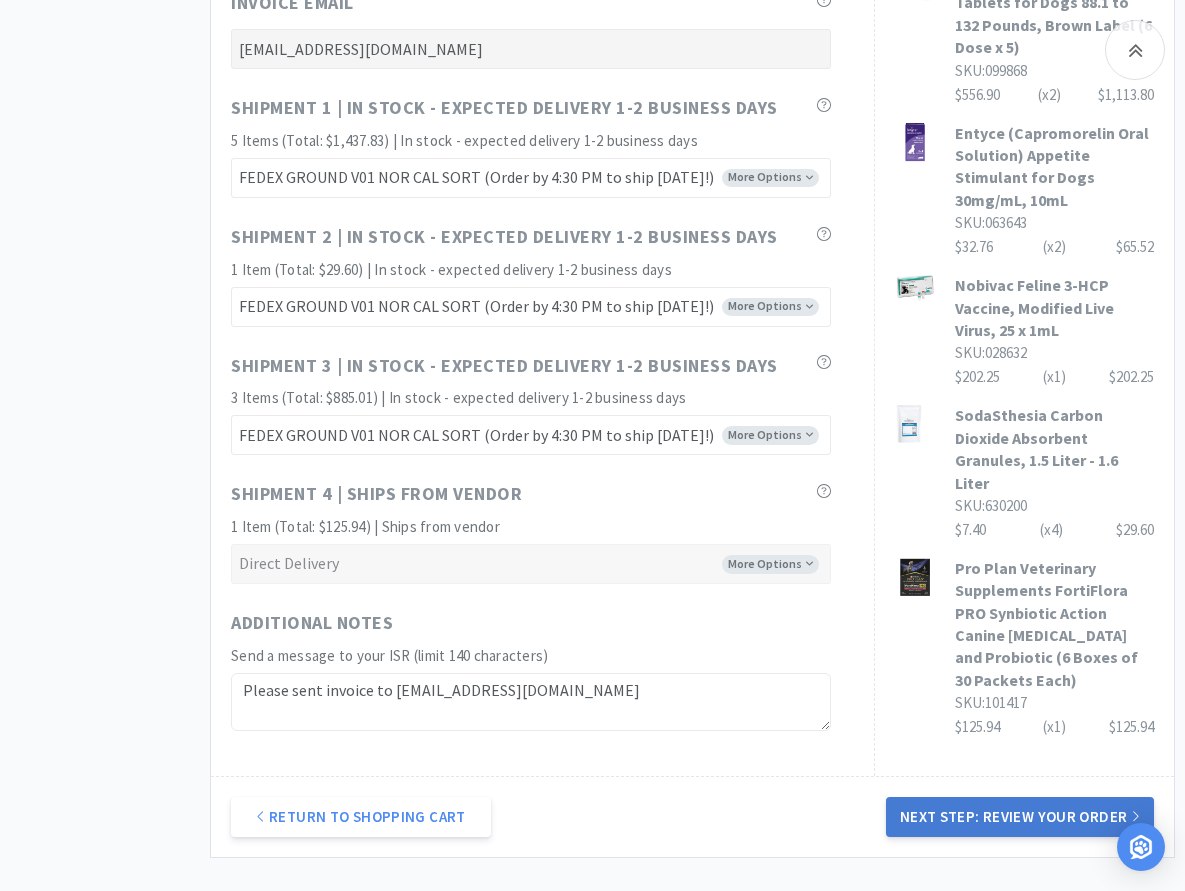 click on "Next Step: Review Your Order" at bounding box center (1020, 817) 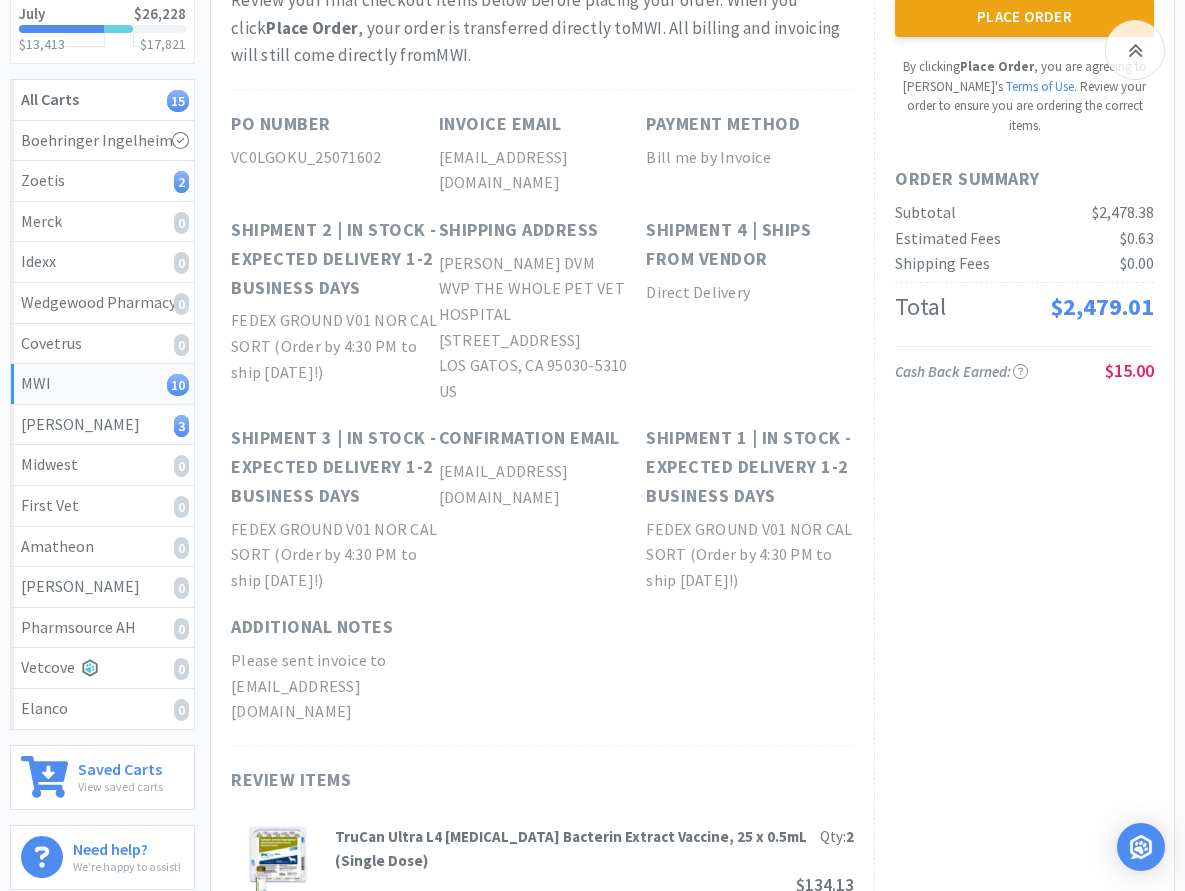 scroll, scrollTop: 0, scrollLeft: 0, axis: both 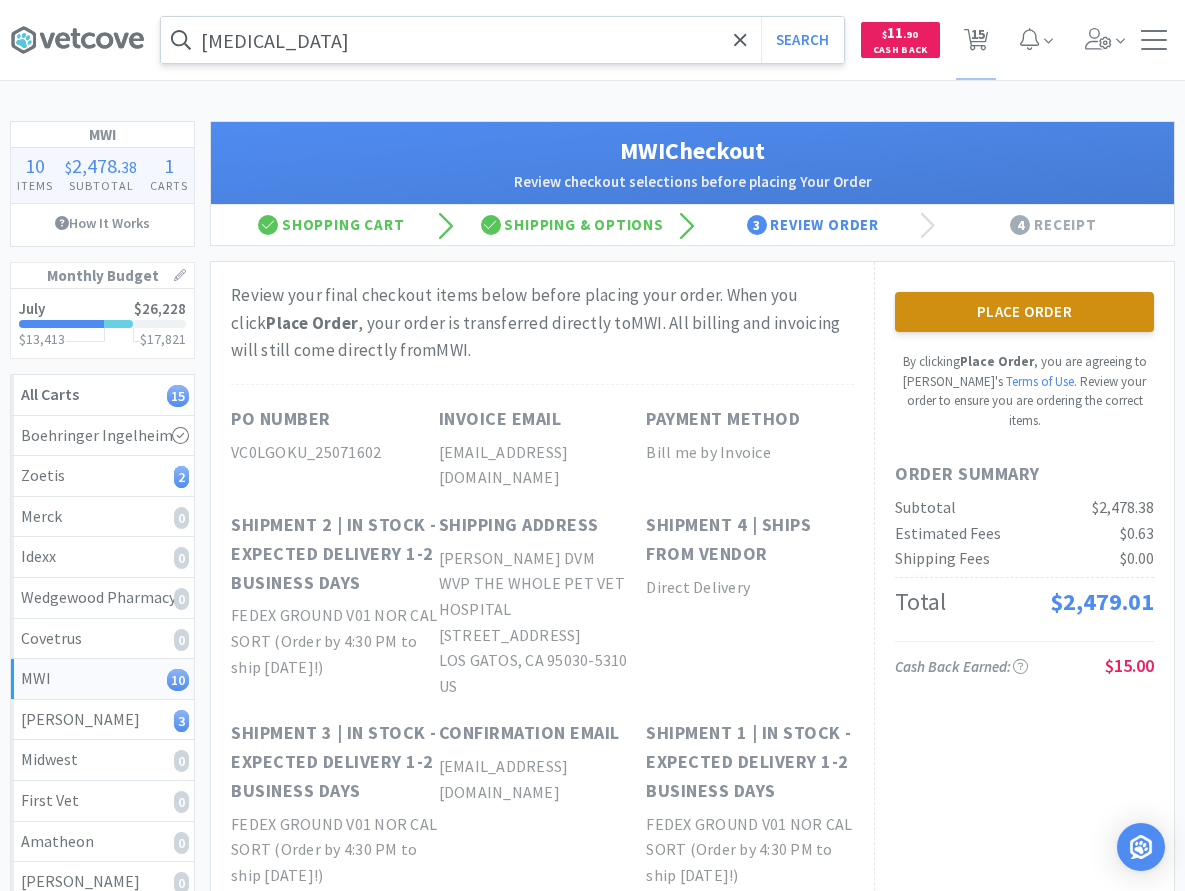 click on "Place Order" at bounding box center (1024, 312) 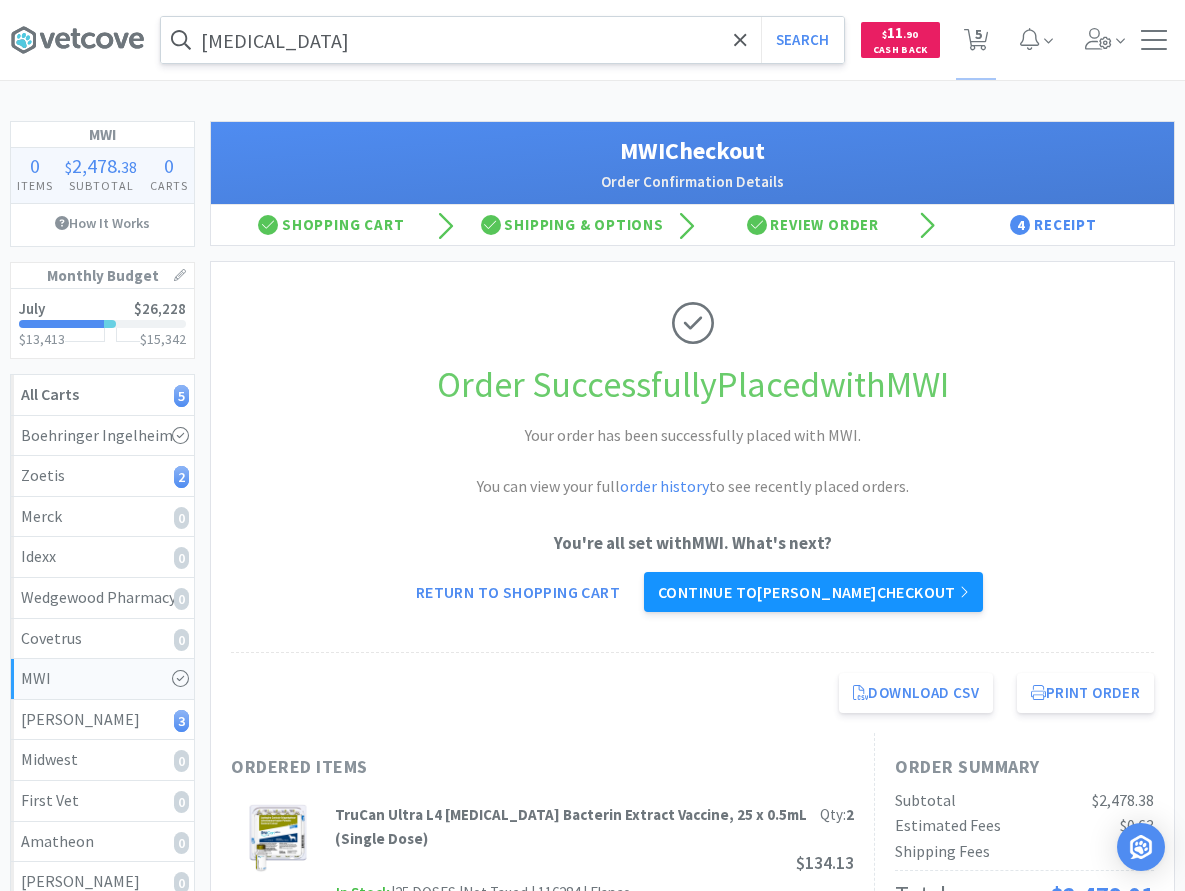 click on "Continue to  [PERSON_NAME]  checkout" at bounding box center (813, 592) 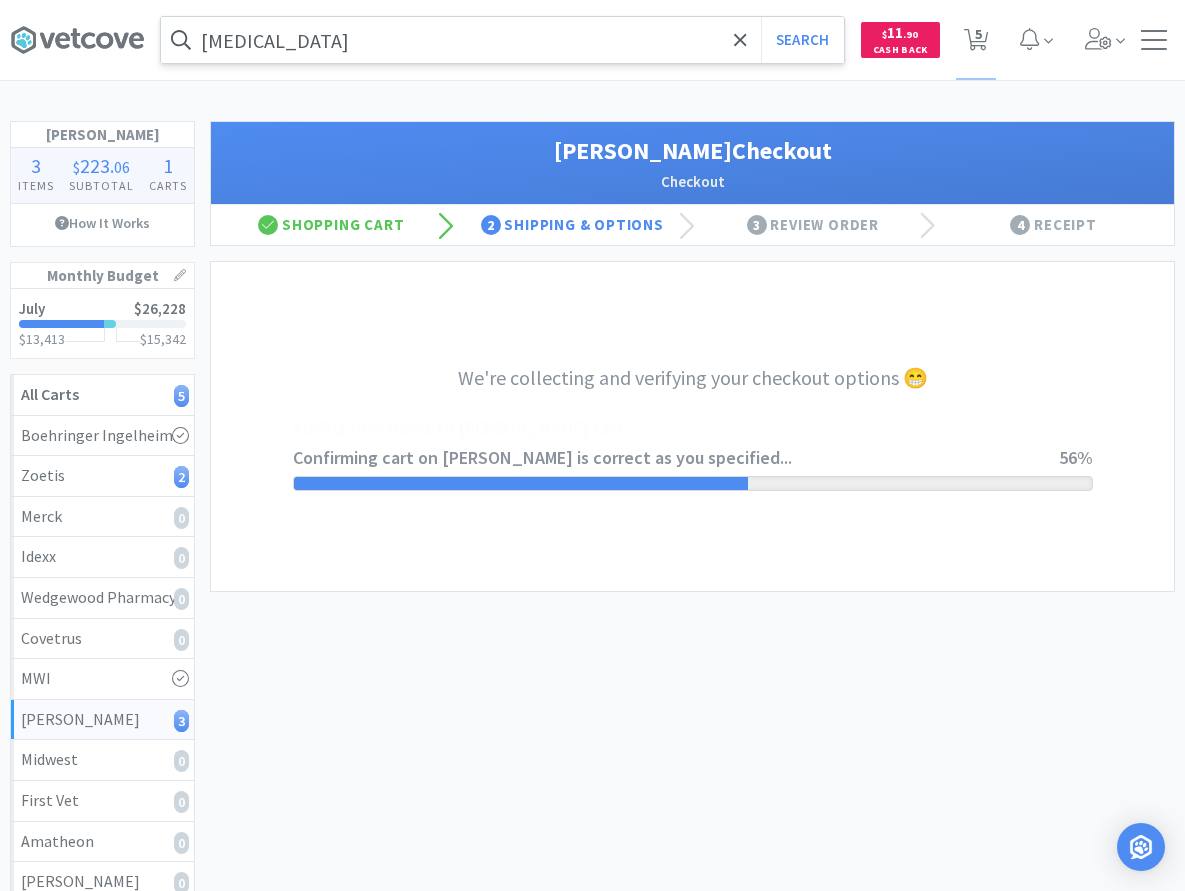 click on "We're collecting and verifying your checkout options 😁 Confirming cart on [PERSON_NAME] is correct as you specified... Adding new items to [PERSON_NAME] cart... 56%" at bounding box center [693, 426] 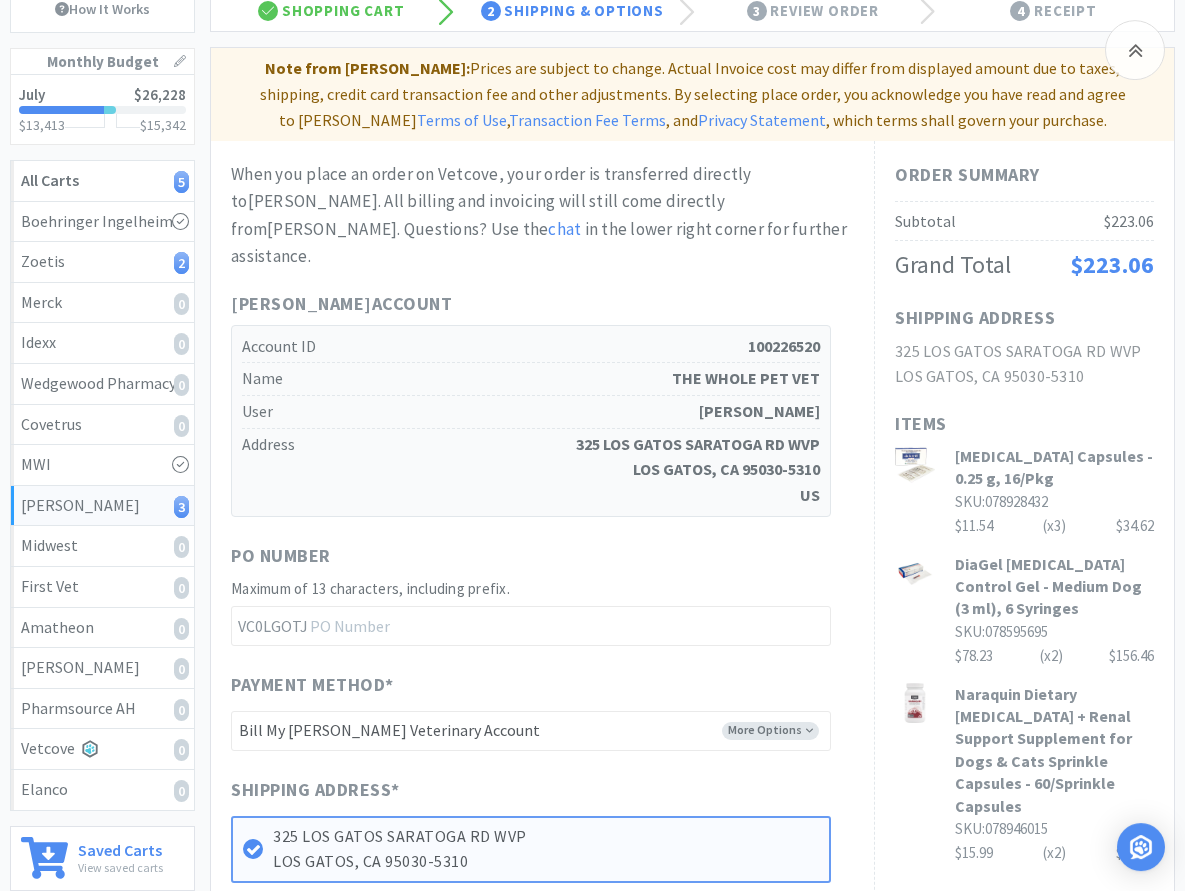 scroll, scrollTop: 102, scrollLeft: 0, axis: vertical 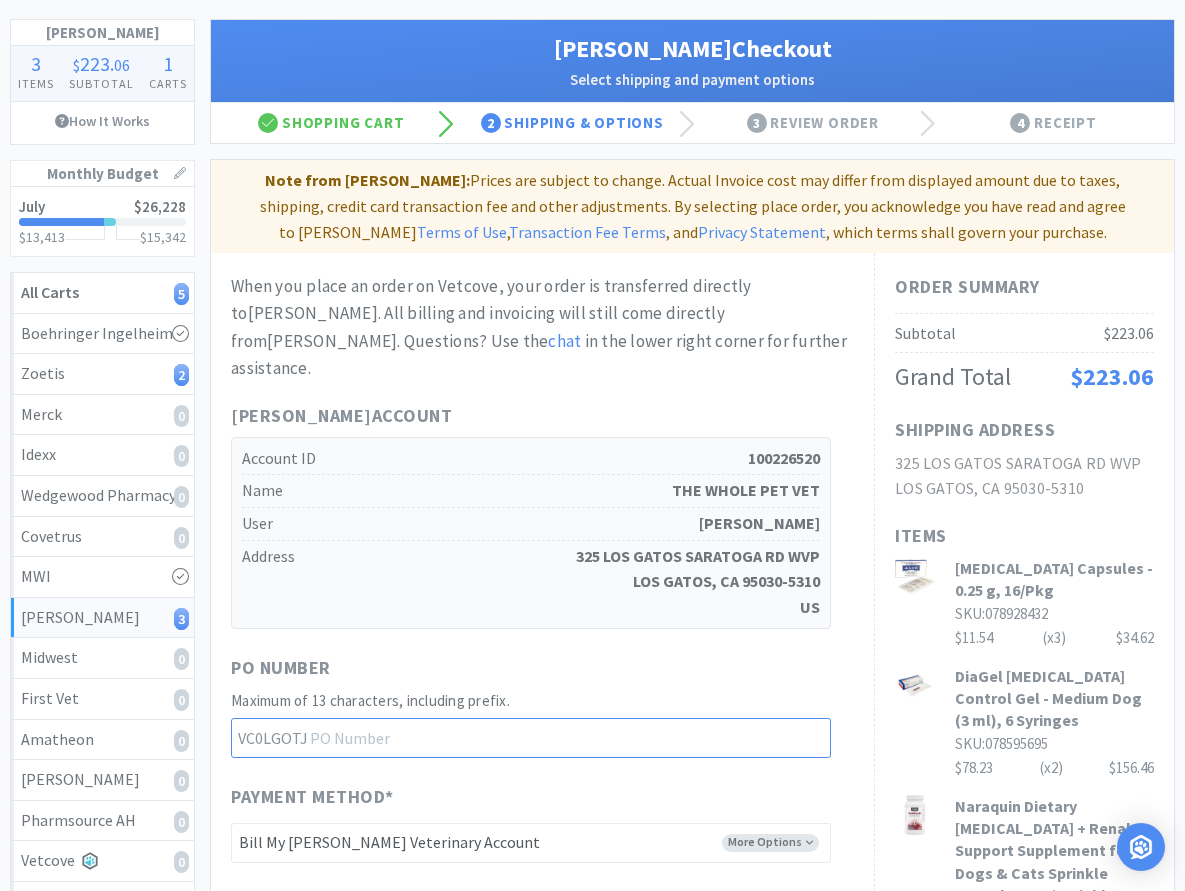 click at bounding box center [531, 738] 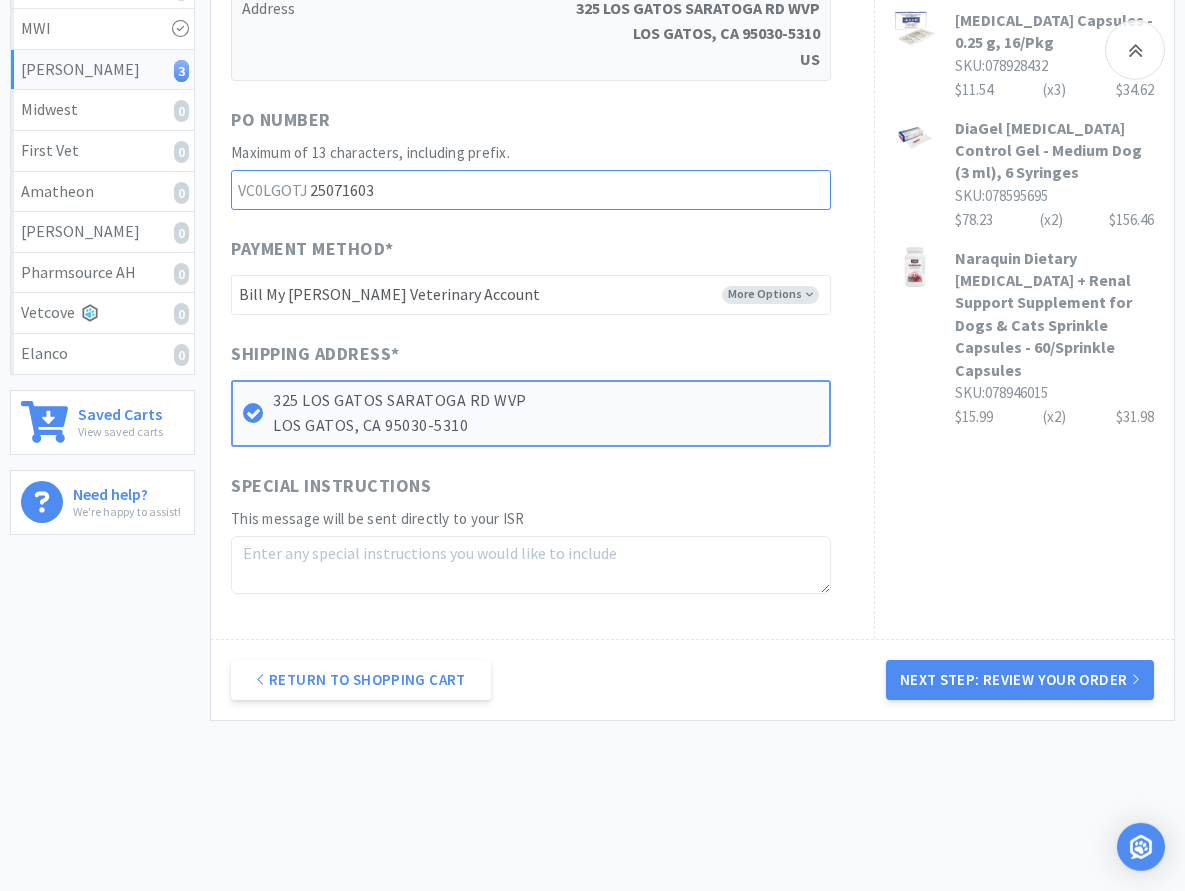 scroll, scrollTop: 658, scrollLeft: 0, axis: vertical 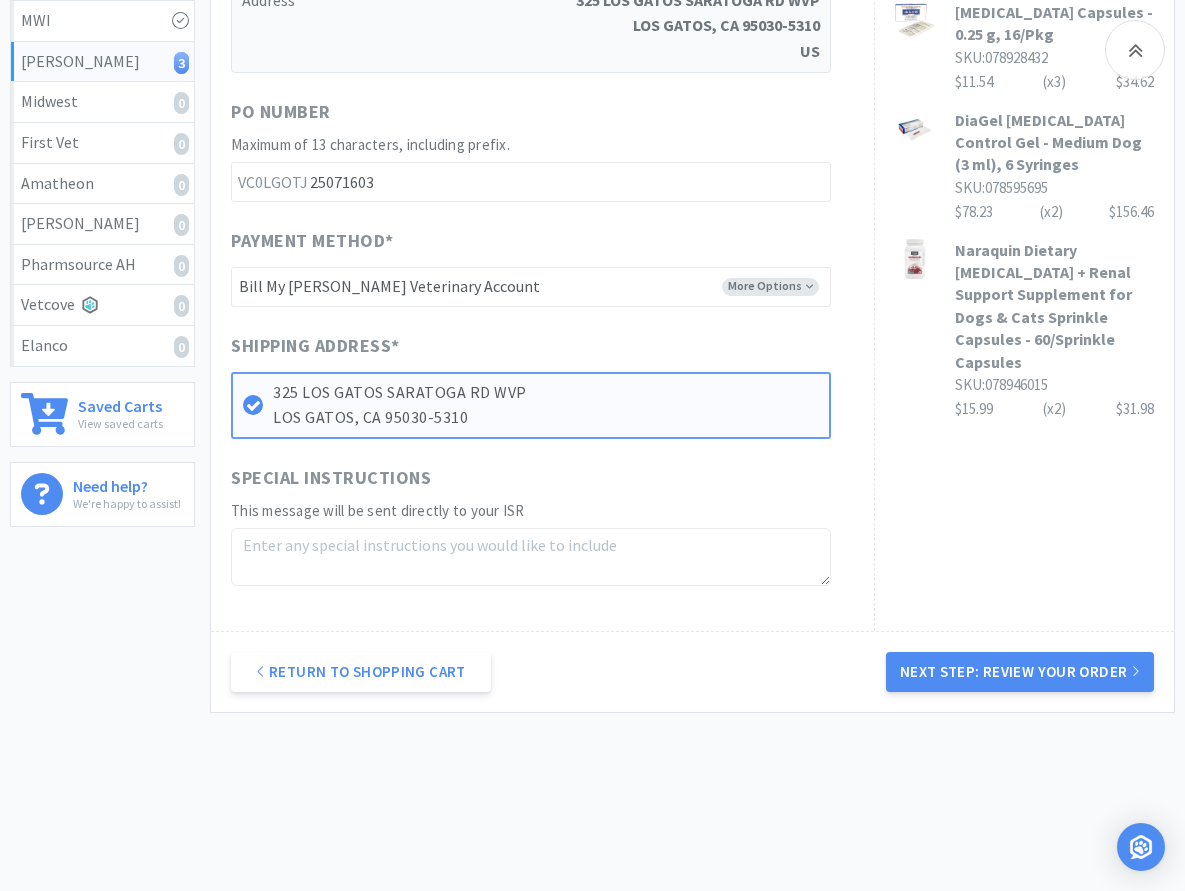 click at bounding box center [531, 557] 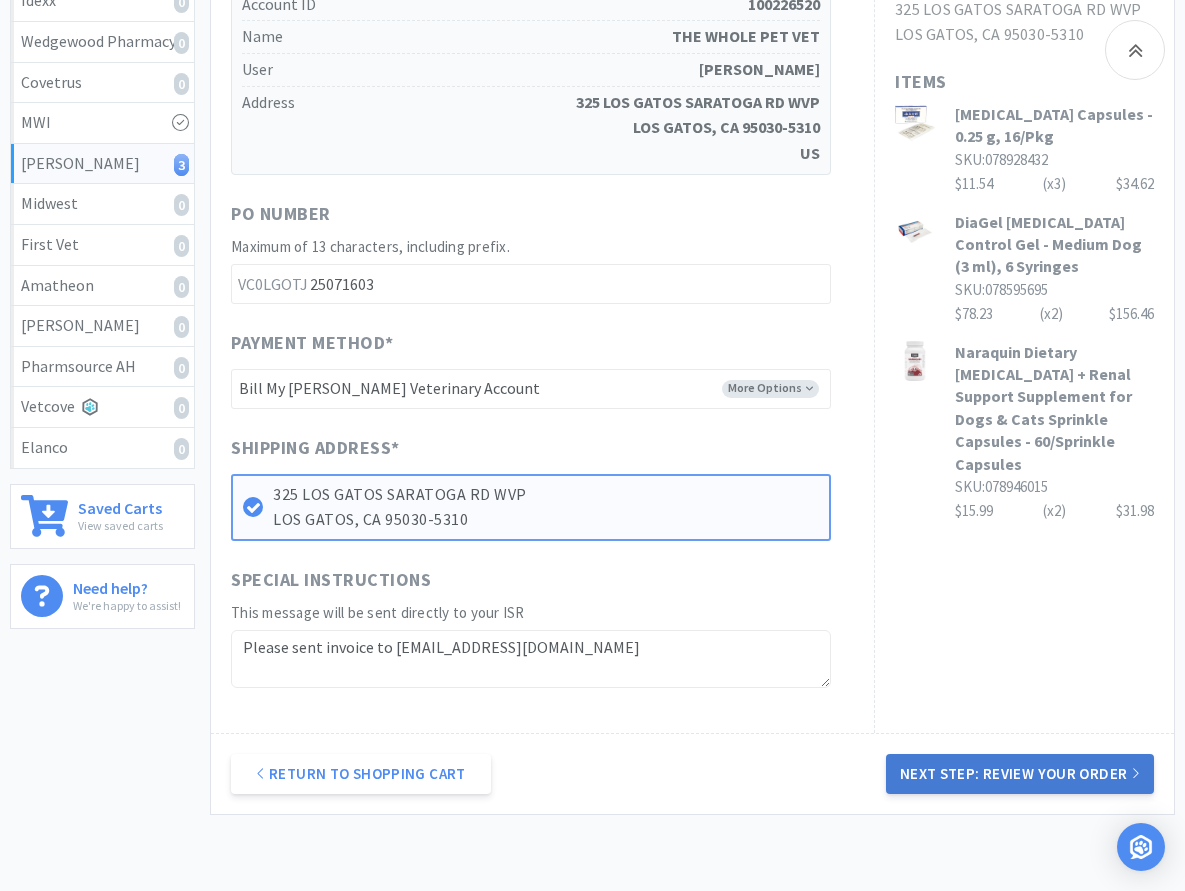 click on "Next Step: Review Your Order" at bounding box center [1020, 774] 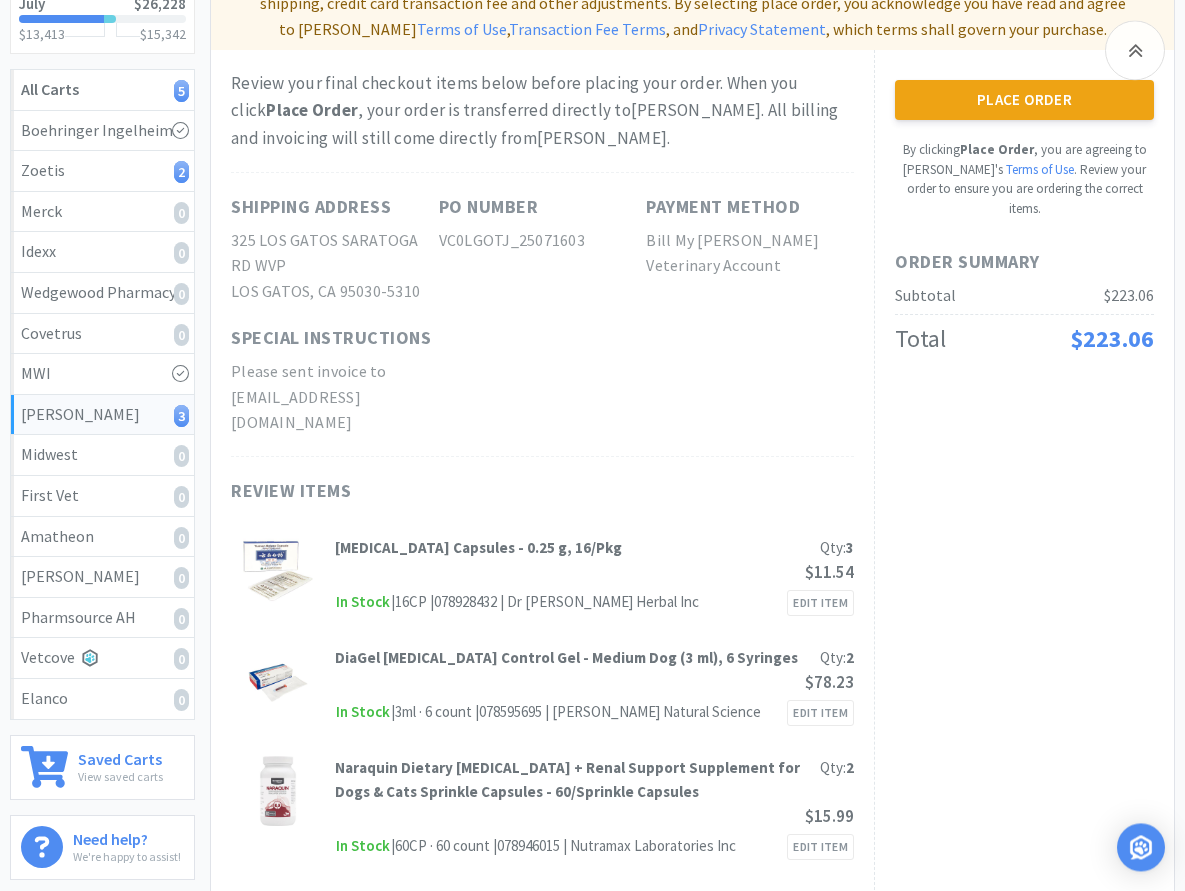 scroll, scrollTop: 306, scrollLeft: 0, axis: vertical 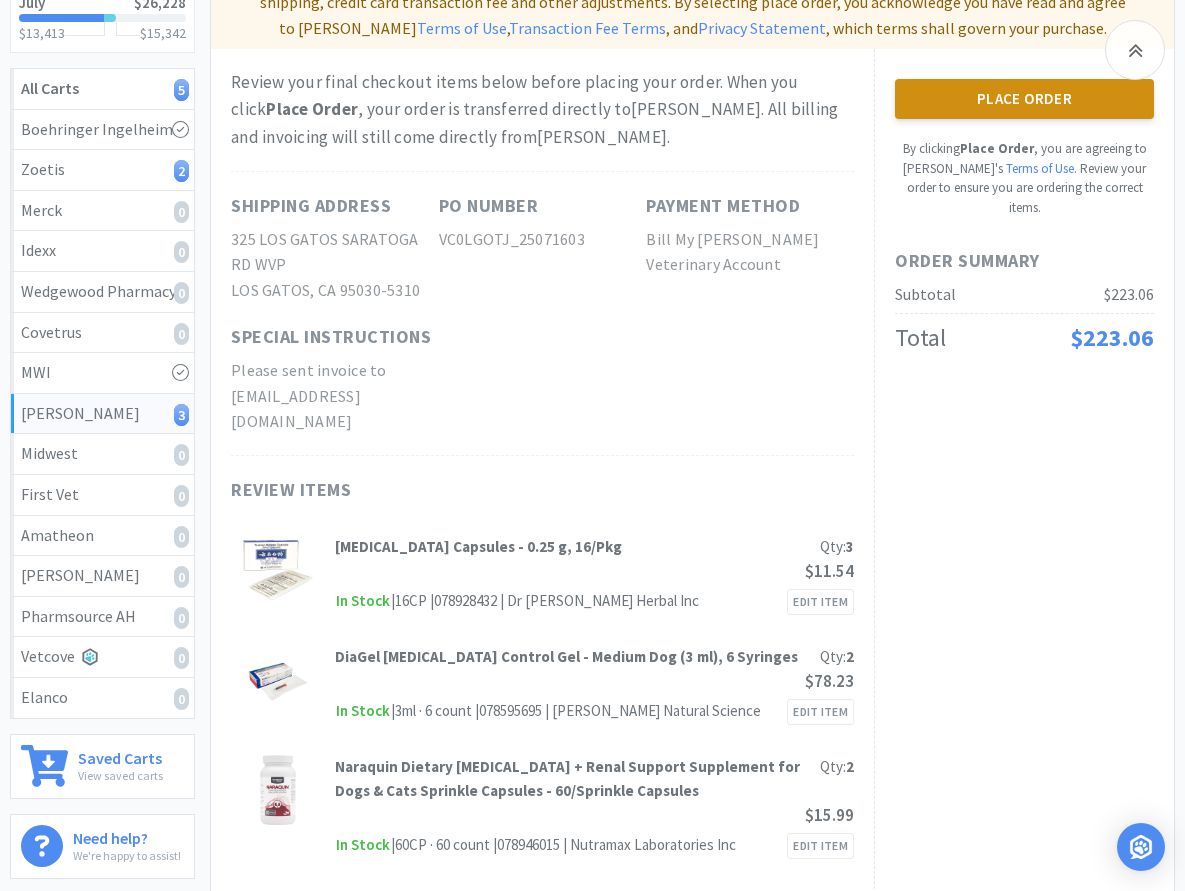 click on "Place Order" at bounding box center (1024, 99) 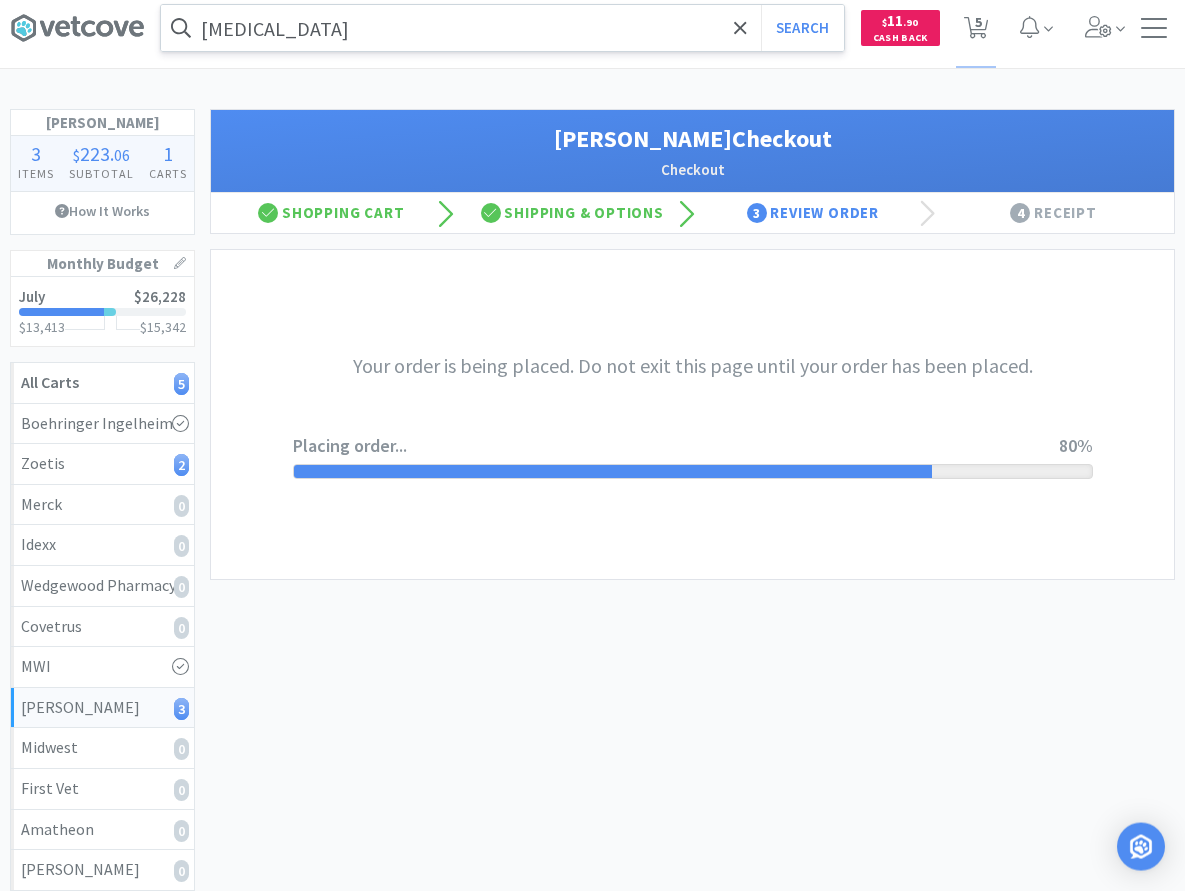 scroll, scrollTop: 0, scrollLeft: 0, axis: both 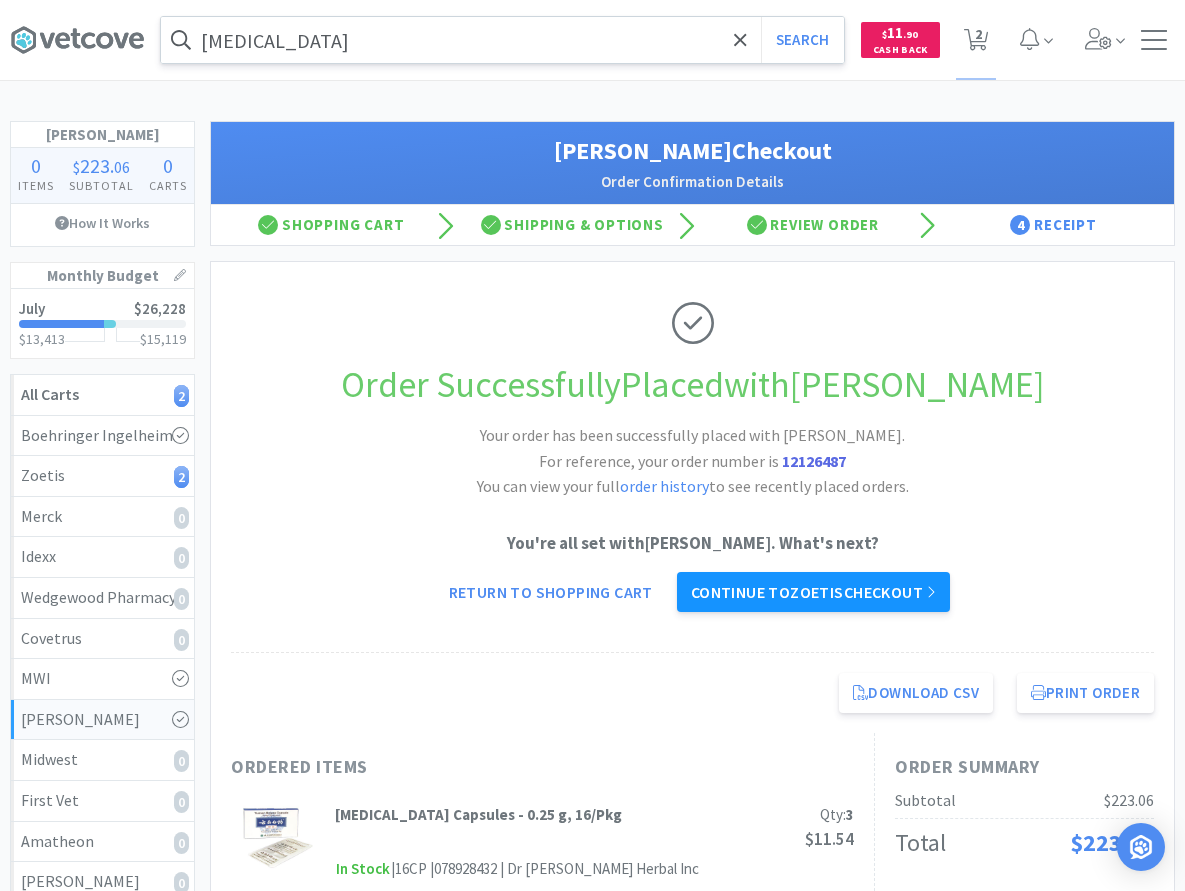 click on "Continue to  Zoetis  checkout" at bounding box center (813, 592) 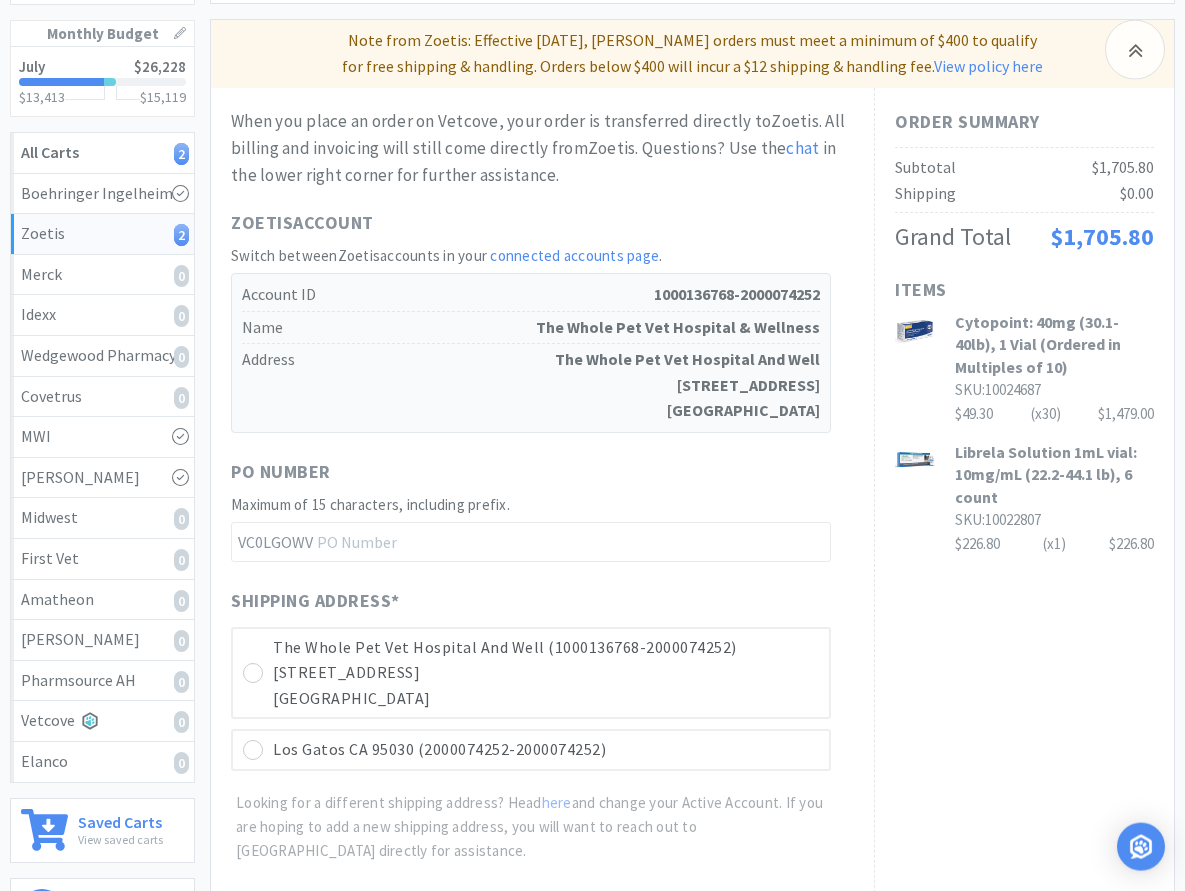 scroll, scrollTop: 204, scrollLeft: 0, axis: vertical 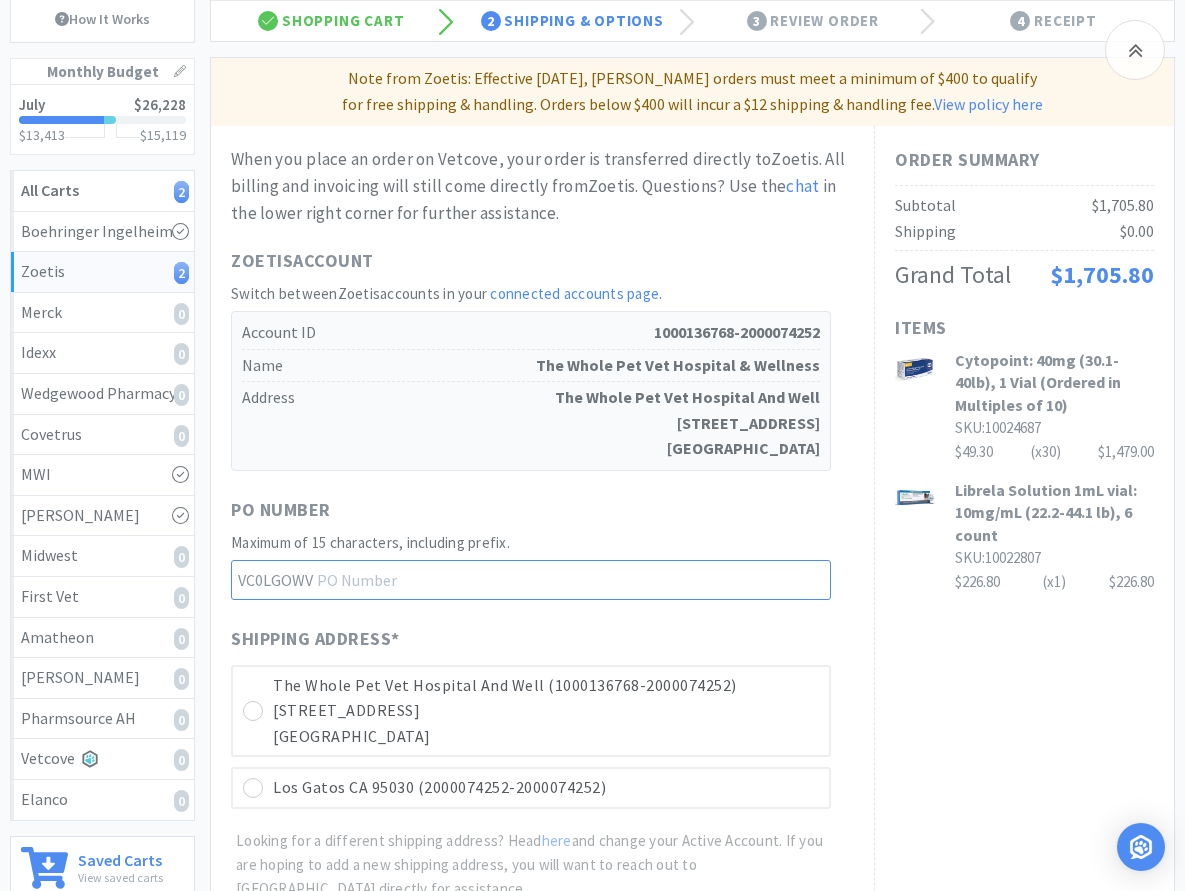 click at bounding box center (531, 580) 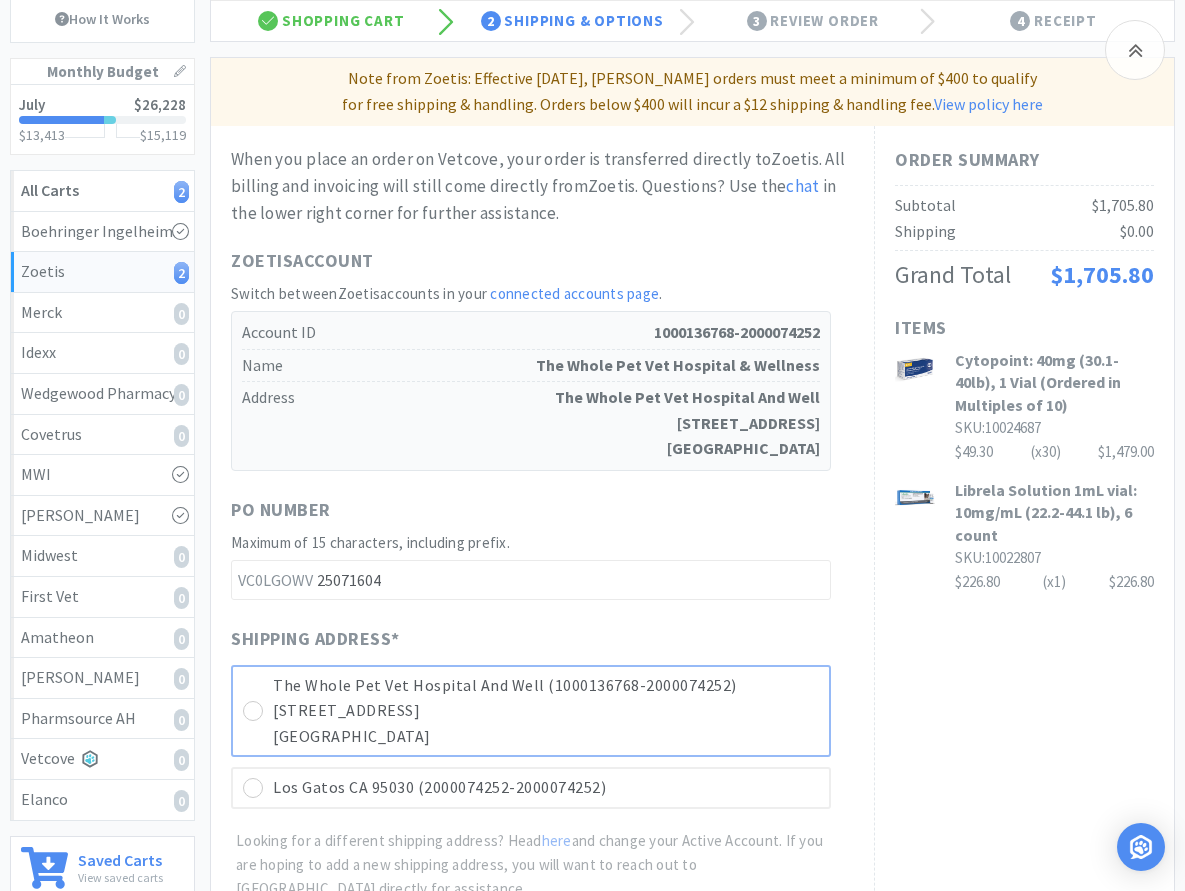 click on "The Whole Pet Vet Hospital And Well (1000136768-2000074252)" at bounding box center [546, 686] 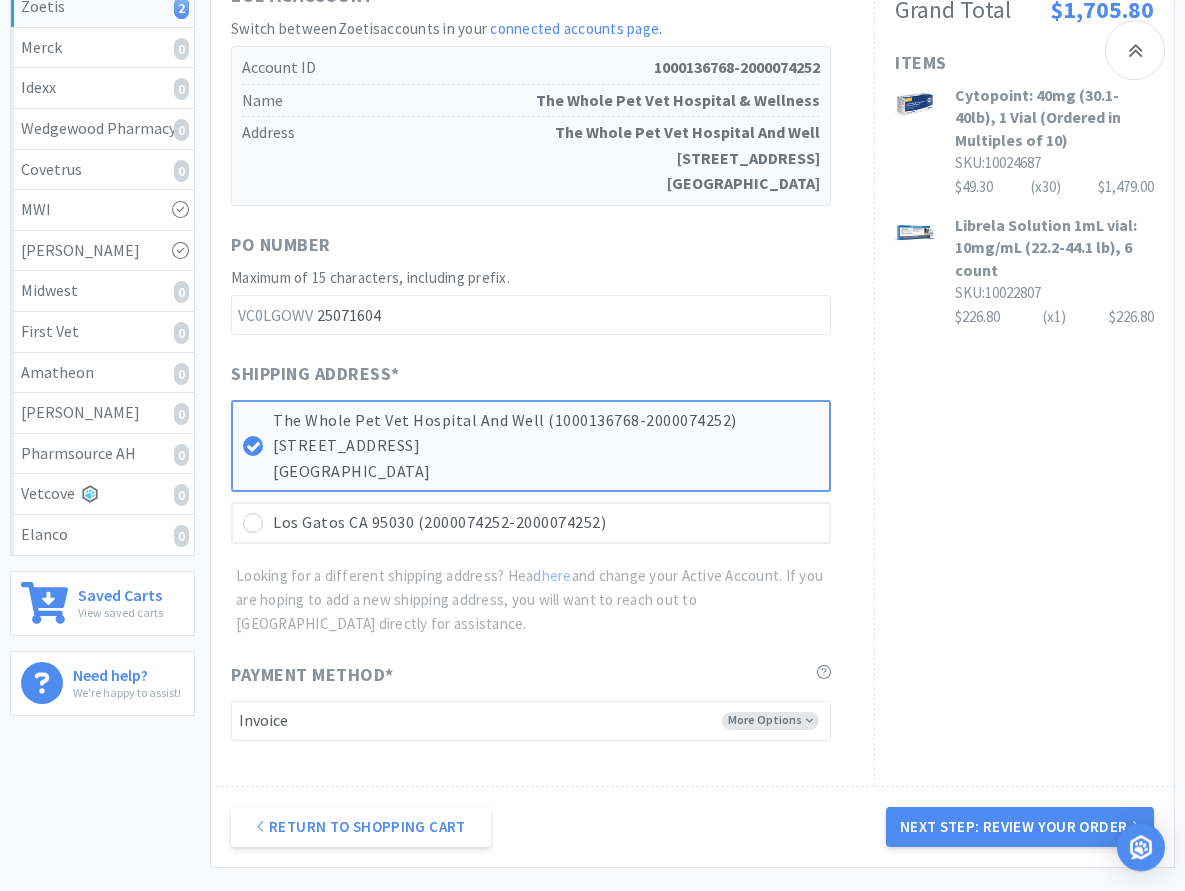 scroll, scrollTop: 510, scrollLeft: 0, axis: vertical 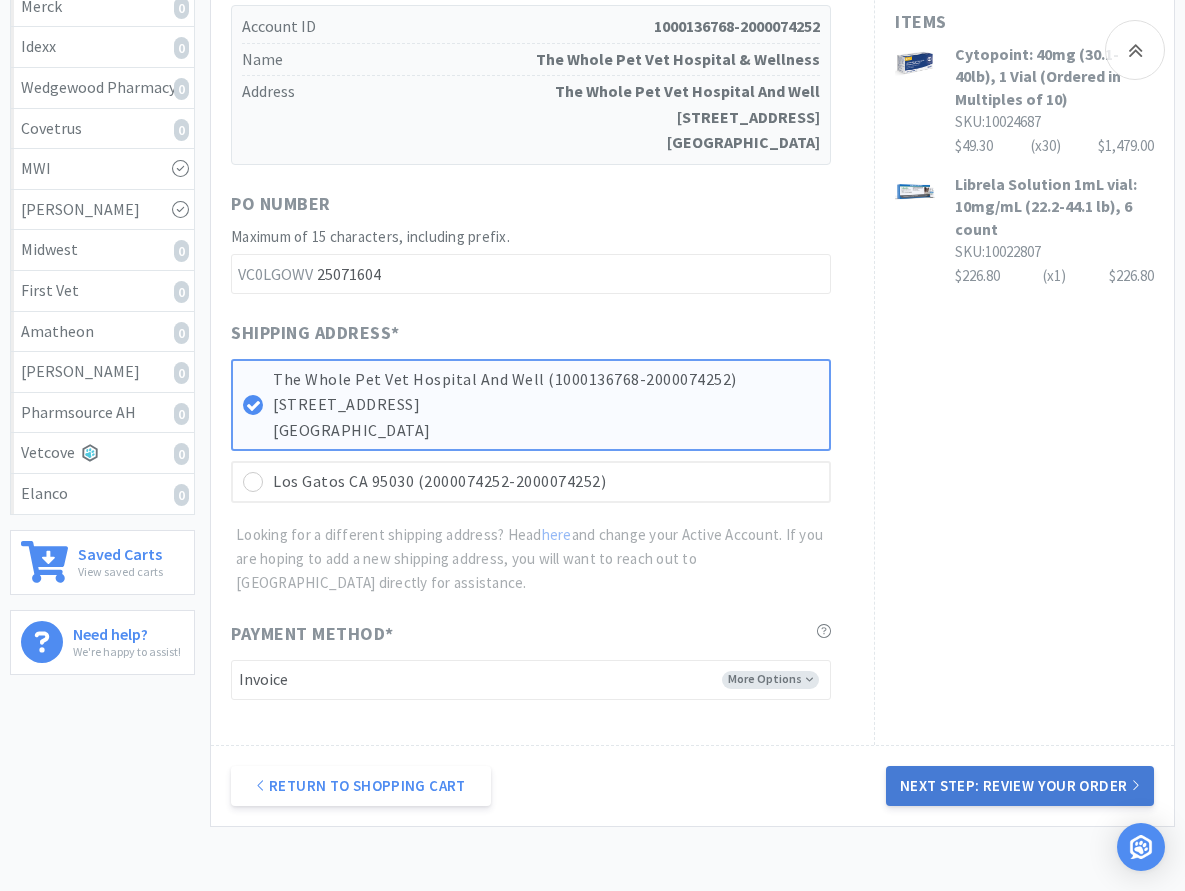 click on "Next Step: Review Your Order" at bounding box center (1020, 786) 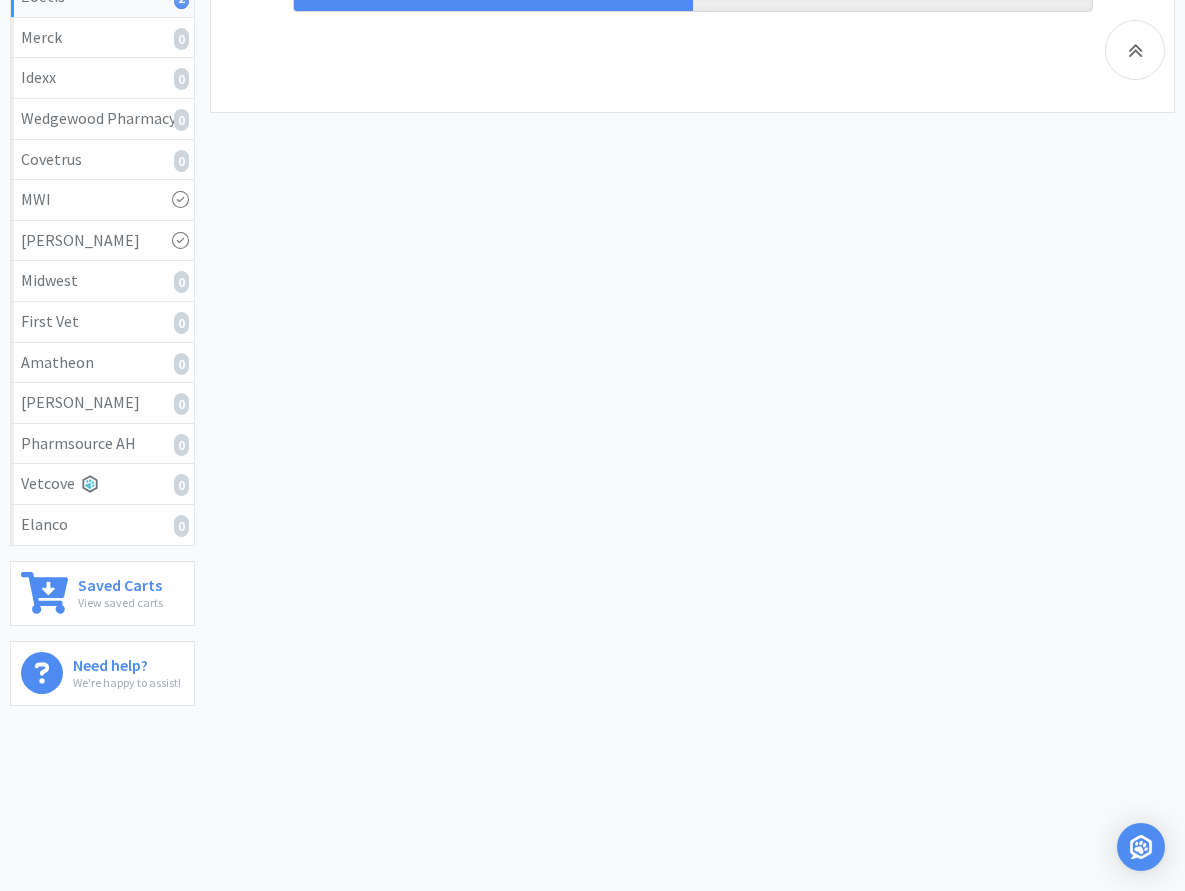 scroll, scrollTop: 0, scrollLeft: 0, axis: both 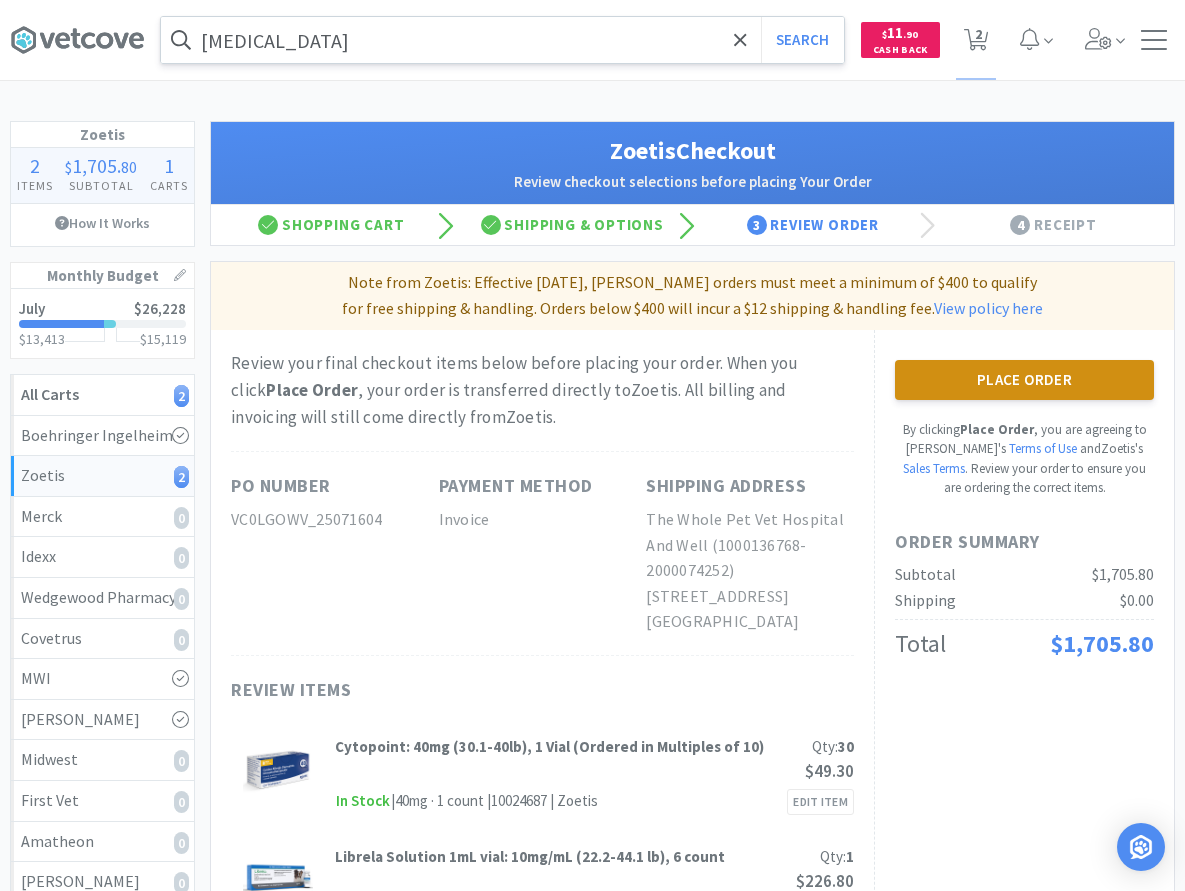 click on "Place Order" at bounding box center [1024, 380] 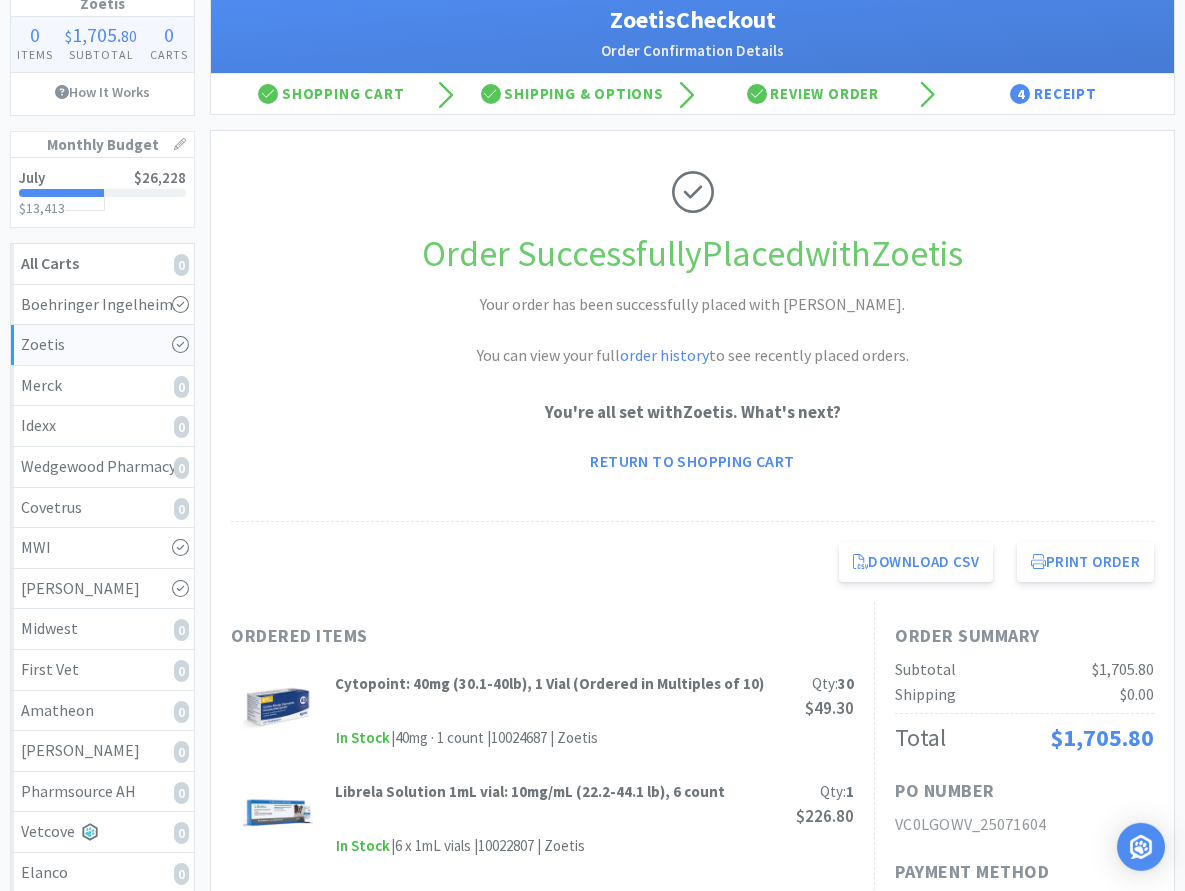 scroll, scrollTop: 0, scrollLeft: 0, axis: both 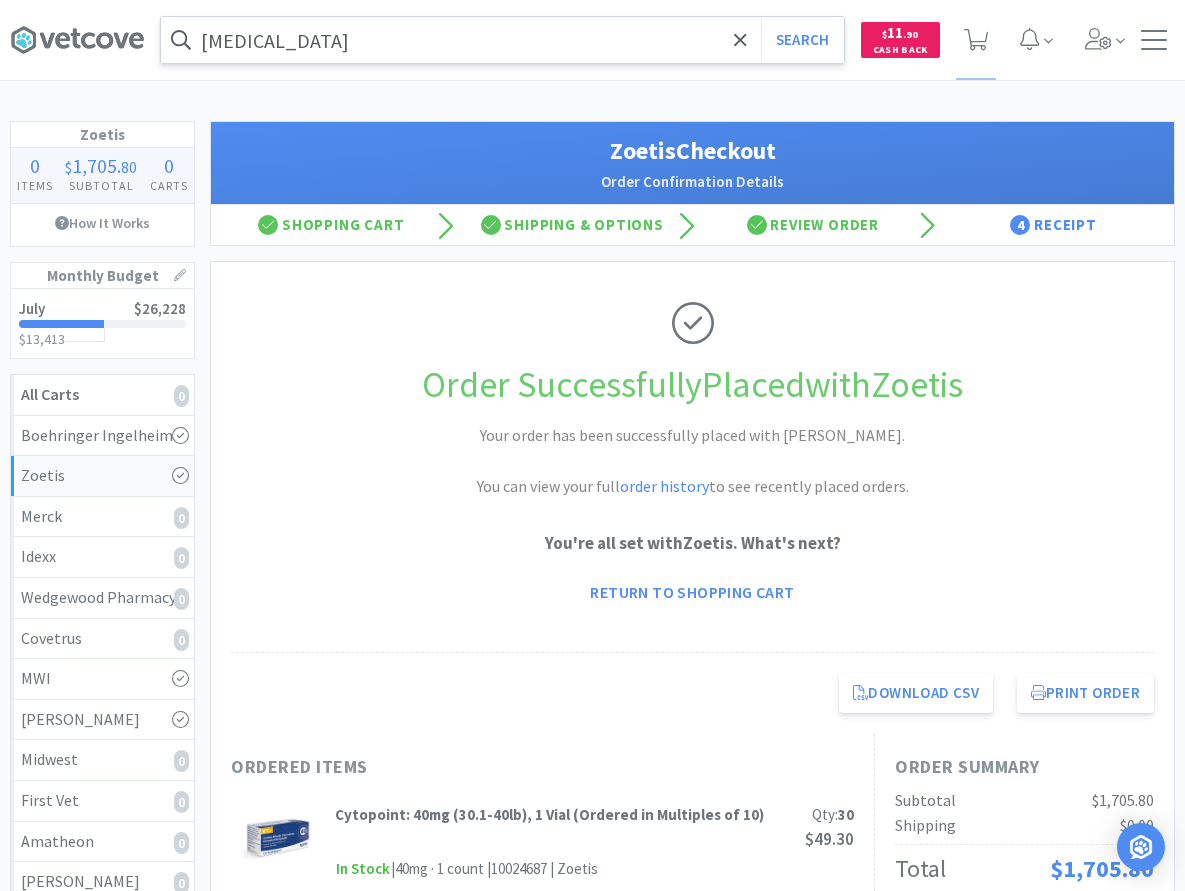 click on "Order Successfully  Placed  with  [PERSON_NAME]" at bounding box center [692, 385] 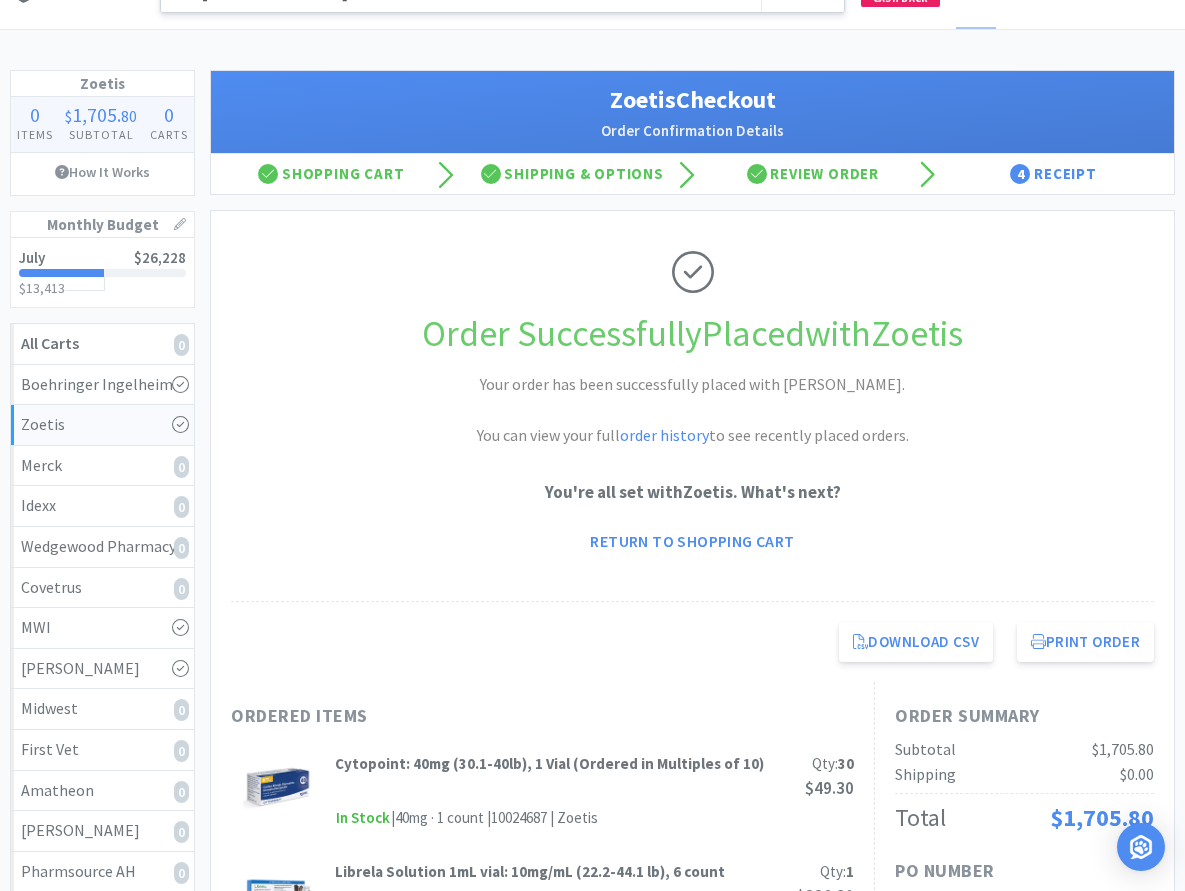 scroll, scrollTop: 0, scrollLeft: 0, axis: both 